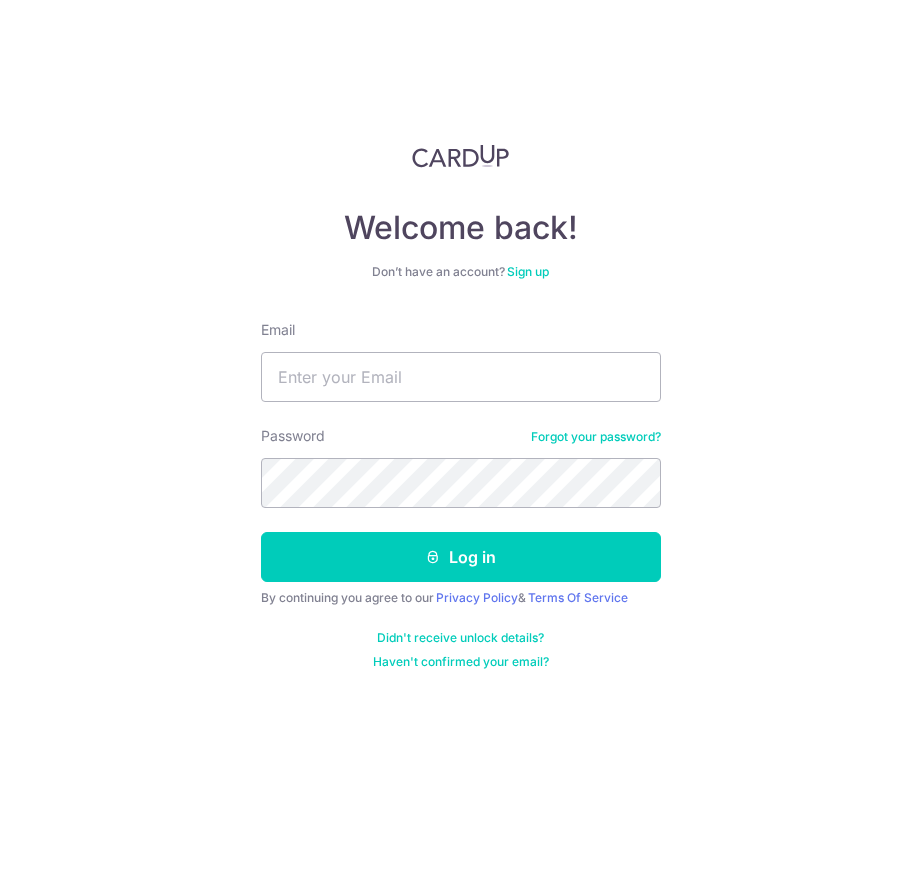 scroll, scrollTop: 0, scrollLeft: 0, axis: both 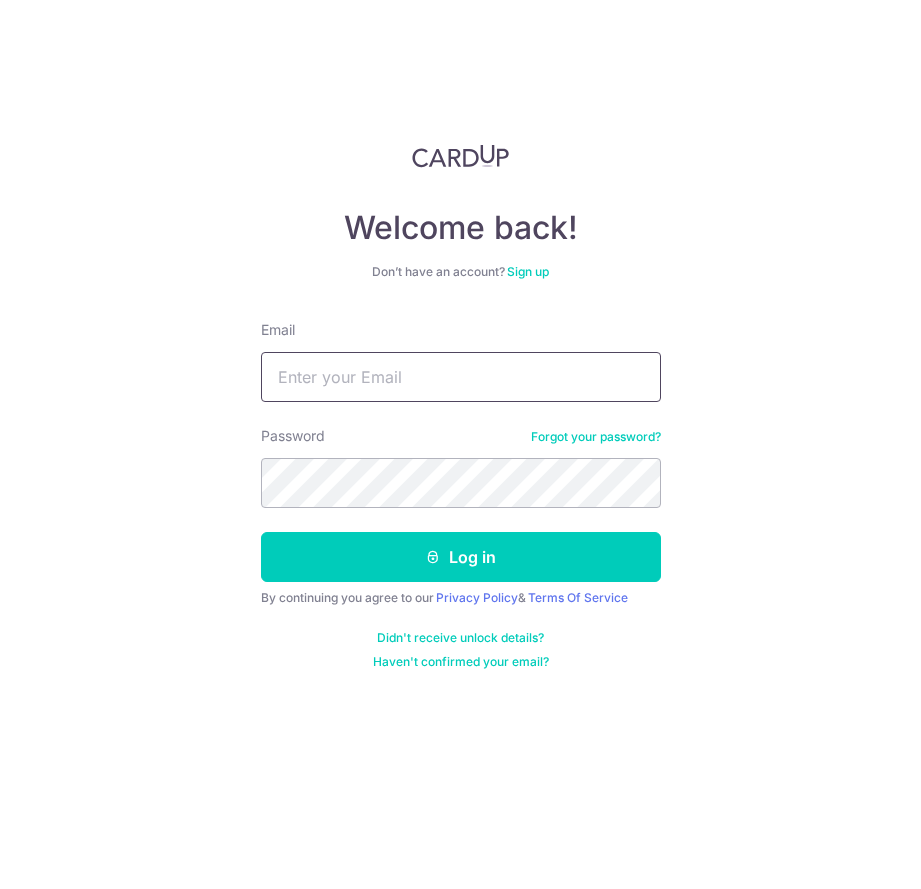 click on "Email" at bounding box center (461, 377) 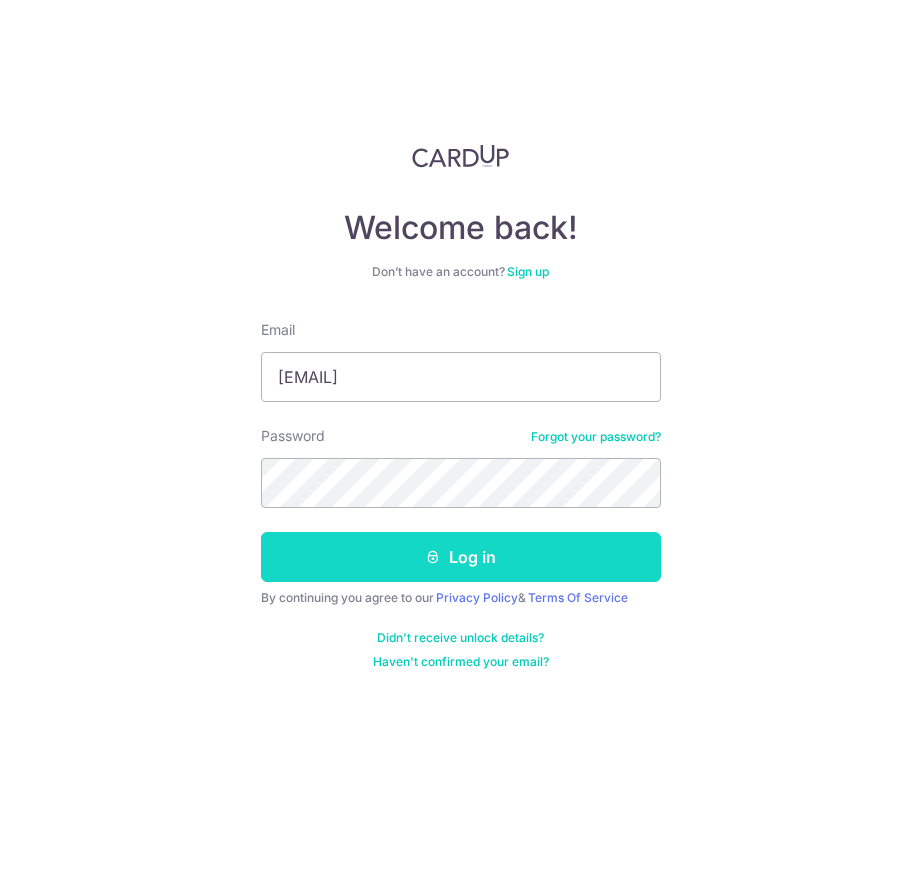 click on "Log in" at bounding box center [461, 557] 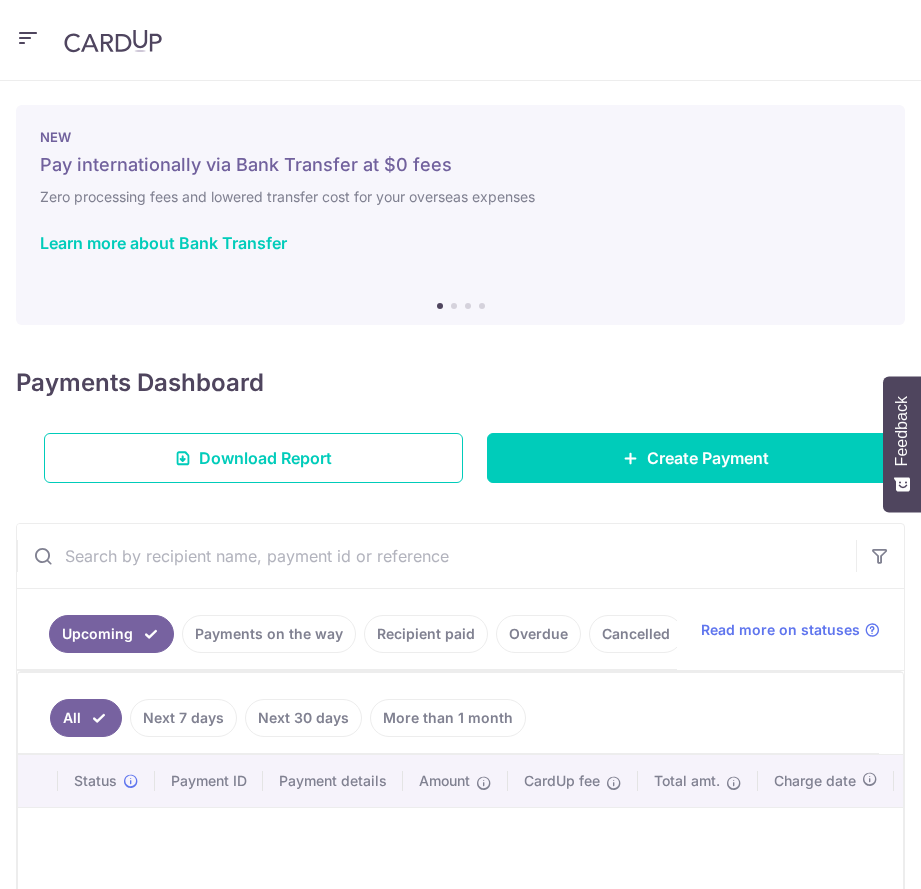 scroll, scrollTop: 0, scrollLeft: 0, axis: both 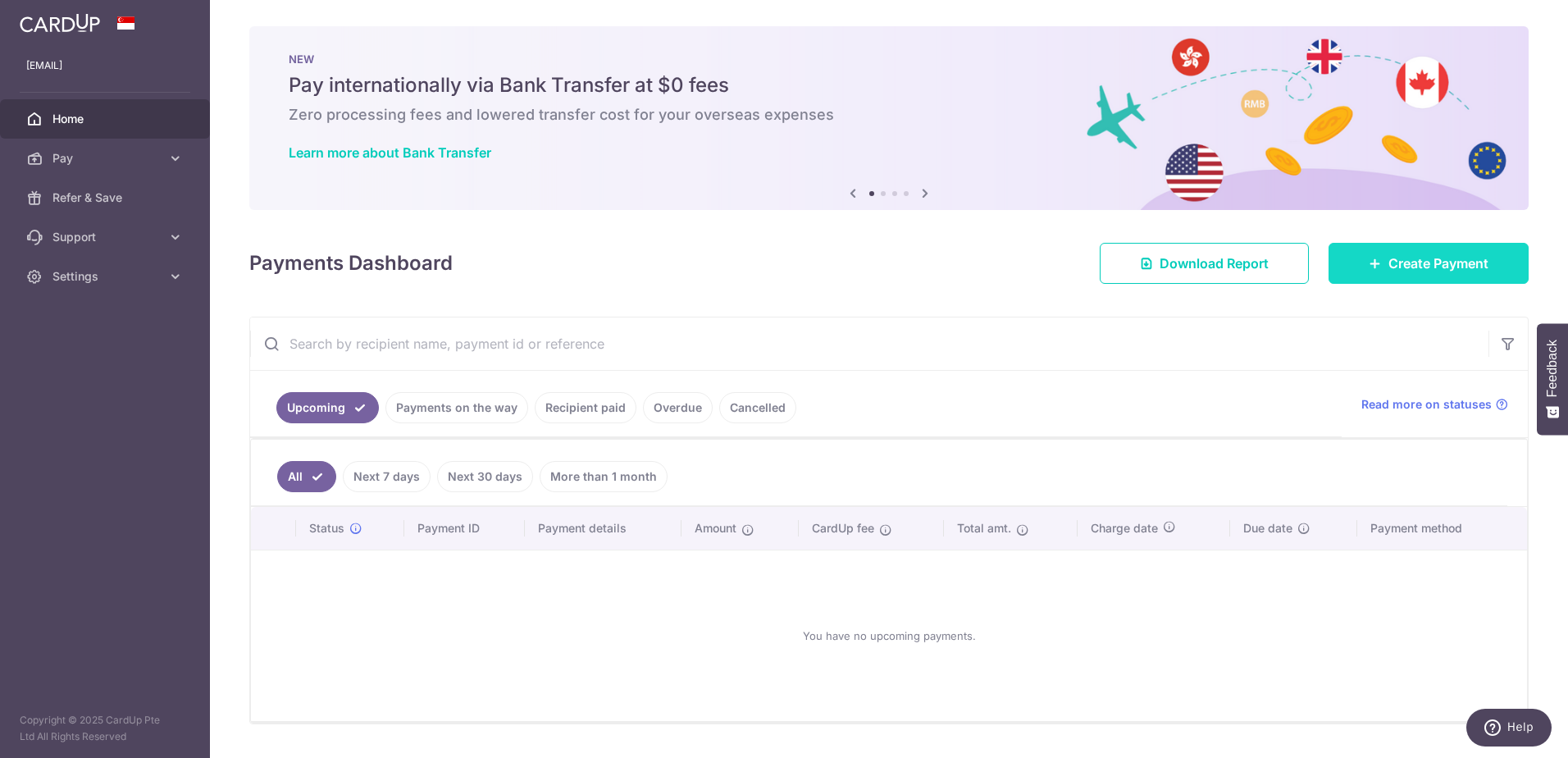 drag, startPoint x: 1438, startPoint y: 256, endPoint x: 1434, endPoint y: 267, distance: 11.7047 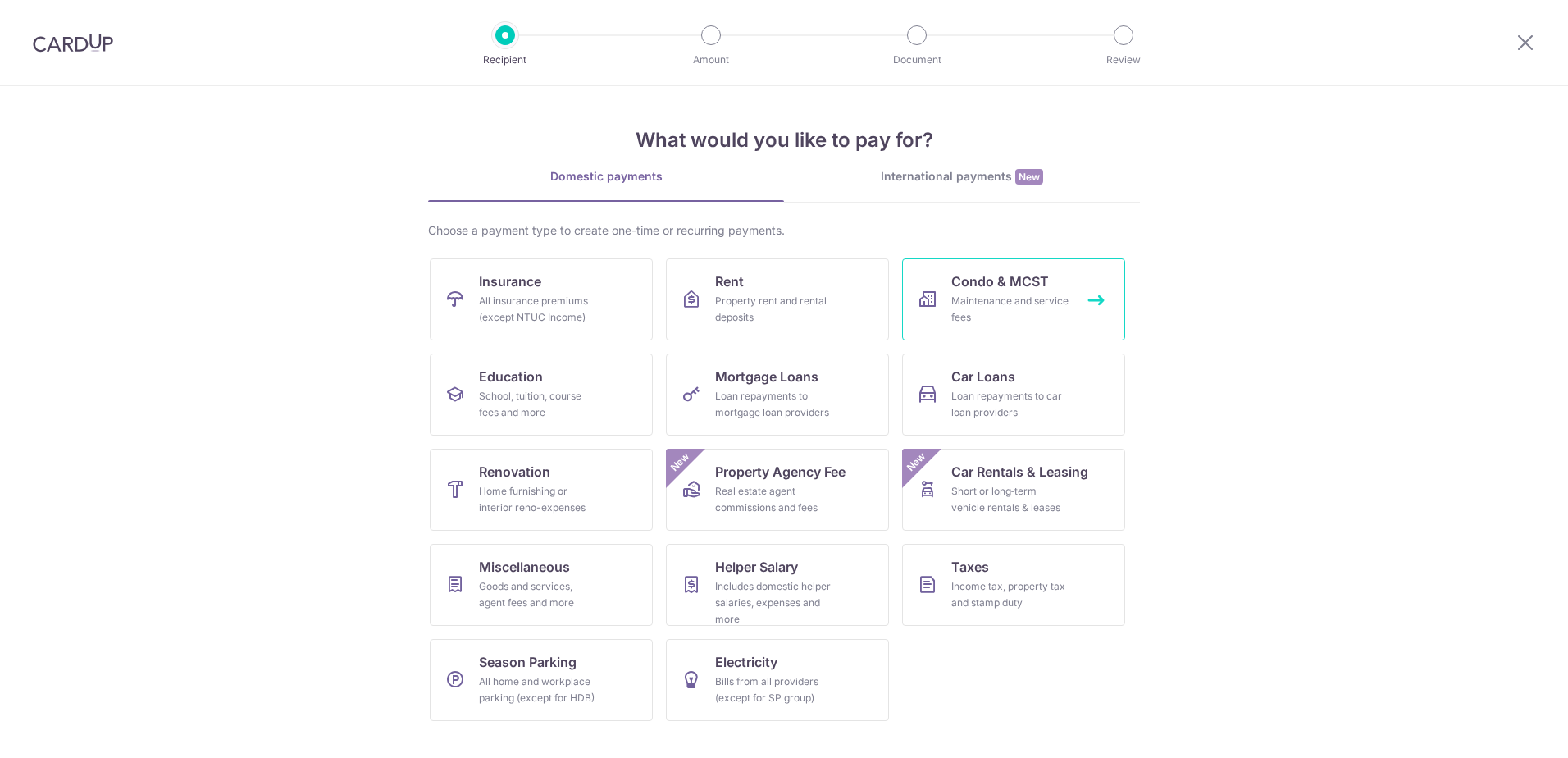 scroll, scrollTop: 0, scrollLeft: 0, axis: both 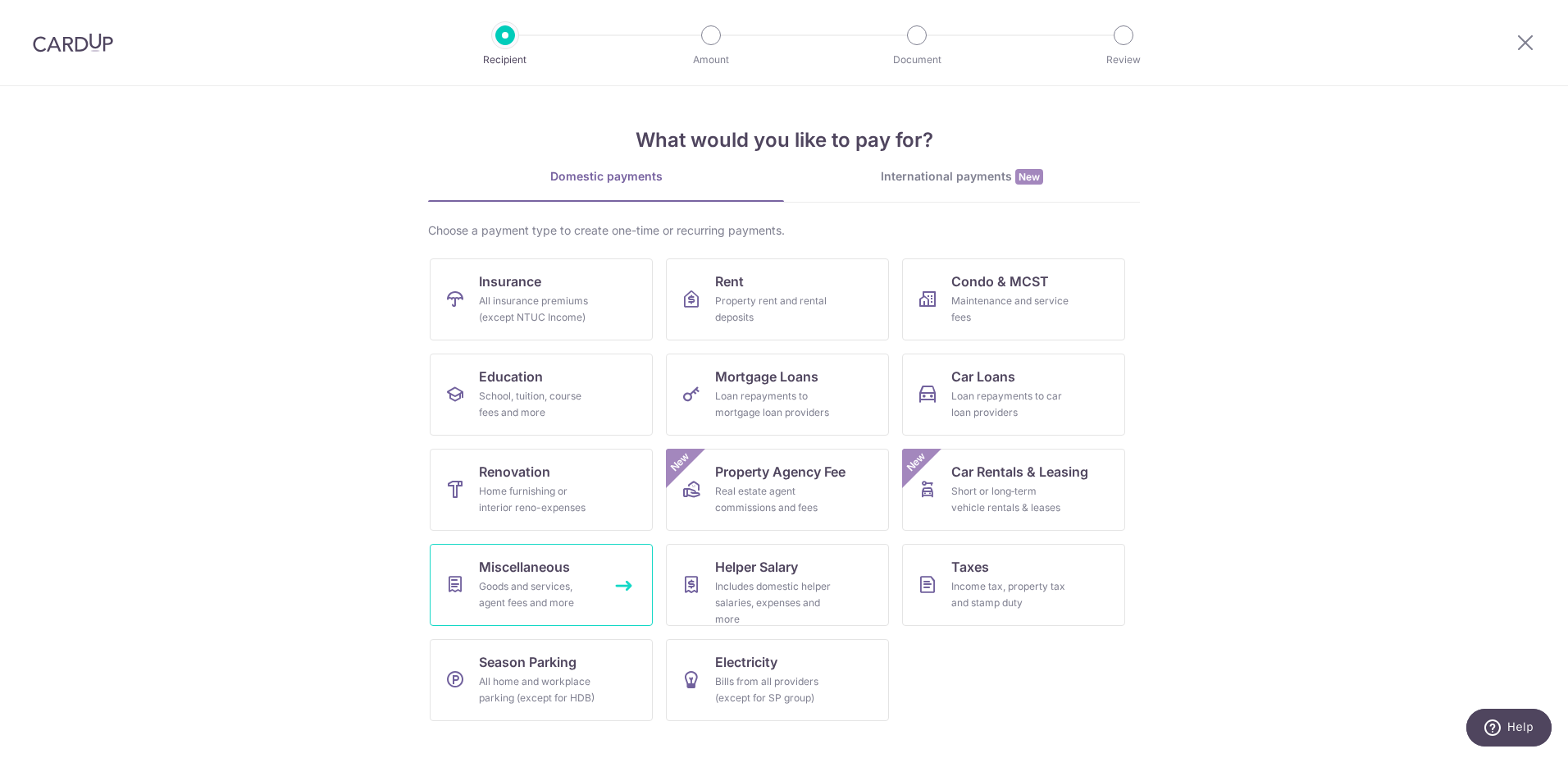 click on "Goods and services, agent fees and more" at bounding box center [538, 595] 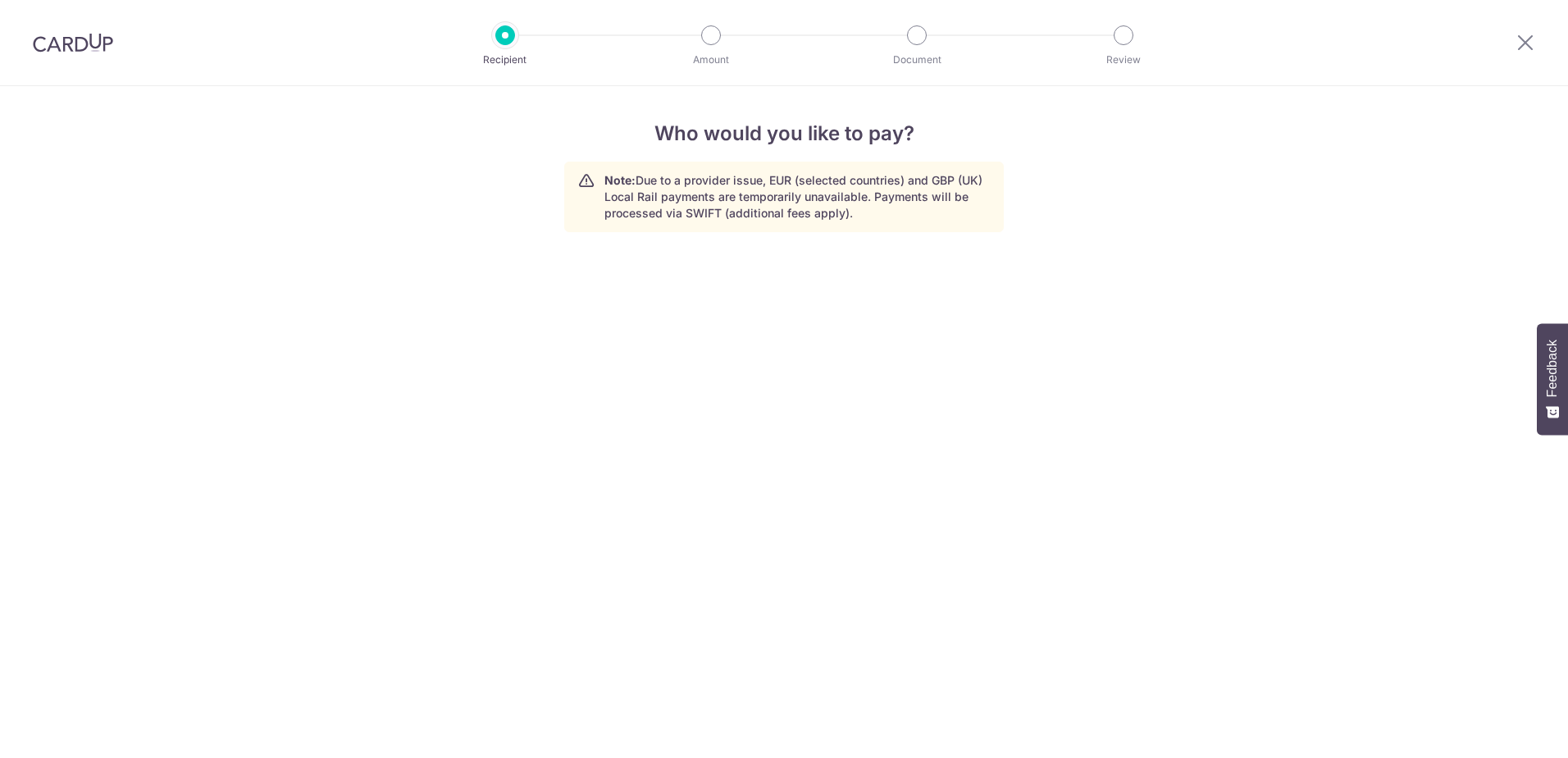 scroll, scrollTop: 0, scrollLeft: 0, axis: both 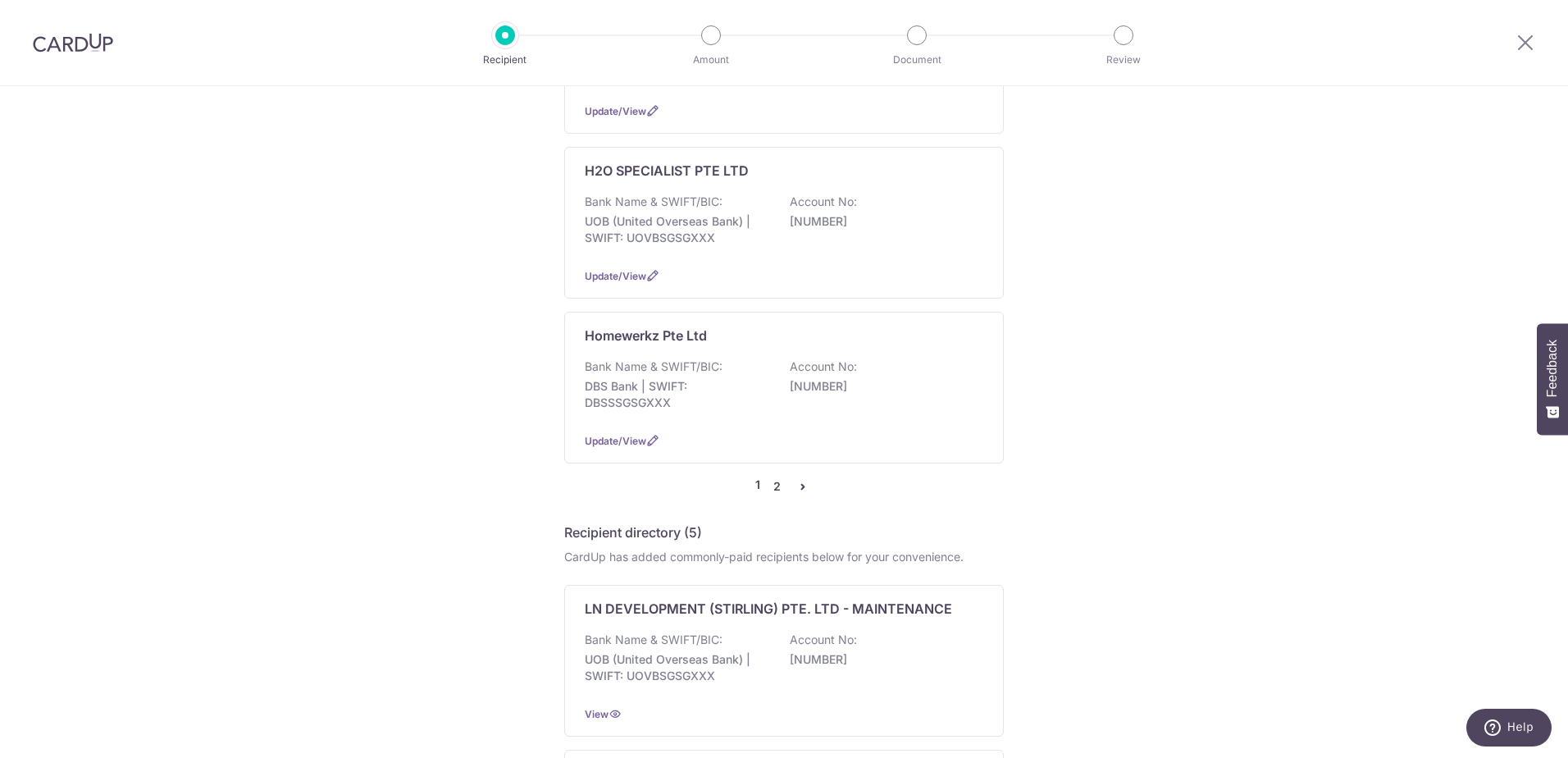 click on "2" at bounding box center (777, 486) 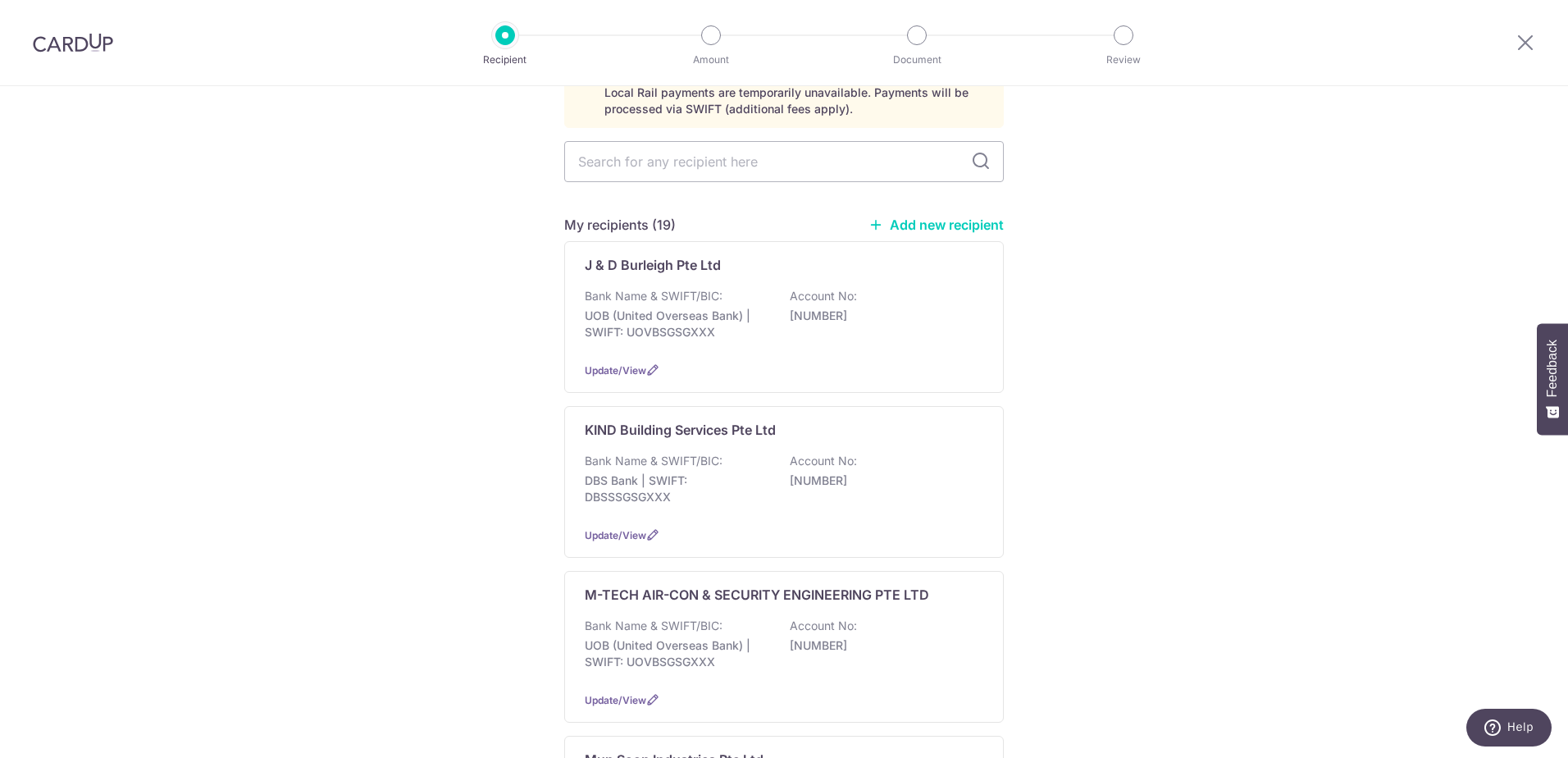 scroll, scrollTop: 0, scrollLeft: 0, axis: both 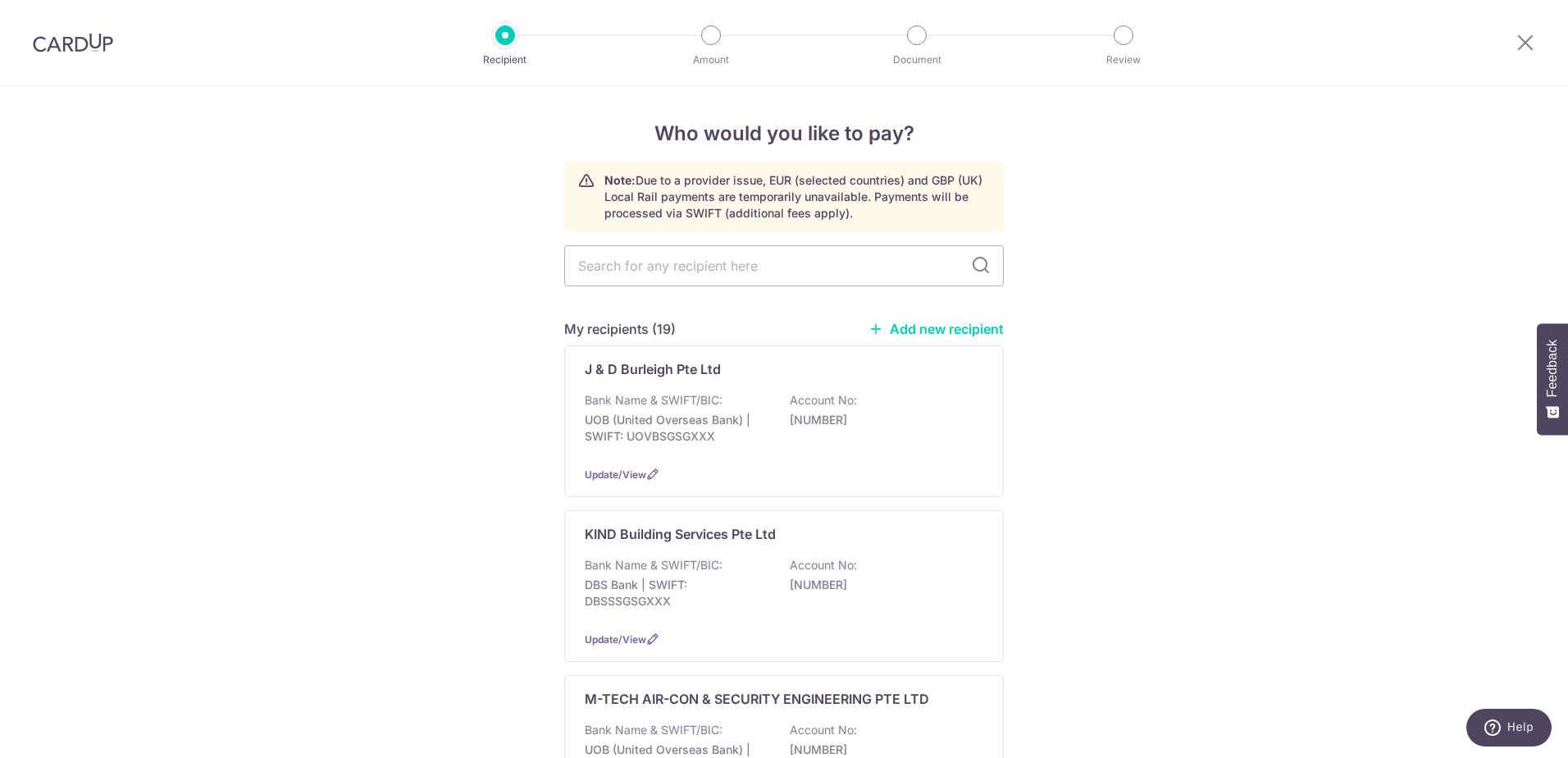 click on "Add new recipient" at bounding box center (936, 329) 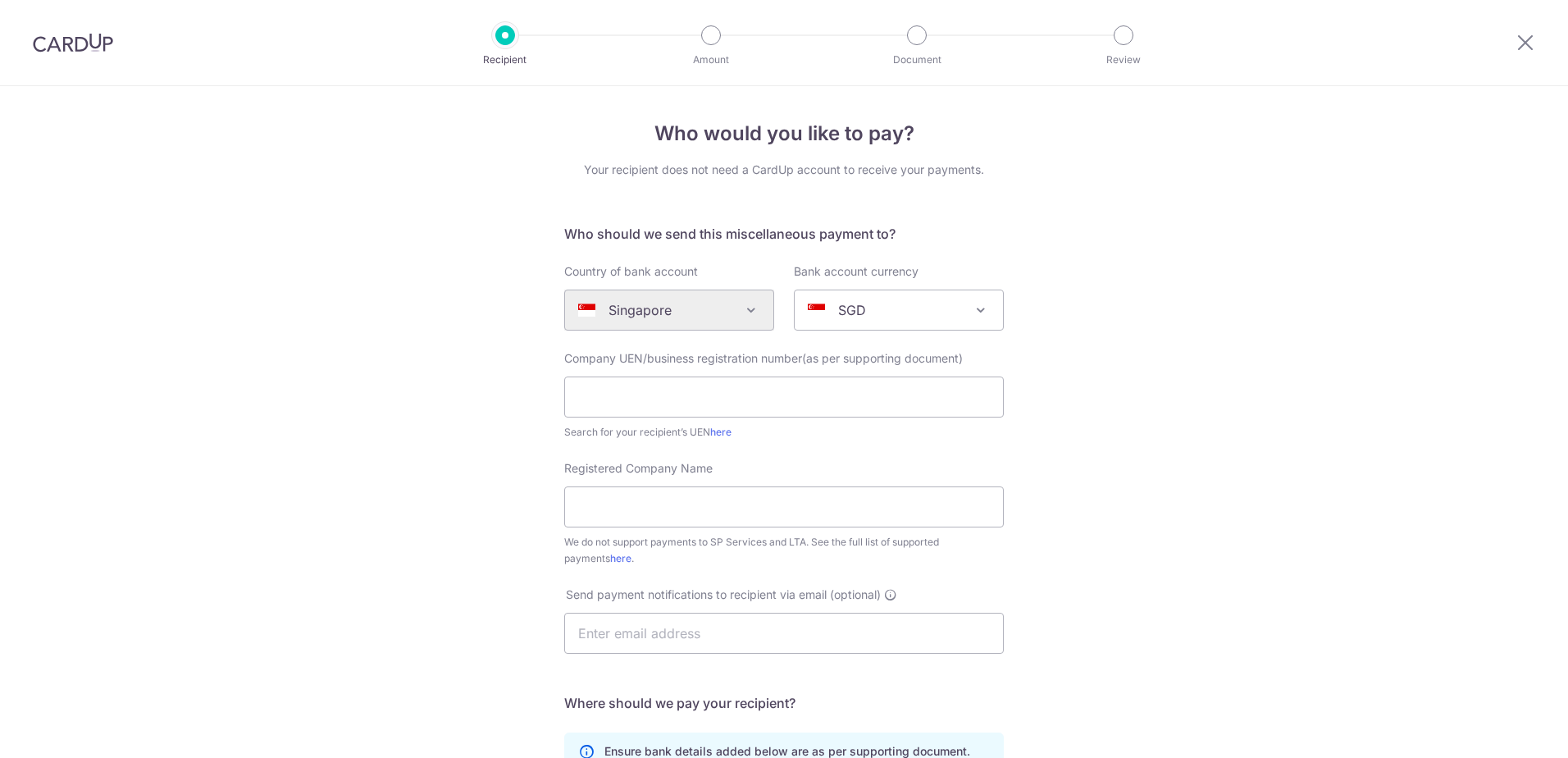 scroll, scrollTop: 0, scrollLeft: 0, axis: both 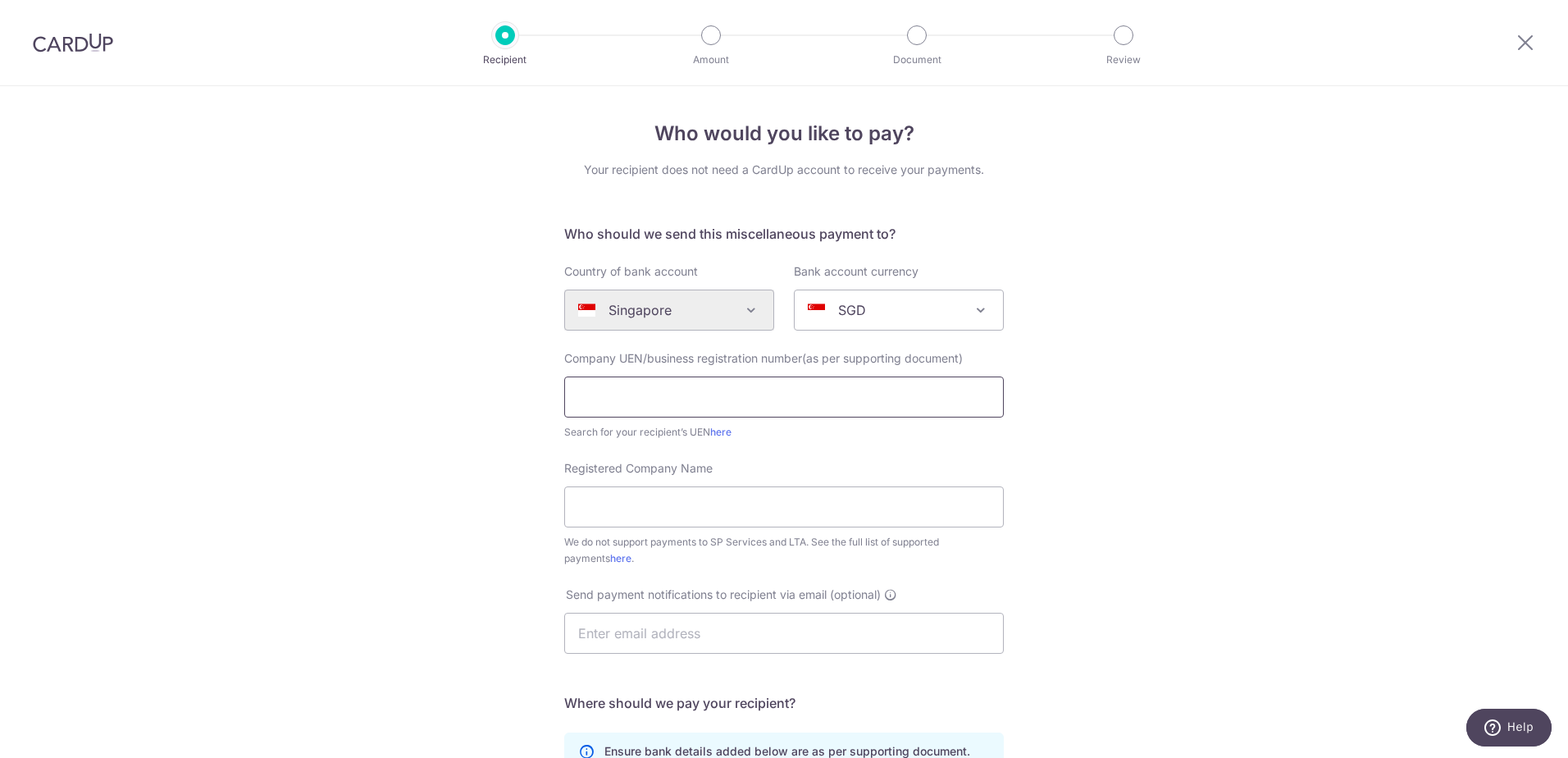 click at bounding box center [784, 397] 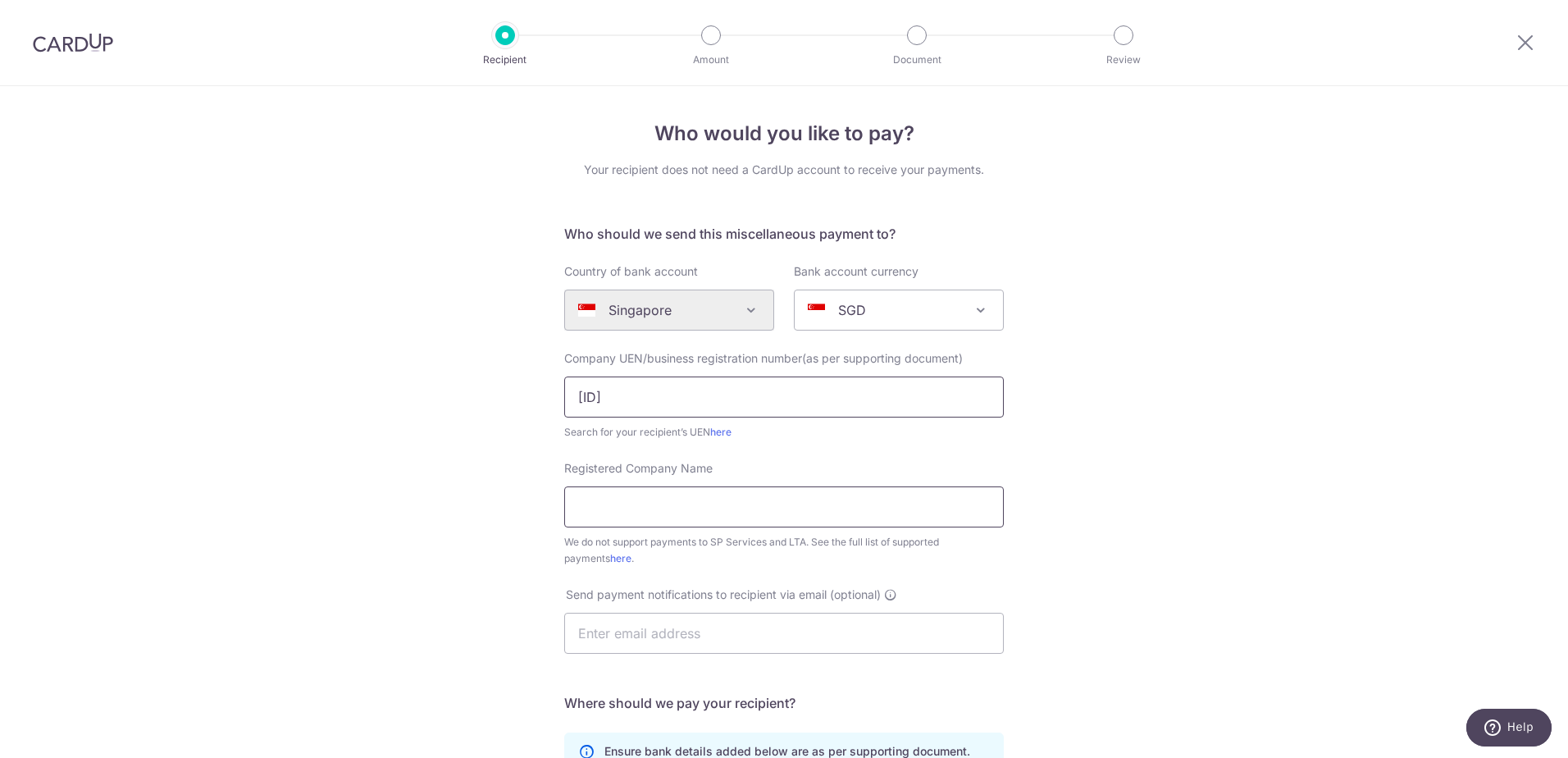 type on "S97MC2055H" 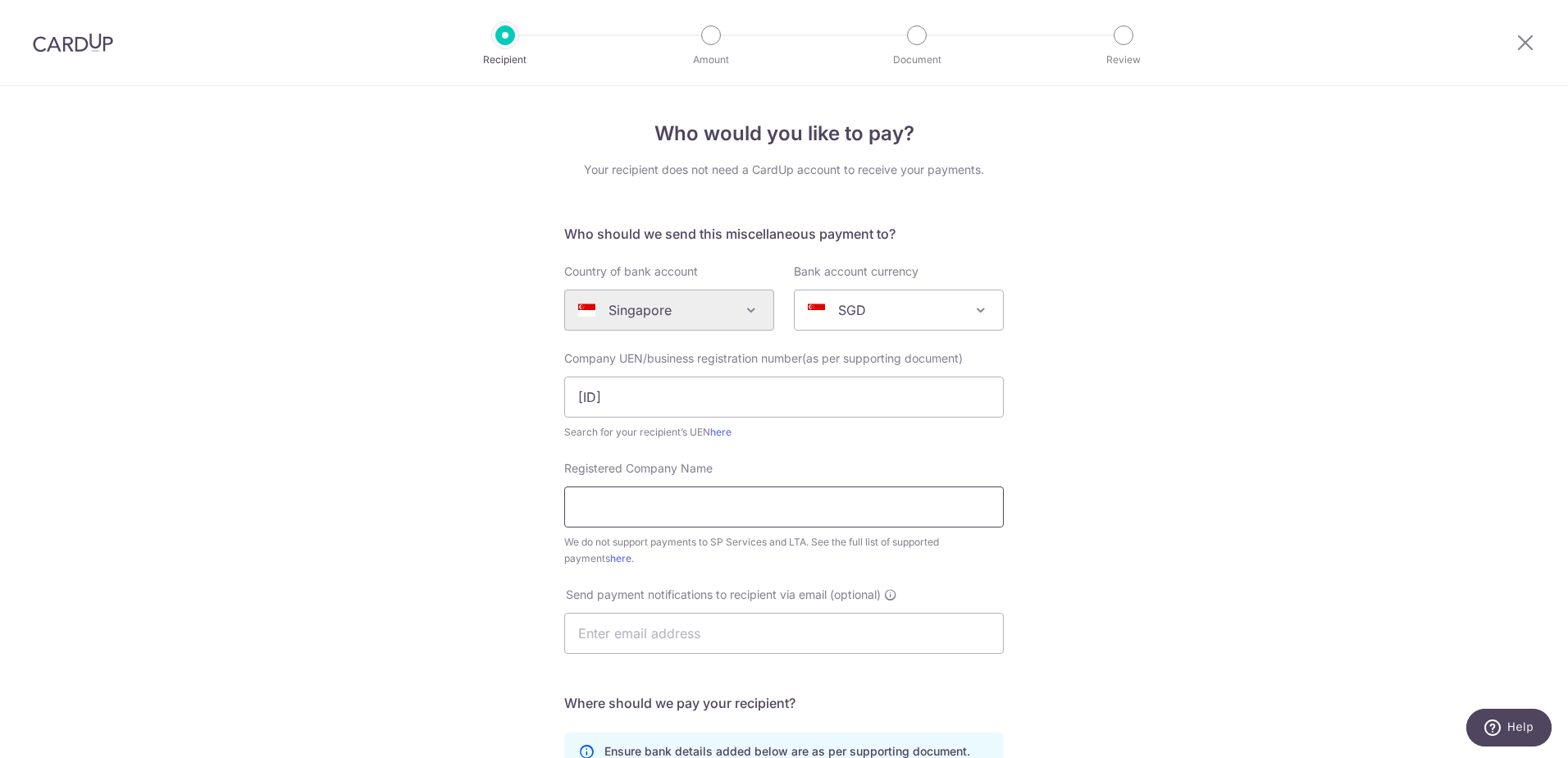 click on "Registered Company Name" at bounding box center [784, 507] 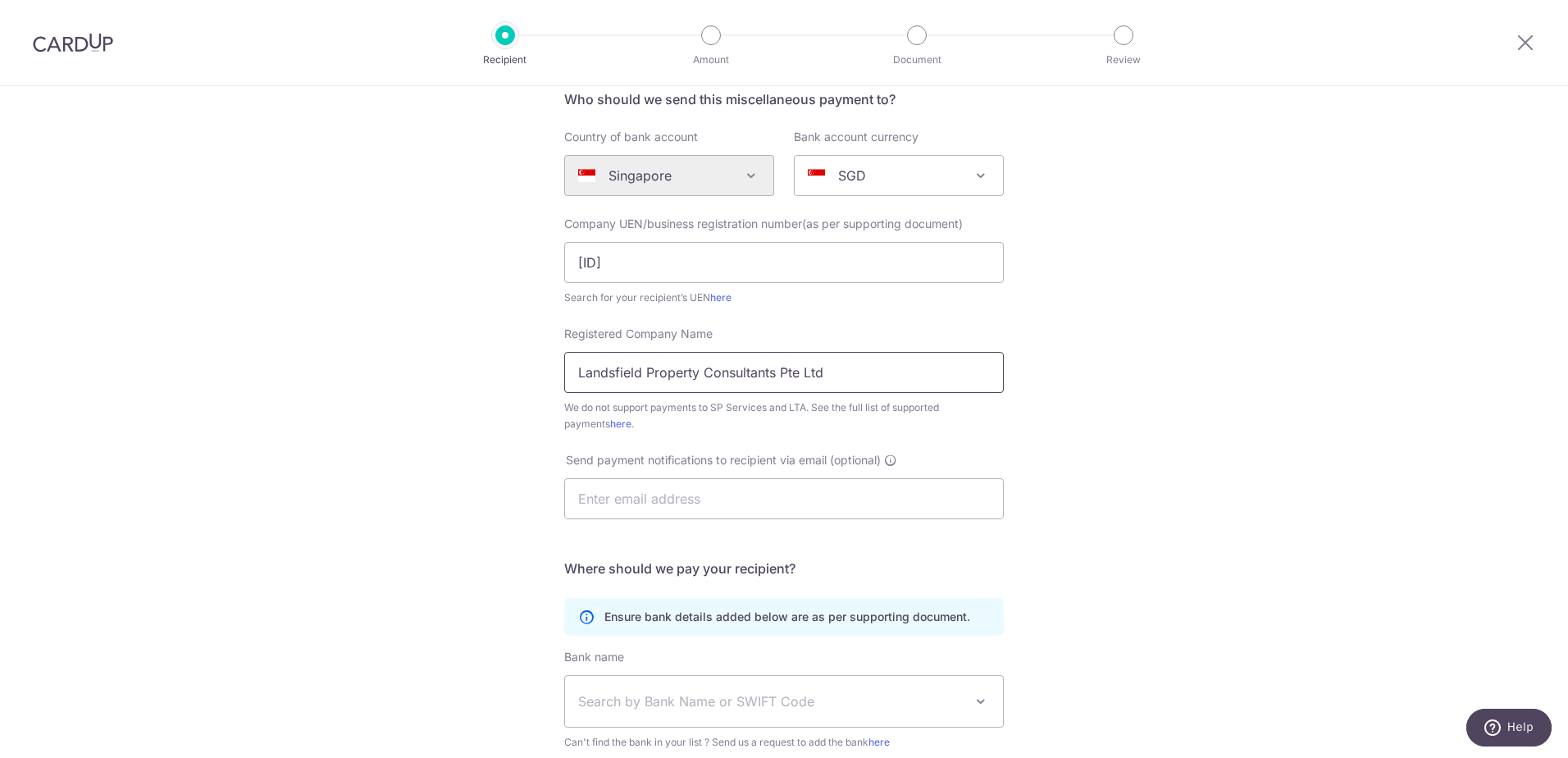 scroll, scrollTop: 164, scrollLeft: 0, axis: vertical 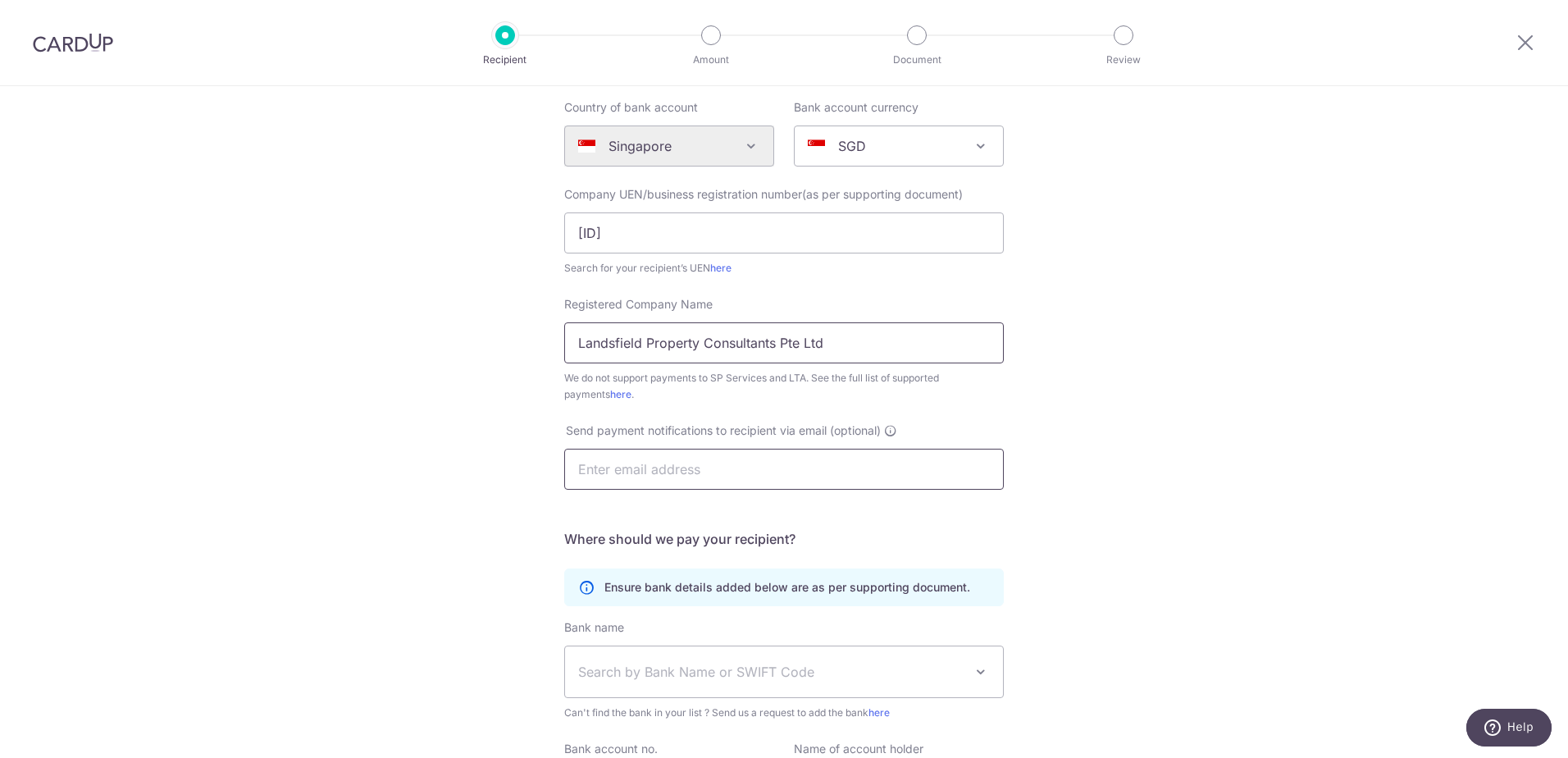 type on "Landsfield Property Consultants Pte Ltd" 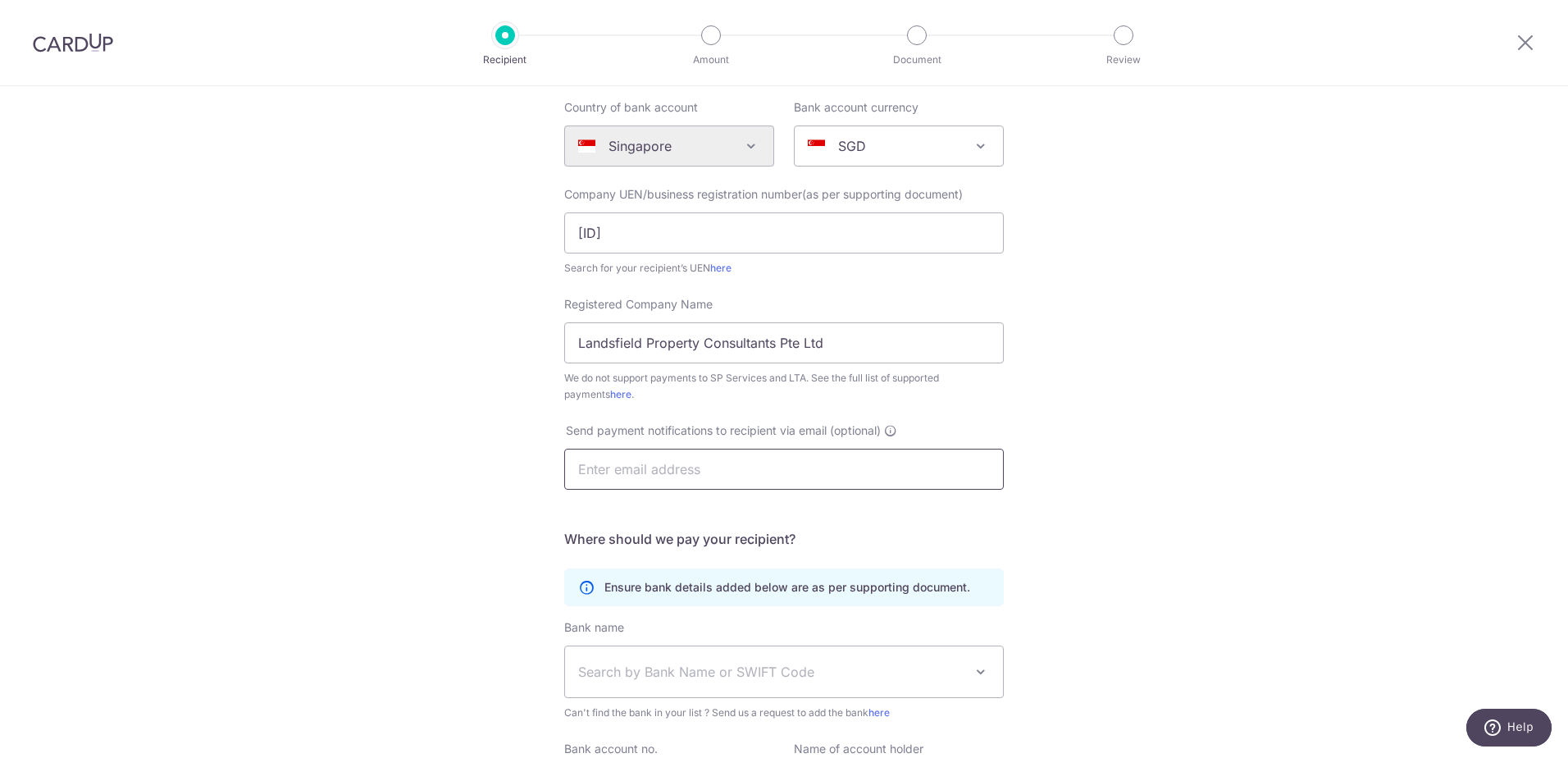 click at bounding box center [784, 469] 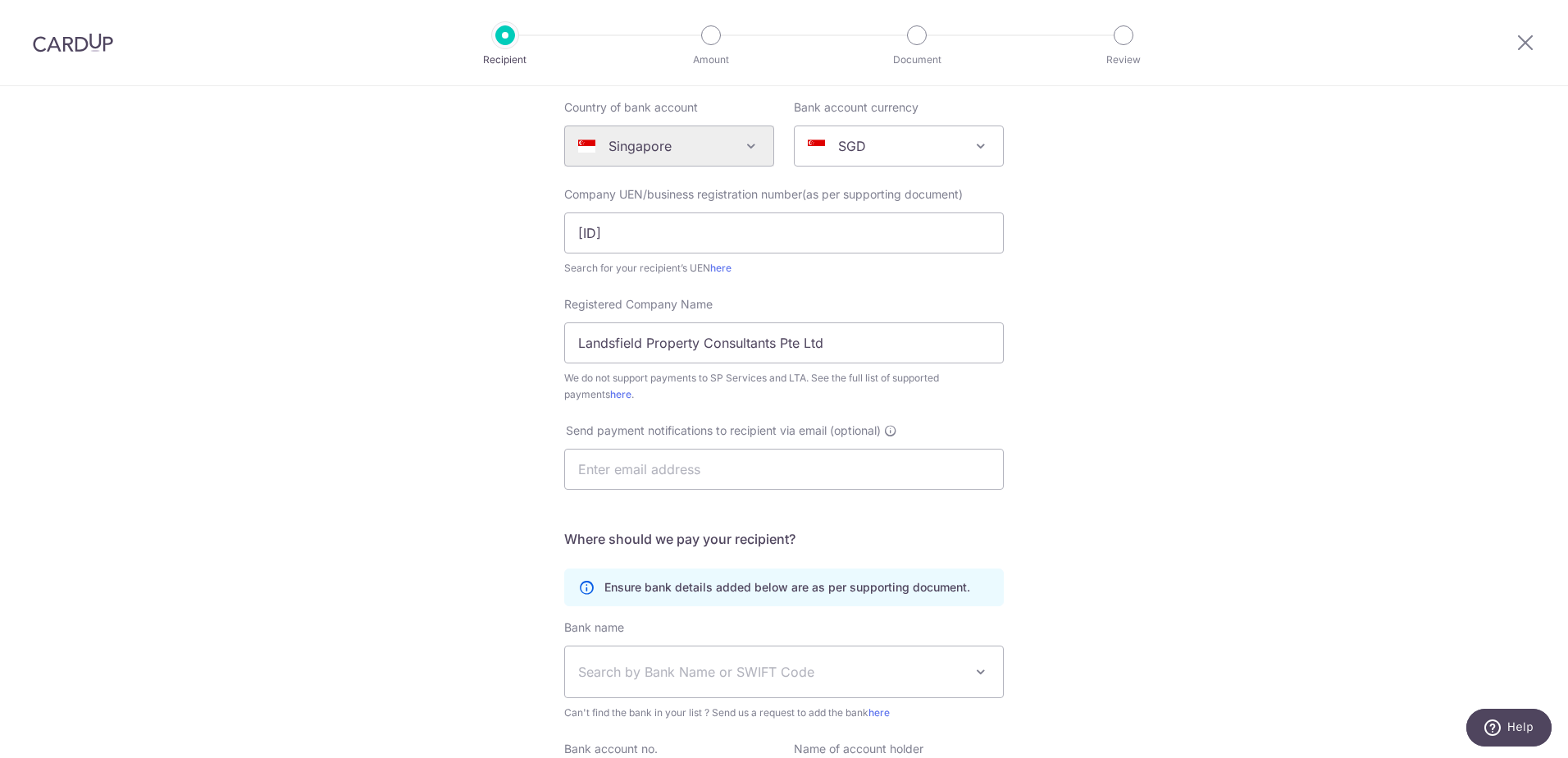 click on "Who would you like to pay?
Your recipient does not need a CardUp account to receive your payments.
Who should we send this miscellaneous payment to?
Country of bank account
Algeria
Andorra
Angola
Anguilla
Argentina
Armenia
Aruba
Australia
Austria
Azerbaijan
Bahrain
Bangladesh
Belgium
Bolivia
Bosnia and Herzegovina
Brazil
British Virgin Islands
Bulgaria
Canada
Chile
China
Colombia
Costa Rica
Croatia
Cyprus
Czech Republic
Denmark
Dominica
Dominican Republic
East Timor
Ecuador
Egypt
Estonia
Faroe Islands
Fiji
Finland
France
French Guiana
French Polynesia
French Southern Territories
Georgia
Germany
Greece
Greenland
Grenada
Guernsey
Guyana
Honduras
Hong Kong
Hungary
Iceland
India
Indonesia
Ireland
Isle of Man
Israel
Italy
Japan
Jersey
Kazakhstan
Kosovo
Kuwait
Kyrgyzstan" at bounding box center [784, 431] 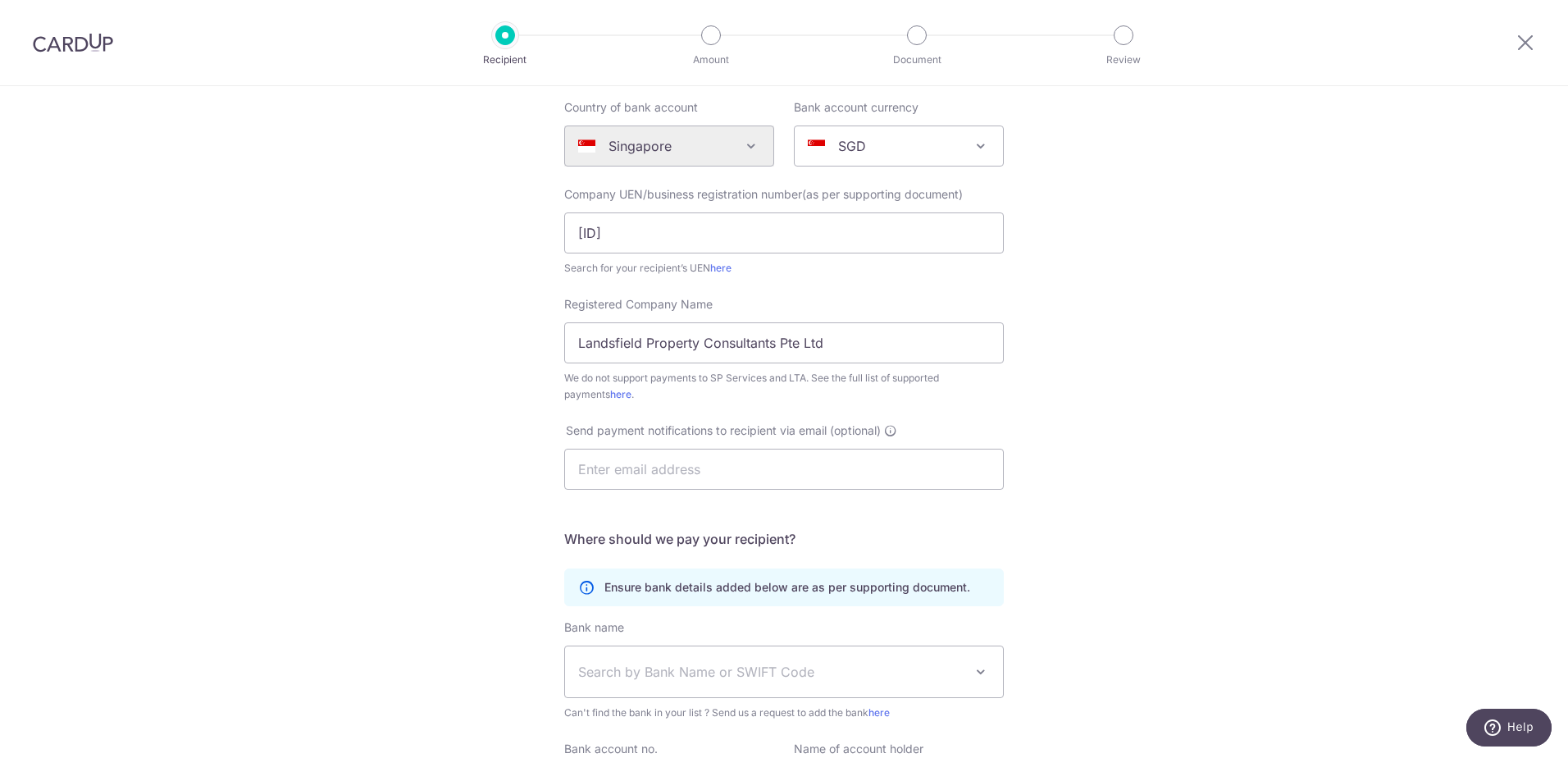 scroll, scrollTop: 246, scrollLeft: 0, axis: vertical 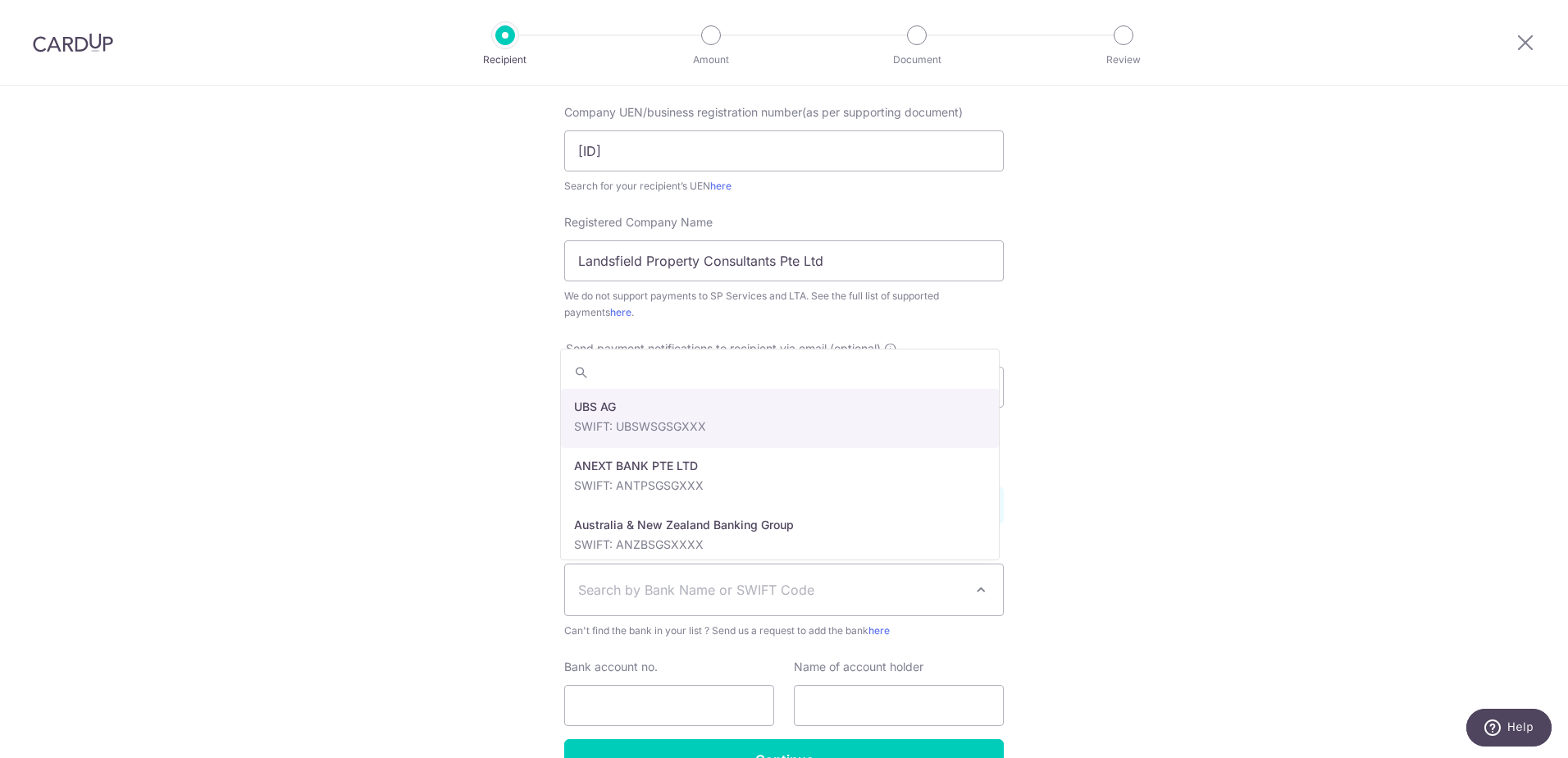 click on "Search by Bank Name or SWIFT Code" at bounding box center (771, 590) 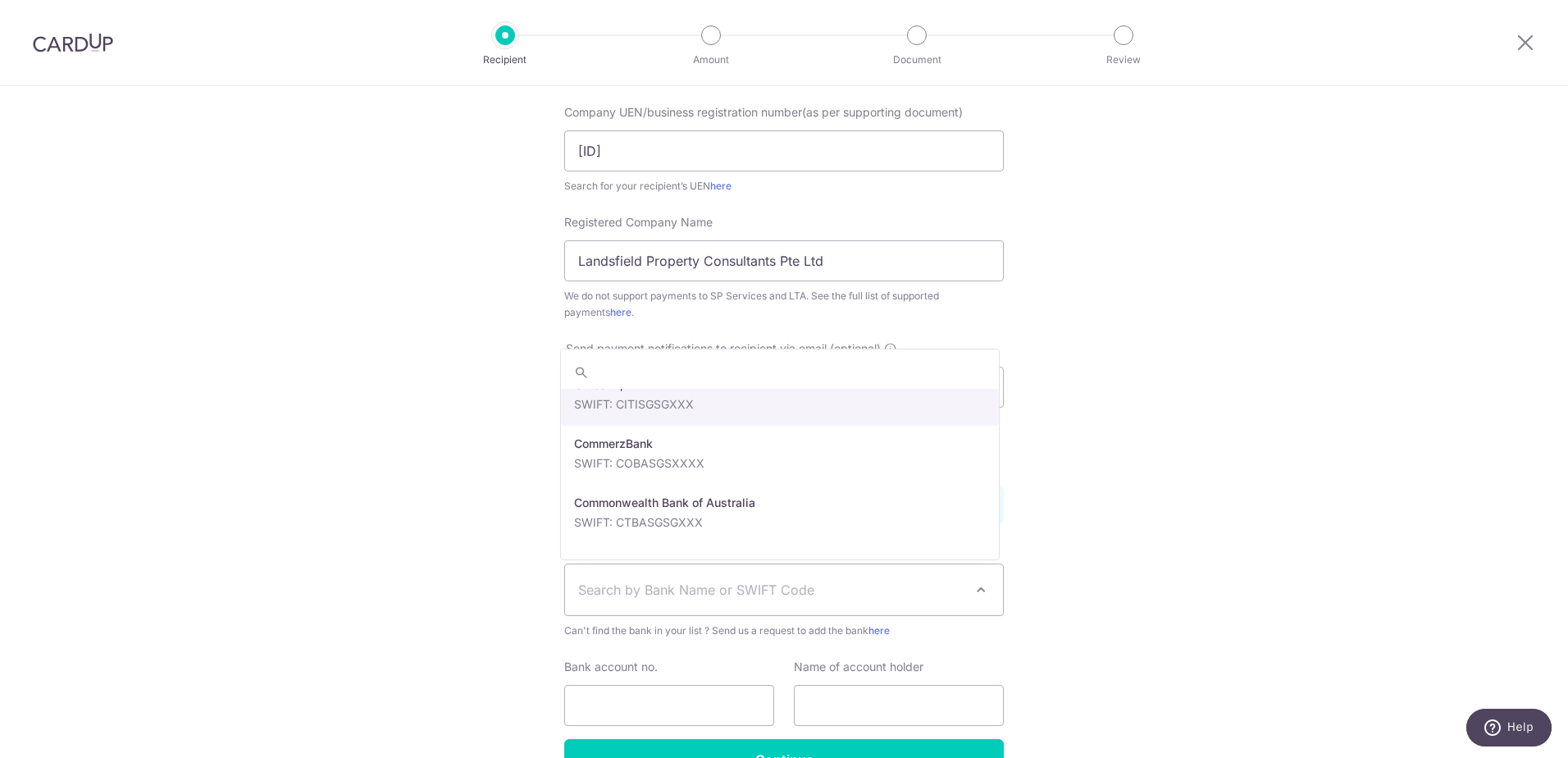 scroll, scrollTop: 984, scrollLeft: 0, axis: vertical 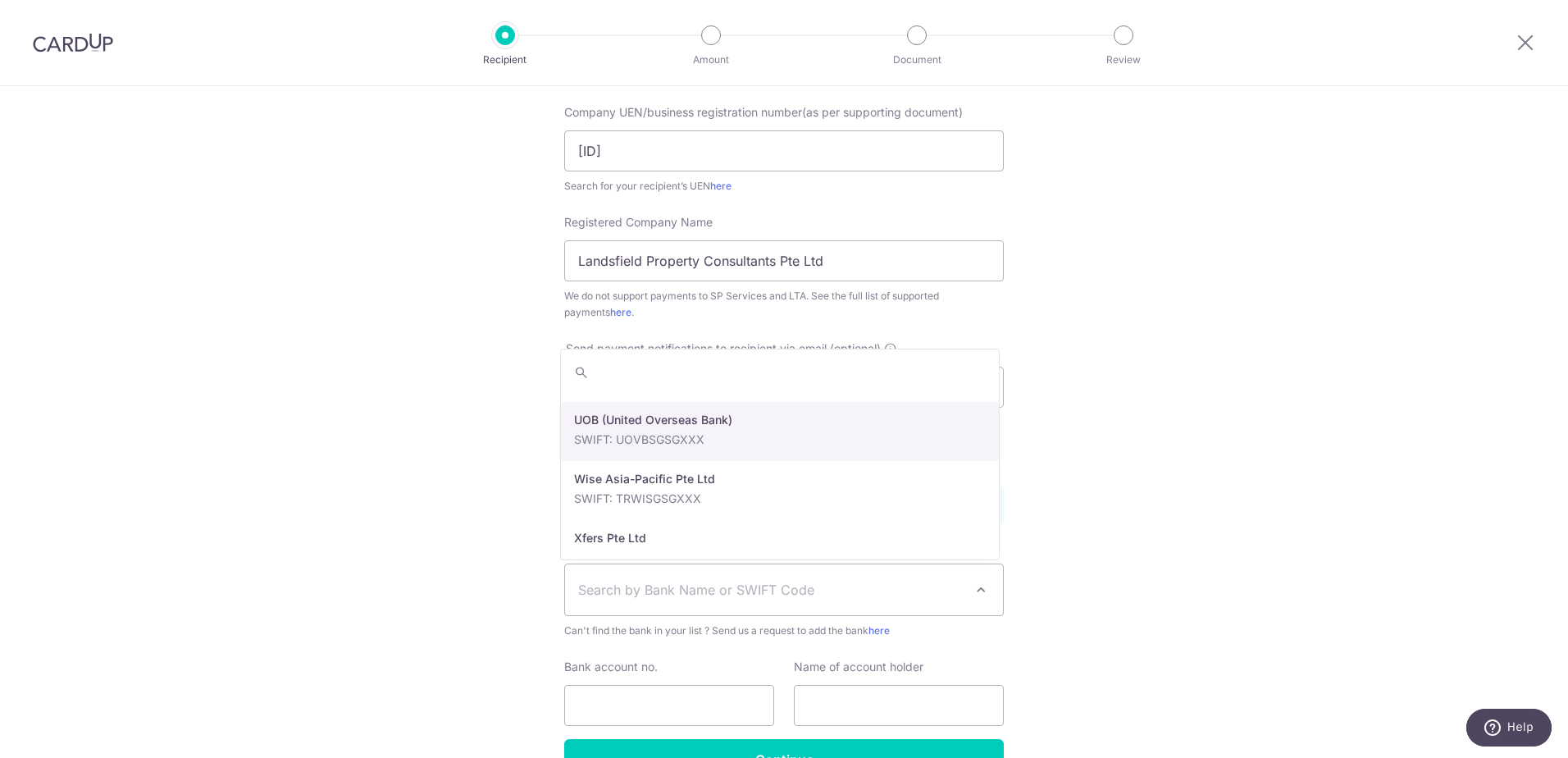 select on "18" 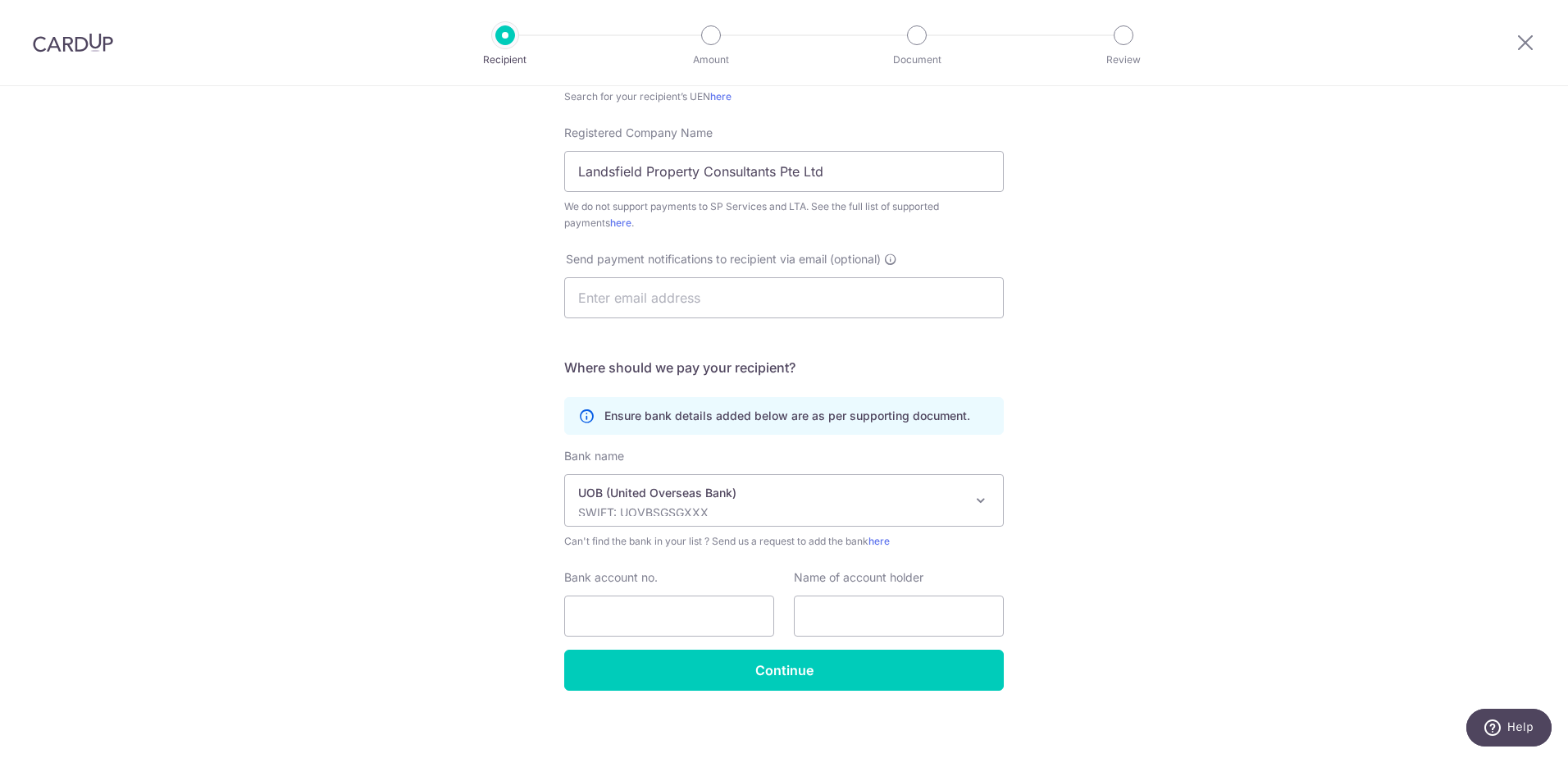 scroll, scrollTop: 345, scrollLeft: 0, axis: vertical 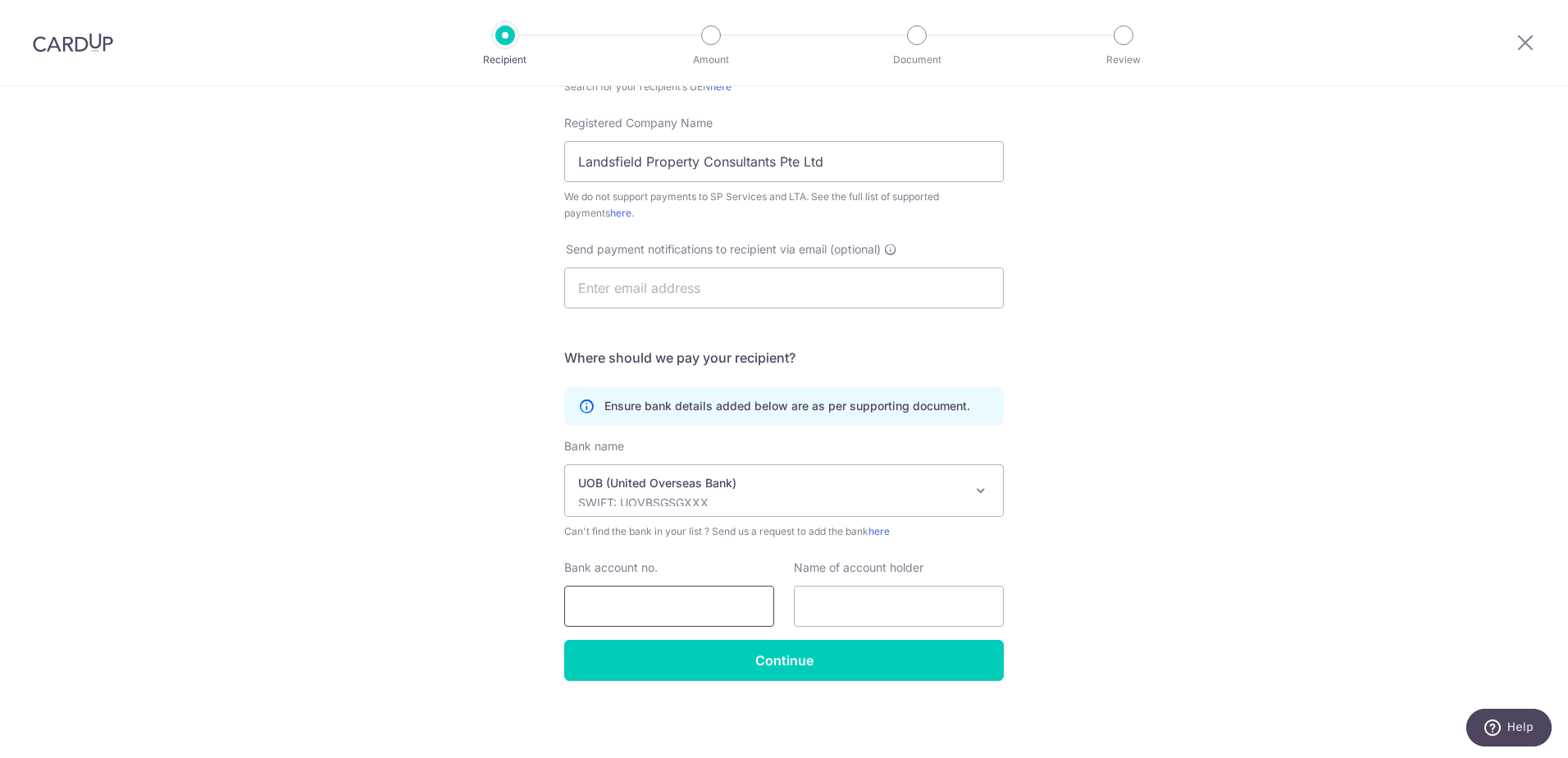 click on "Bank account no." at bounding box center (669, 606) 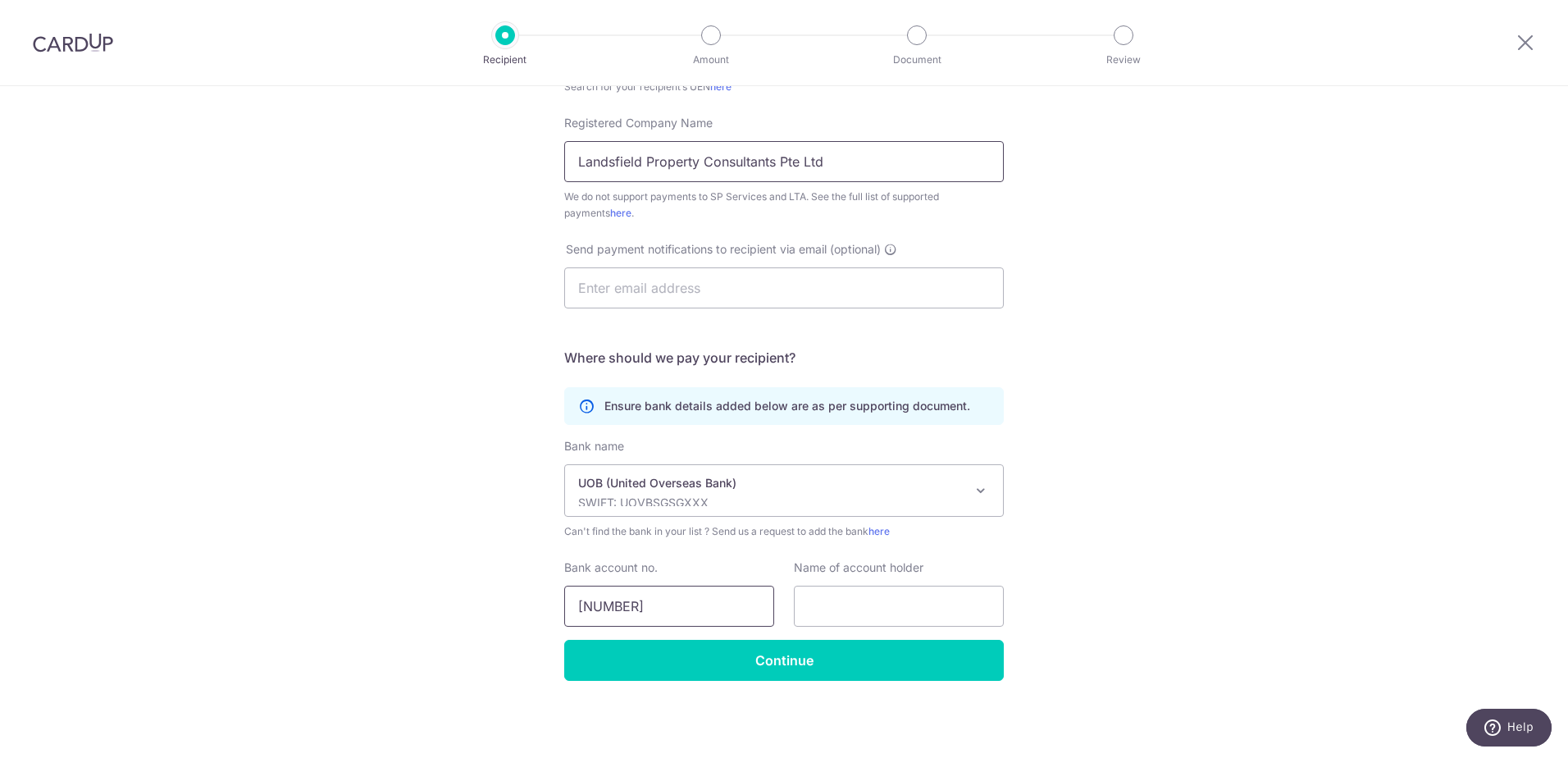 type on "3143078661" 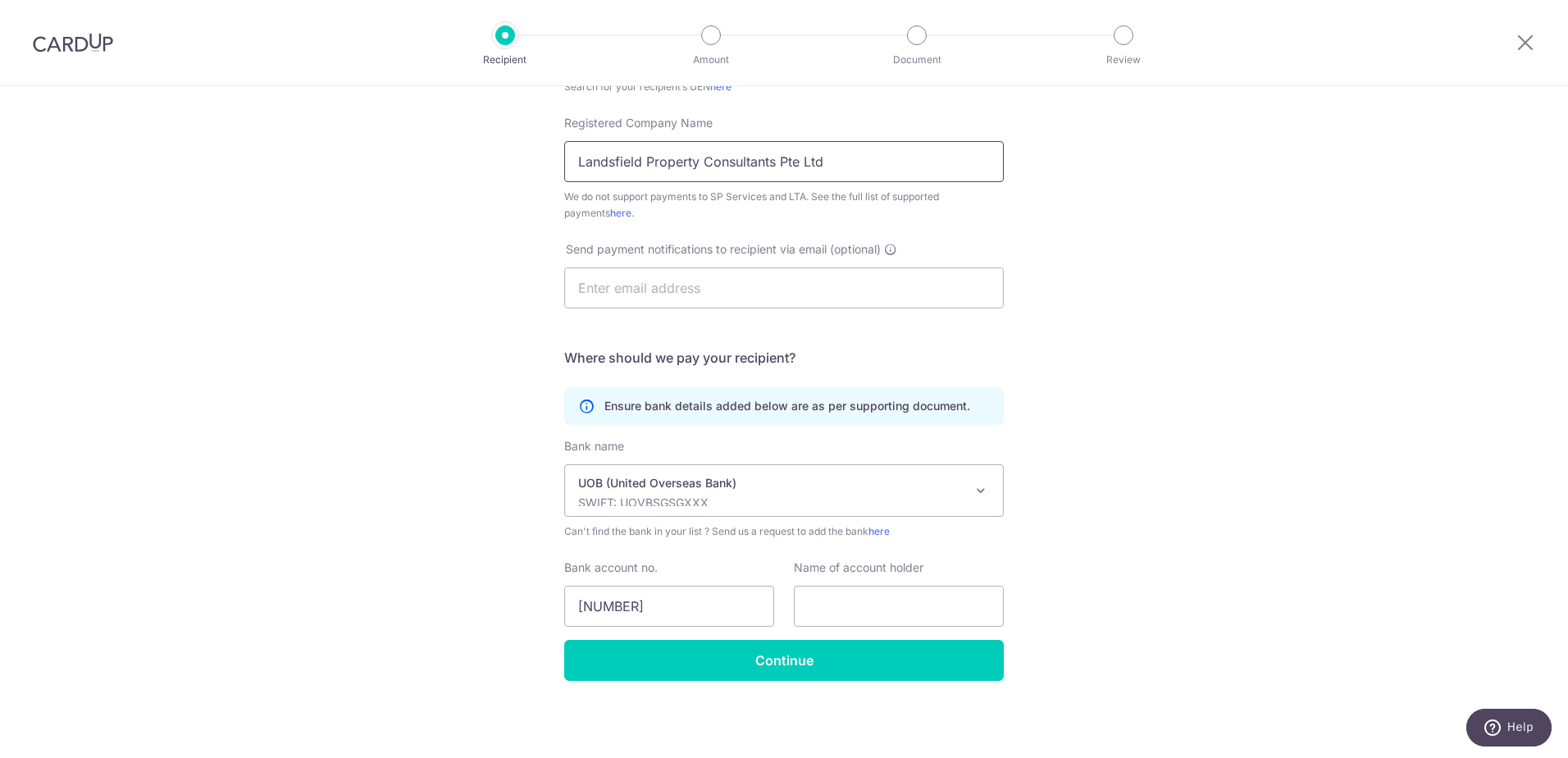 drag, startPoint x: 572, startPoint y: 157, endPoint x: 832, endPoint y: 164, distance: 260.09421 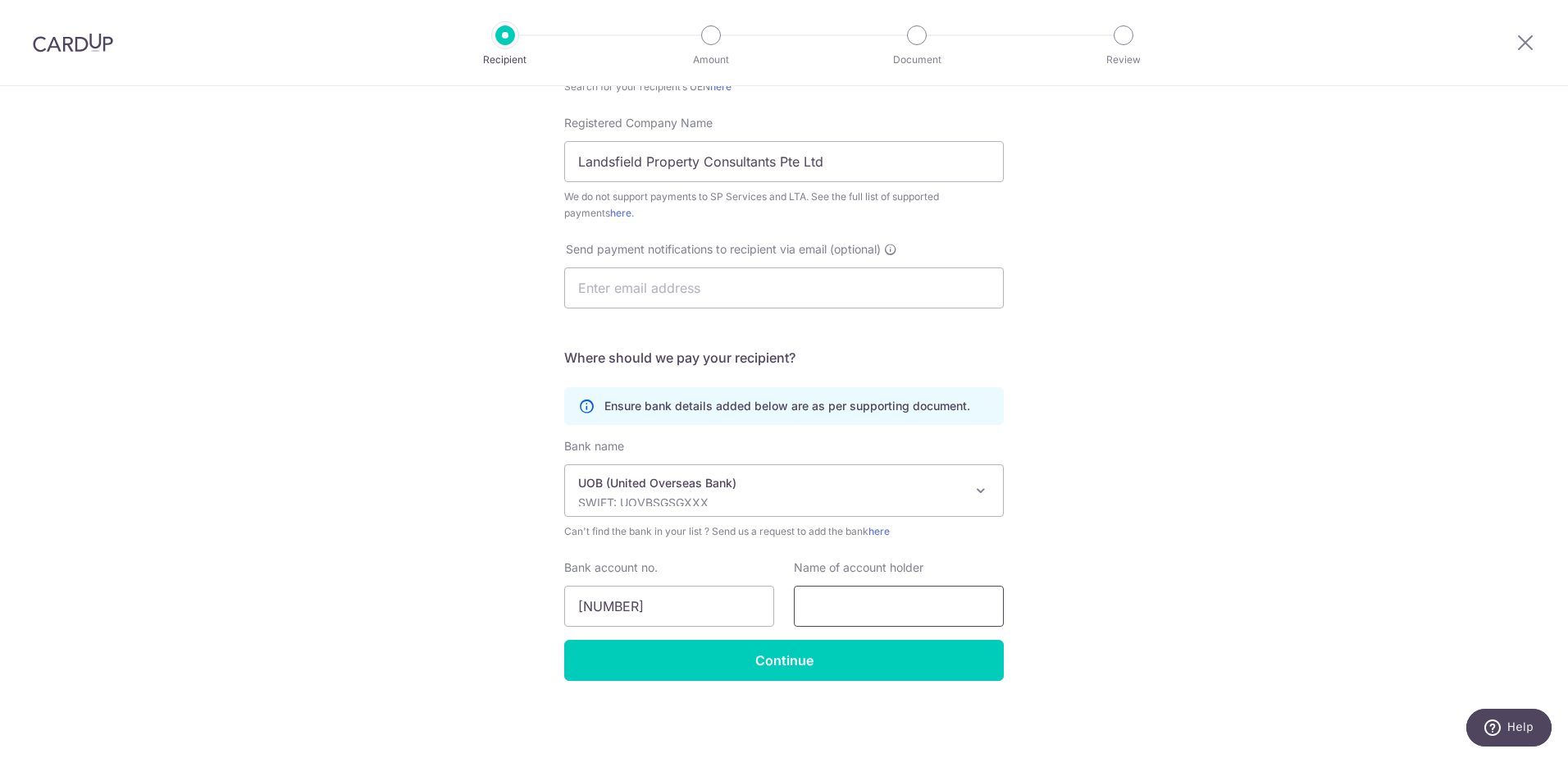 click at bounding box center (899, 606) 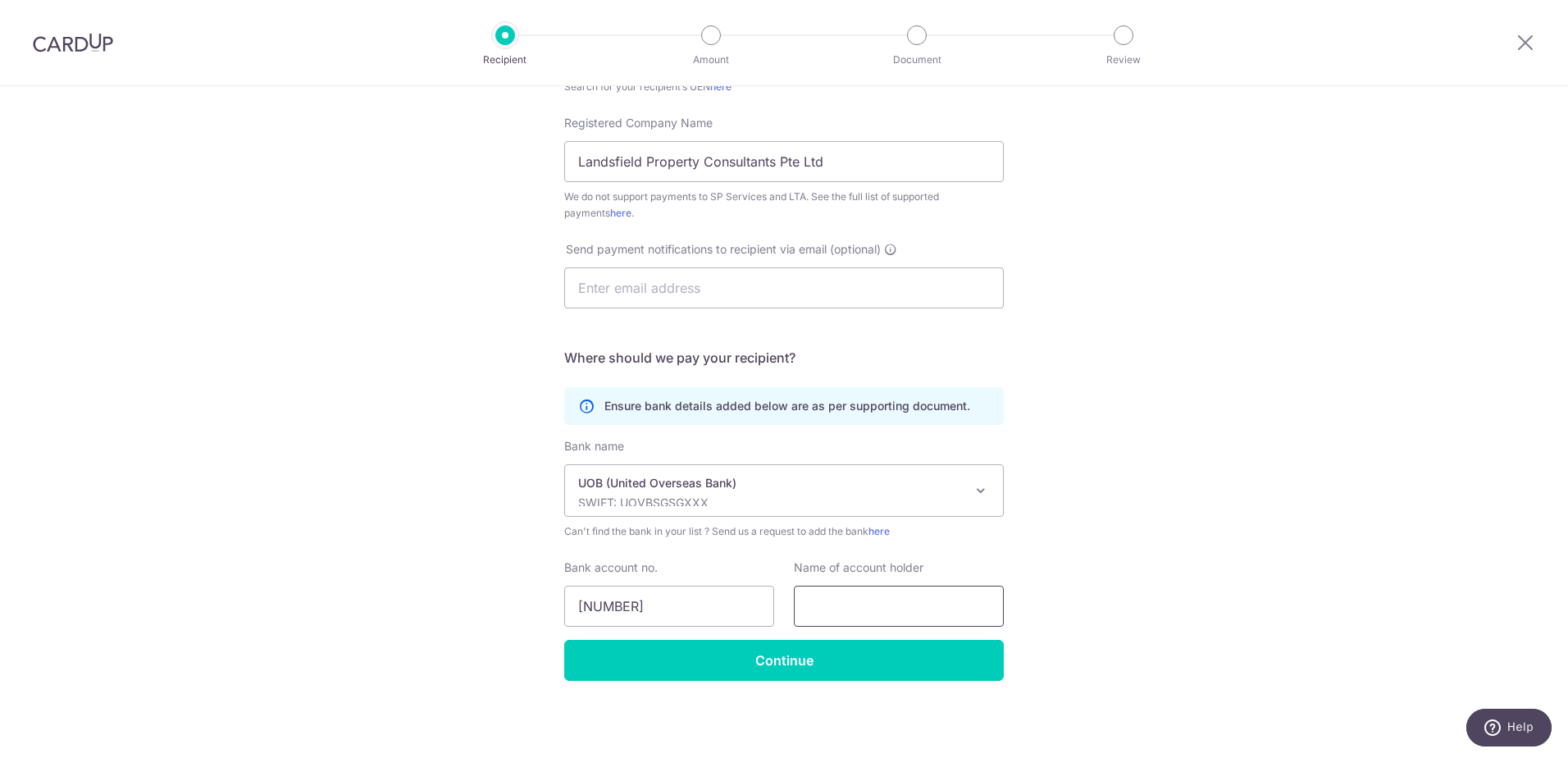 paste on "Landsfield Property Consultants Pte Ltd" 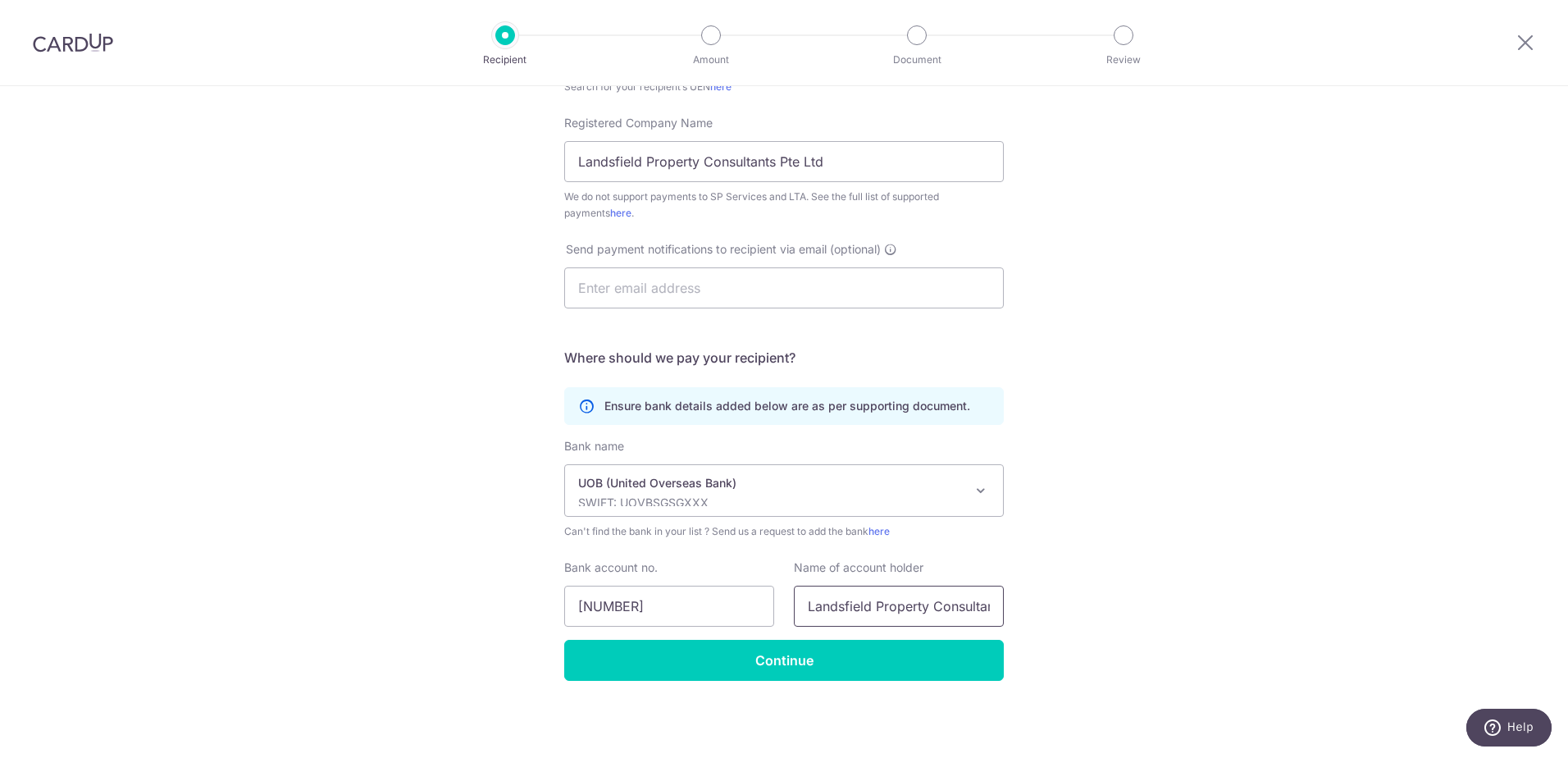 scroll, scrollTop: 0, scrollLeft: 64, axis: horizontal 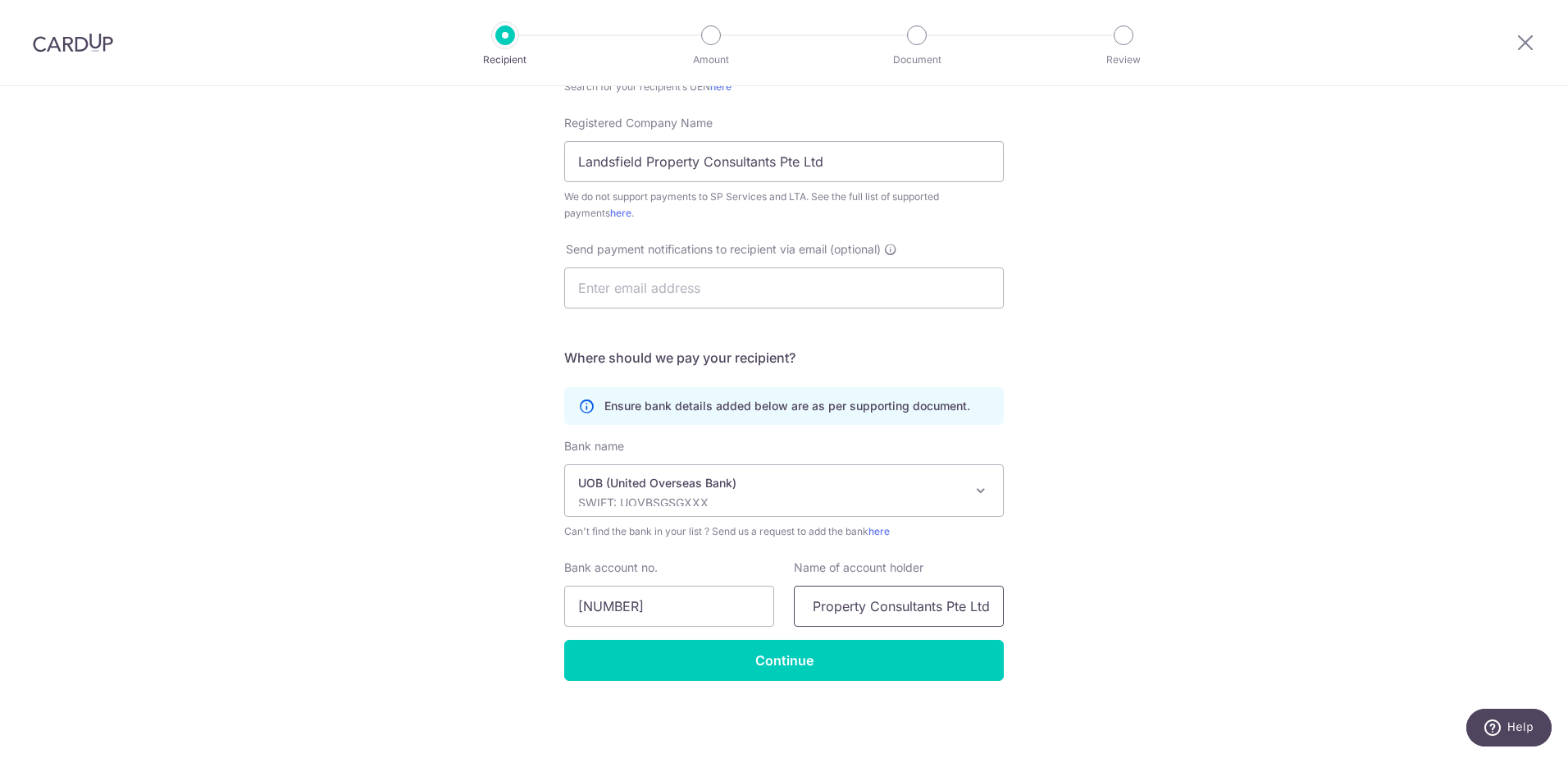 click on "Landsfield Property Consultants Pte Ltd" at bounding box center [899, 606] 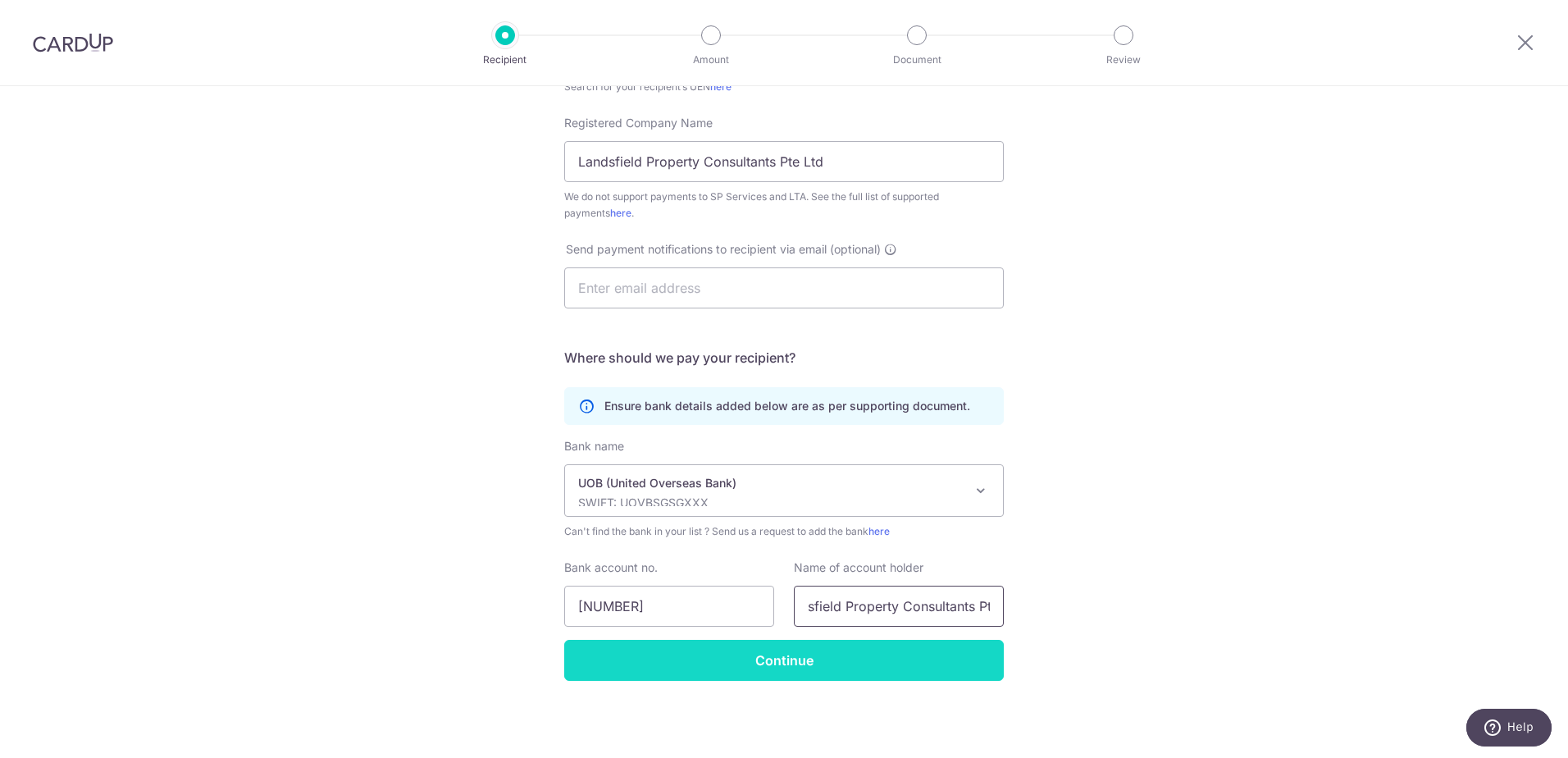 scroll, scrollTop: 0, scrollLeft: 0, axis: both 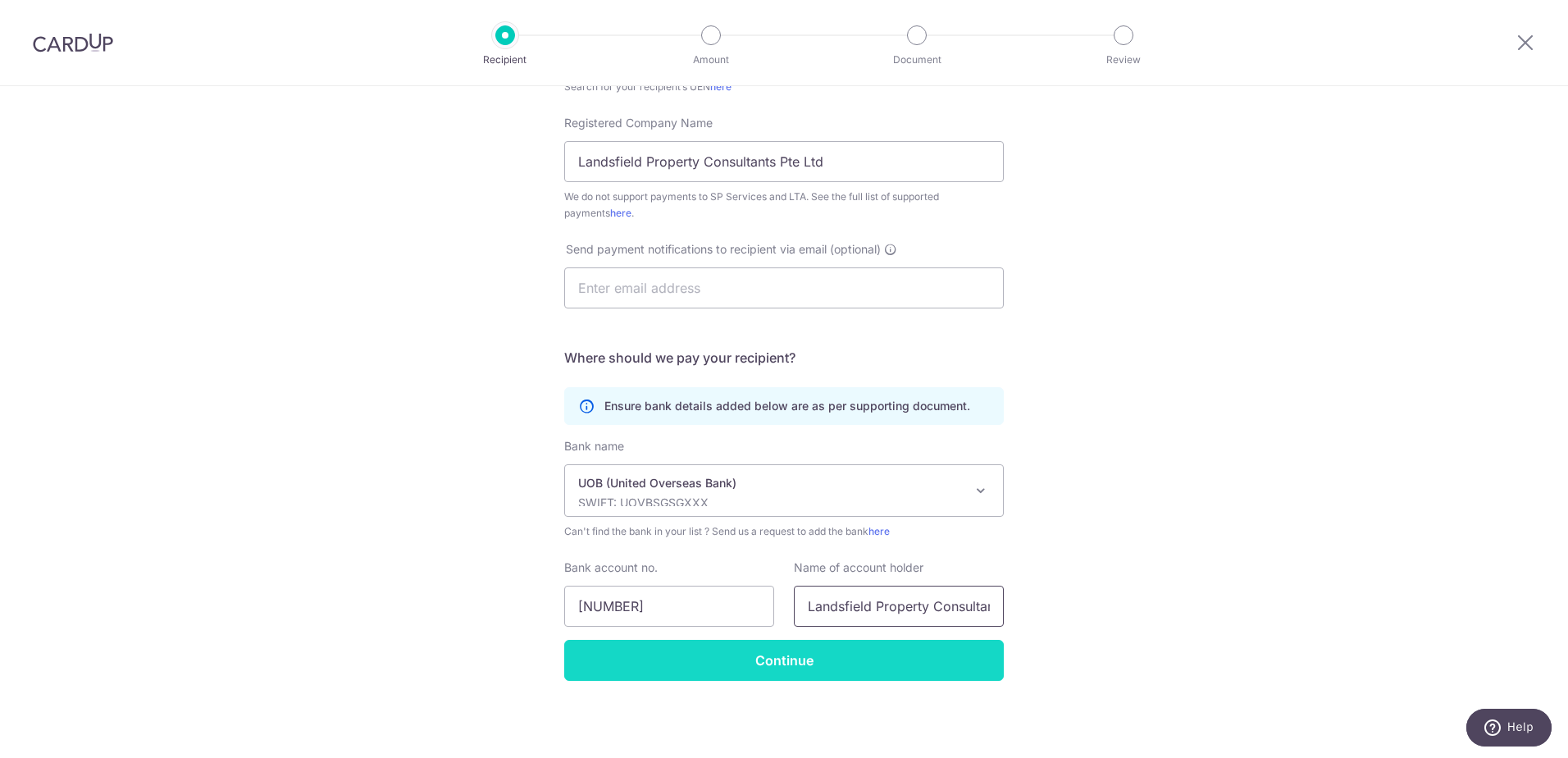 type on "Landsfield Property Consultants Pte Ltd" 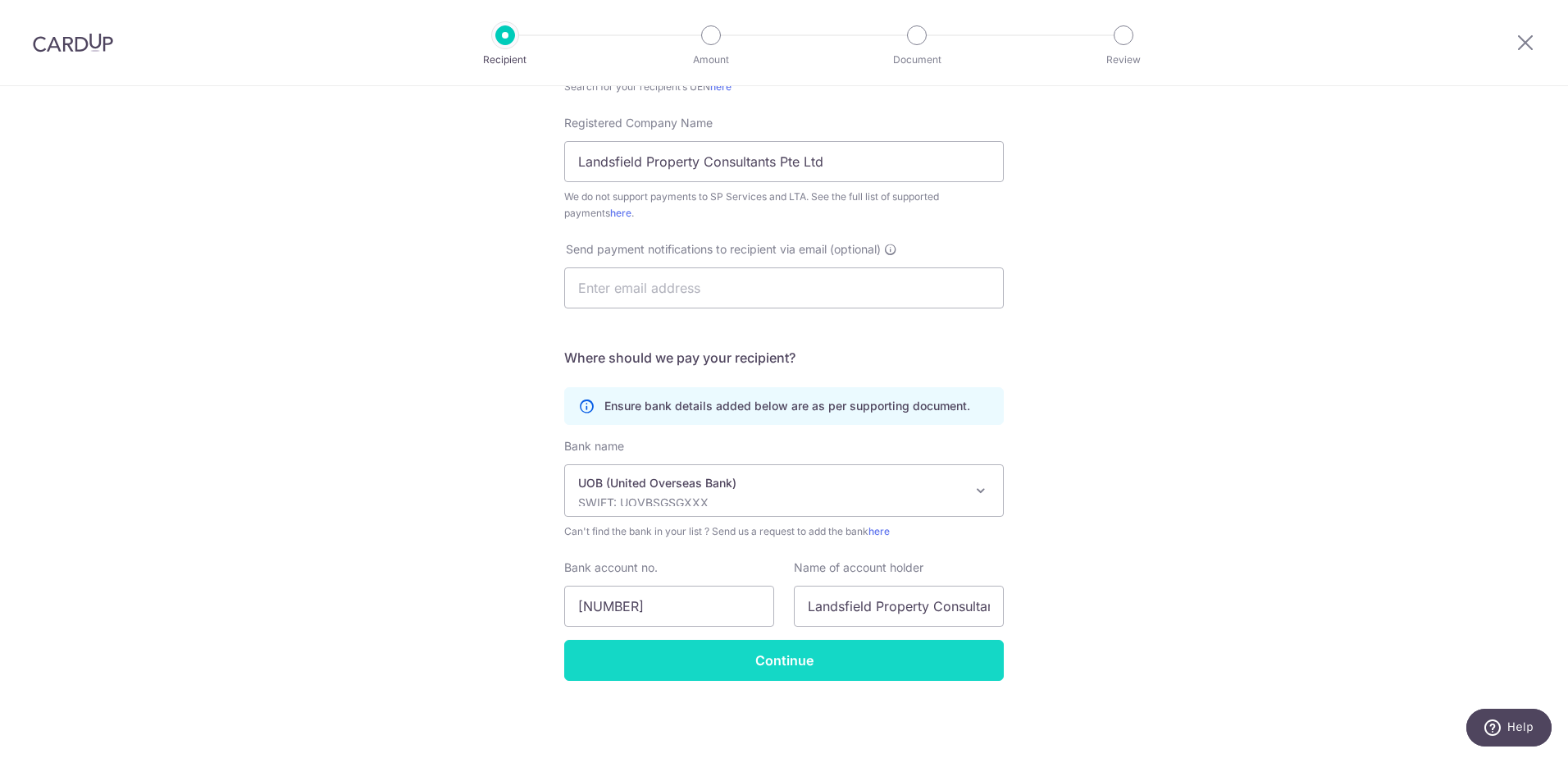 click on "Continue" at bounding box center [784, 660] 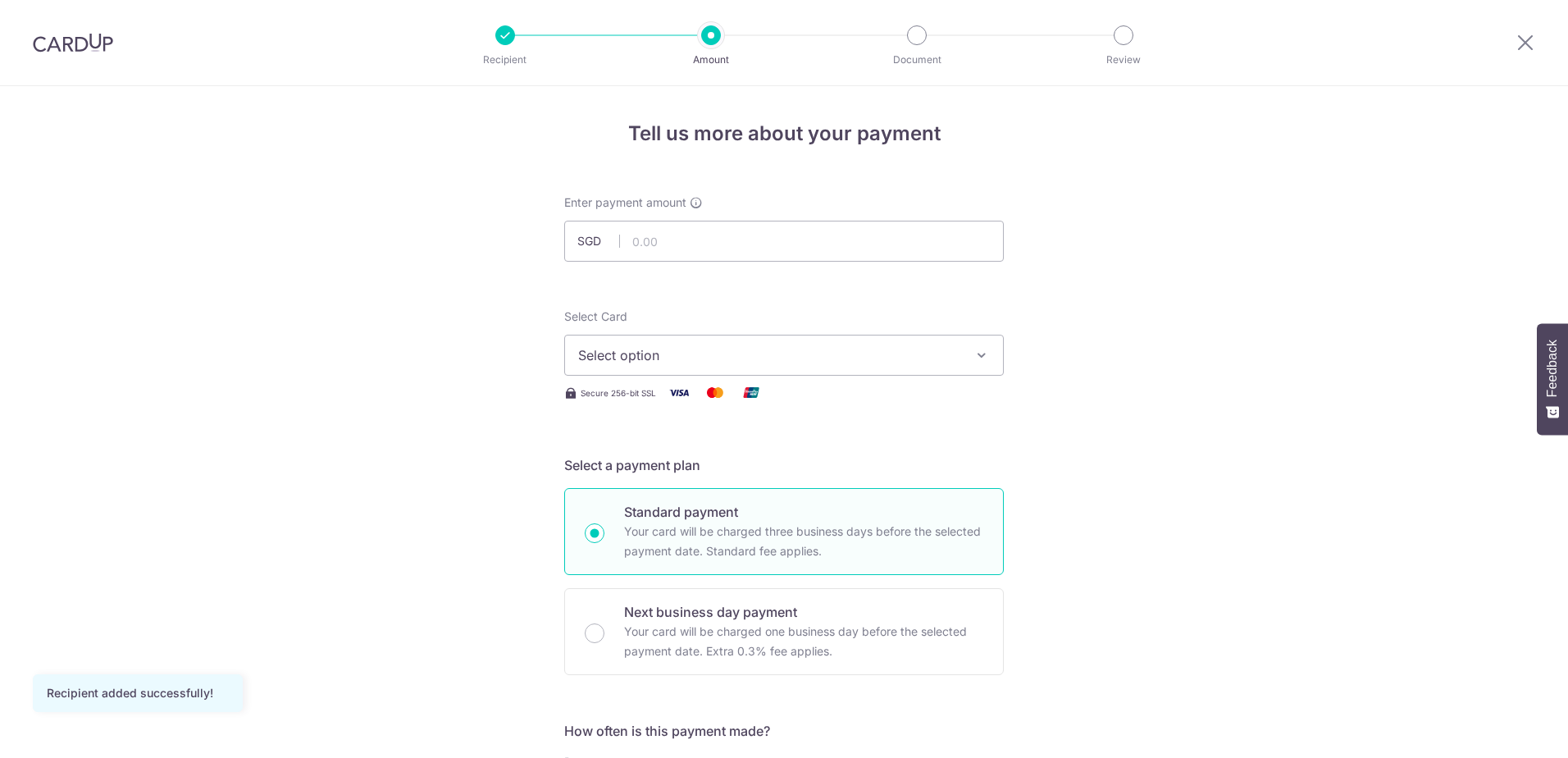 scroll, scrollTop: 0, scrollLeft: 0, axis: both 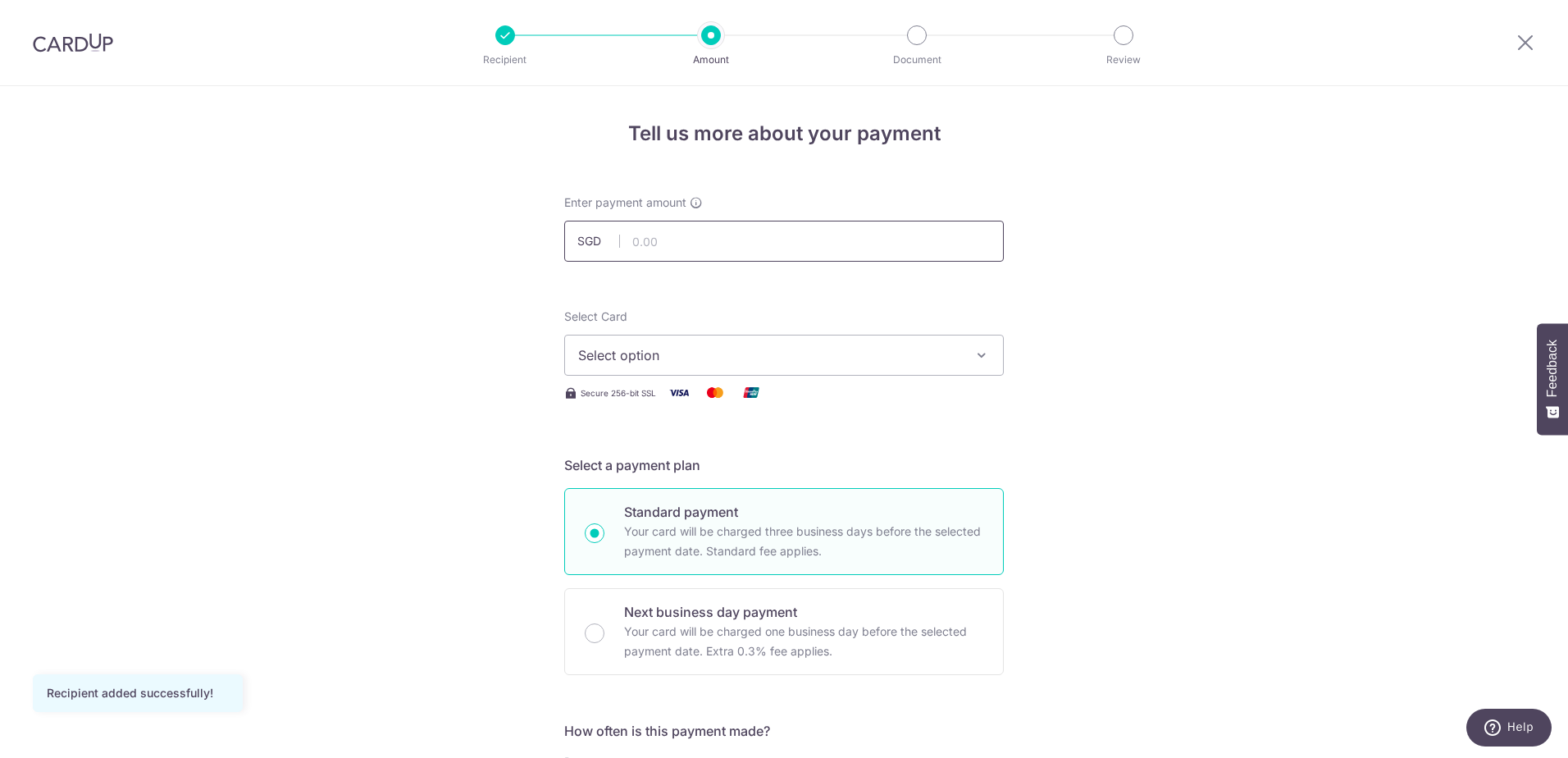 click at bounding box center [784, 241] 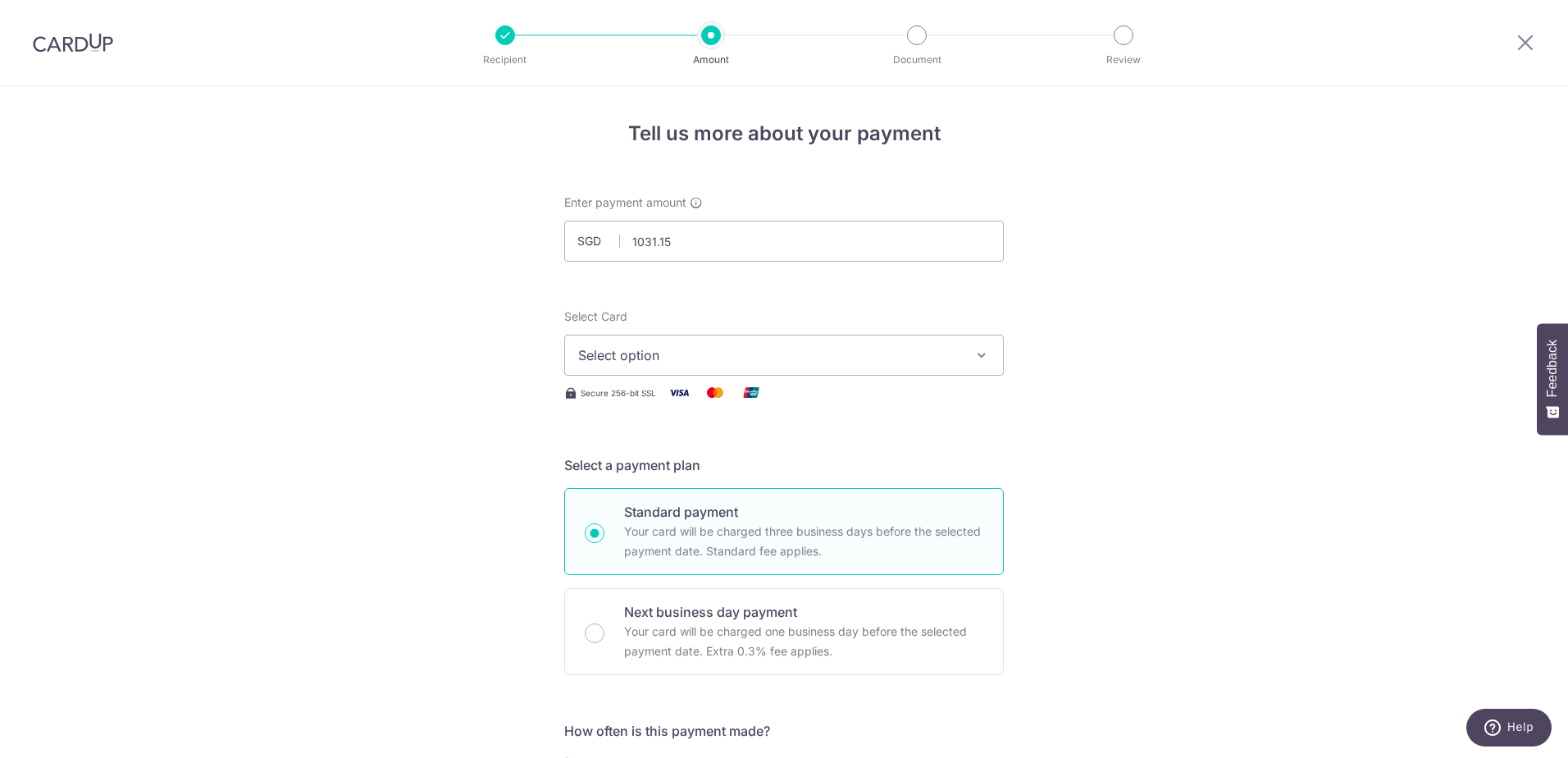 type on "1,031.15" 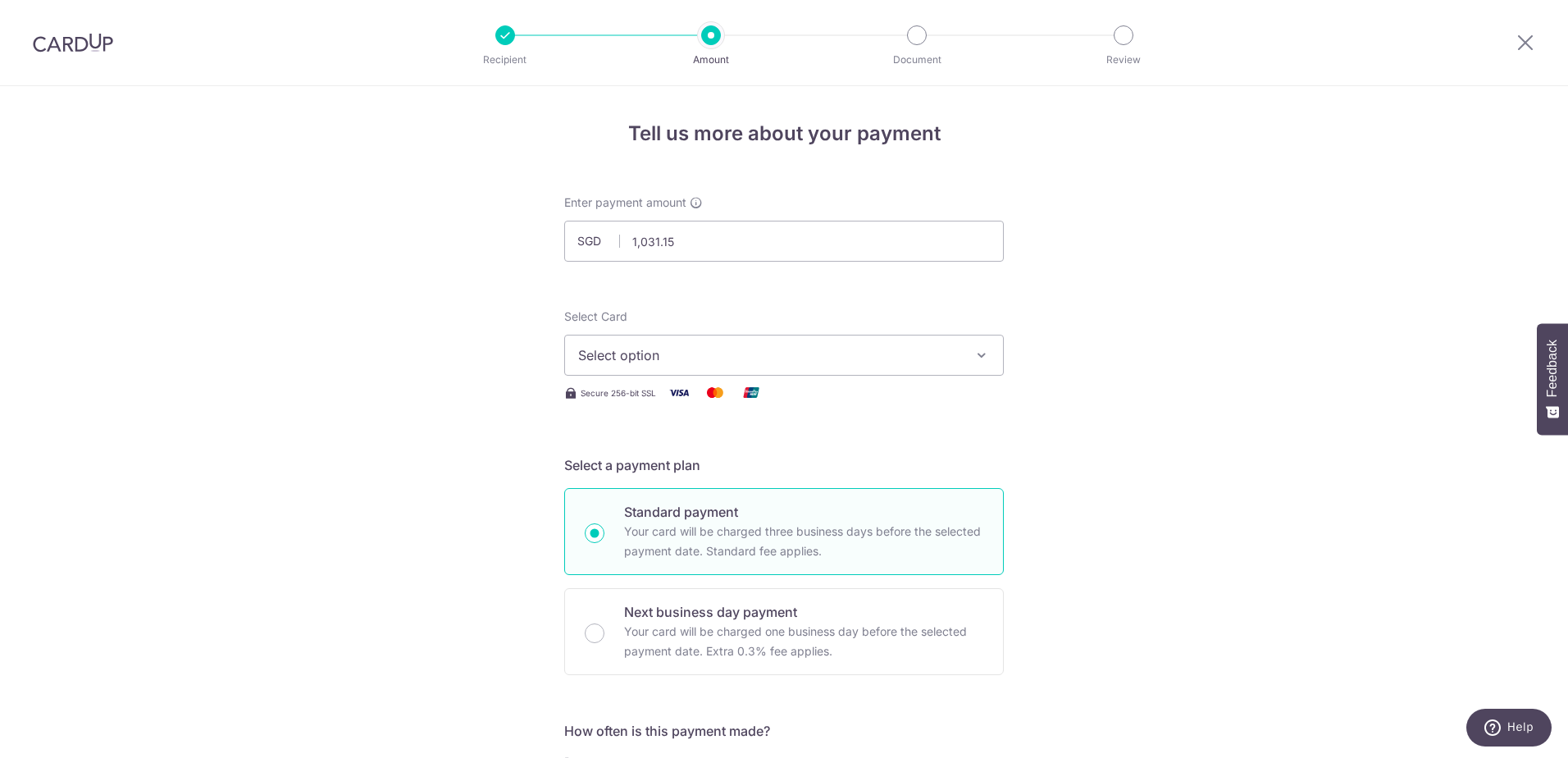 click on "Tell us more about your payment
Enter payment amount
SGD
1,031.15
1031.15
Recipient added successfully!
Select Card
Select option
Add credit card
Your Cards
**** 4134
**** 2583
Secure 256-bit SSL
Text
New card details
Card" at bounding box center [784, 828] 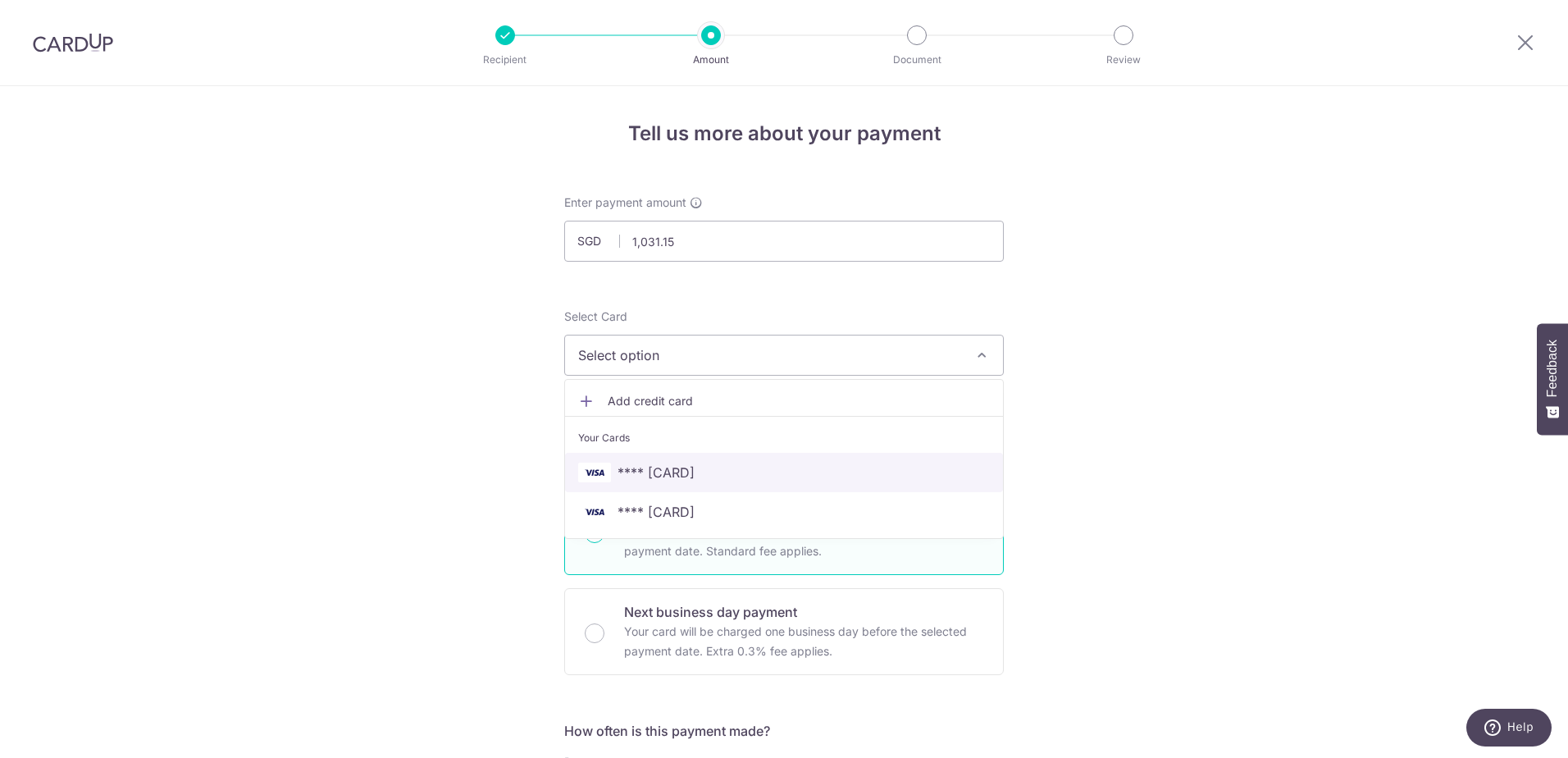 click on "**** [CARD]" at bounding box center (656, 473) 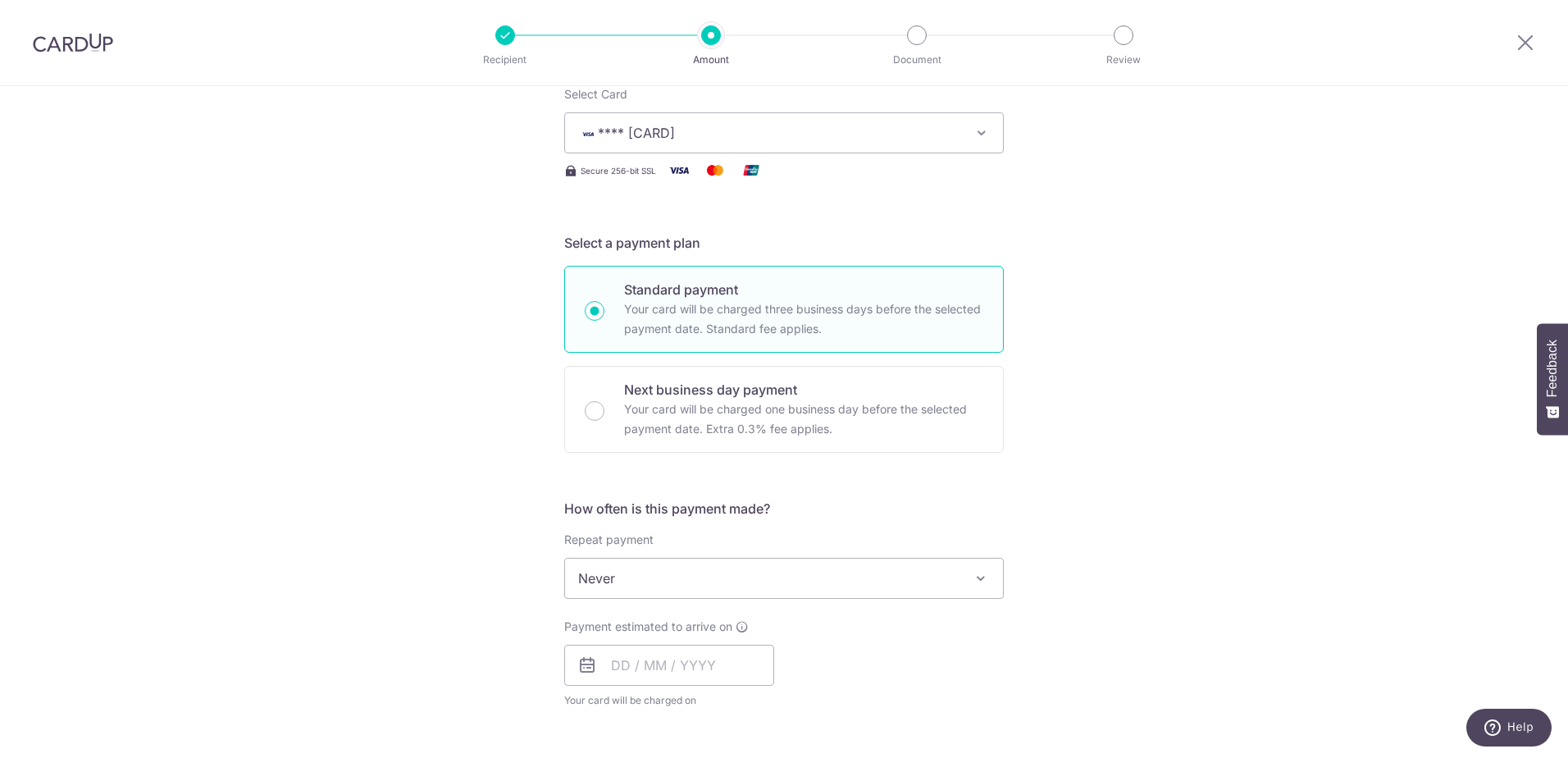scroll, scrollTop: 328, scrollLeft: 0, axis: vertical 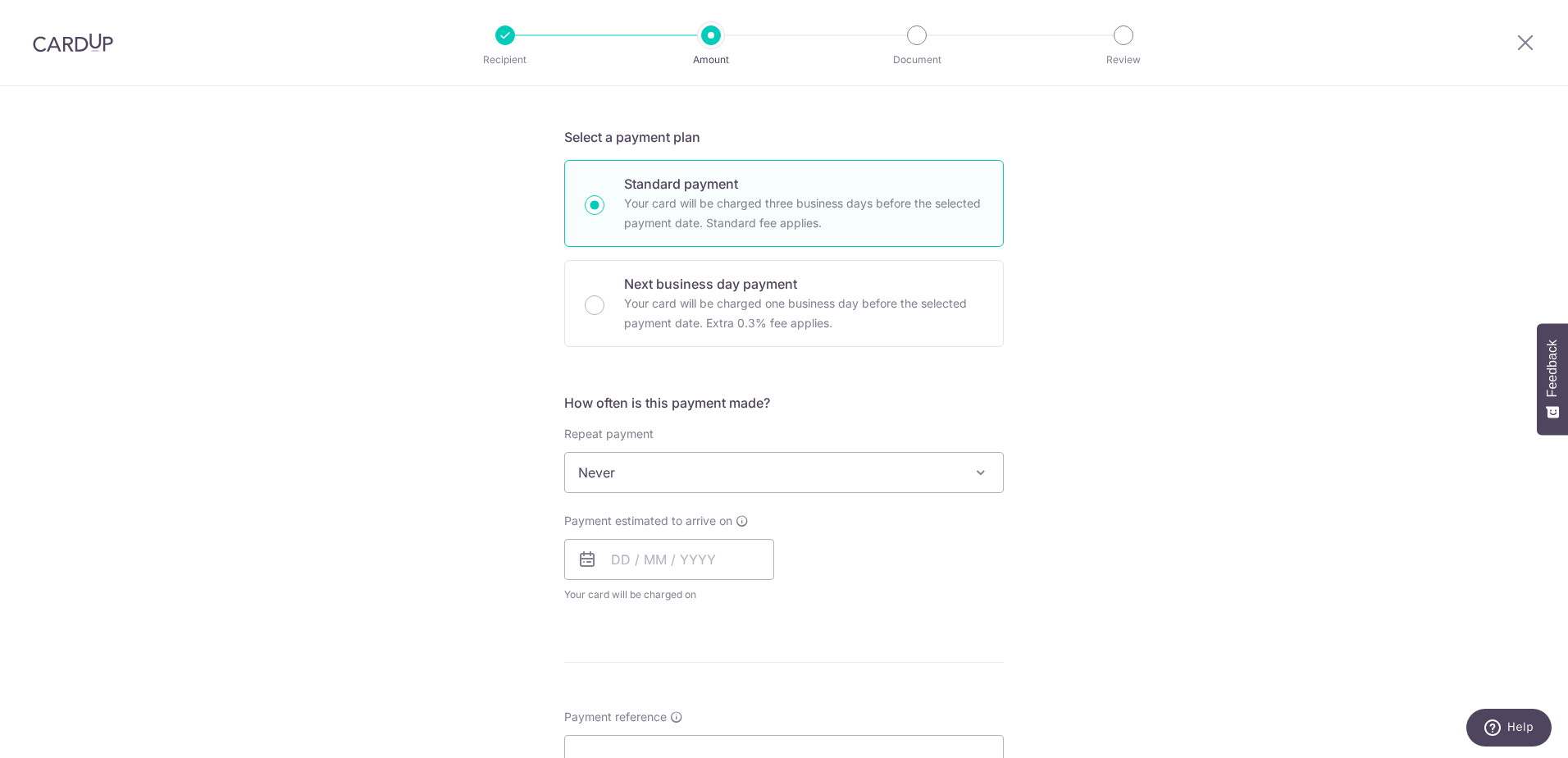 click on "Never" at bounding box center [784, 473] 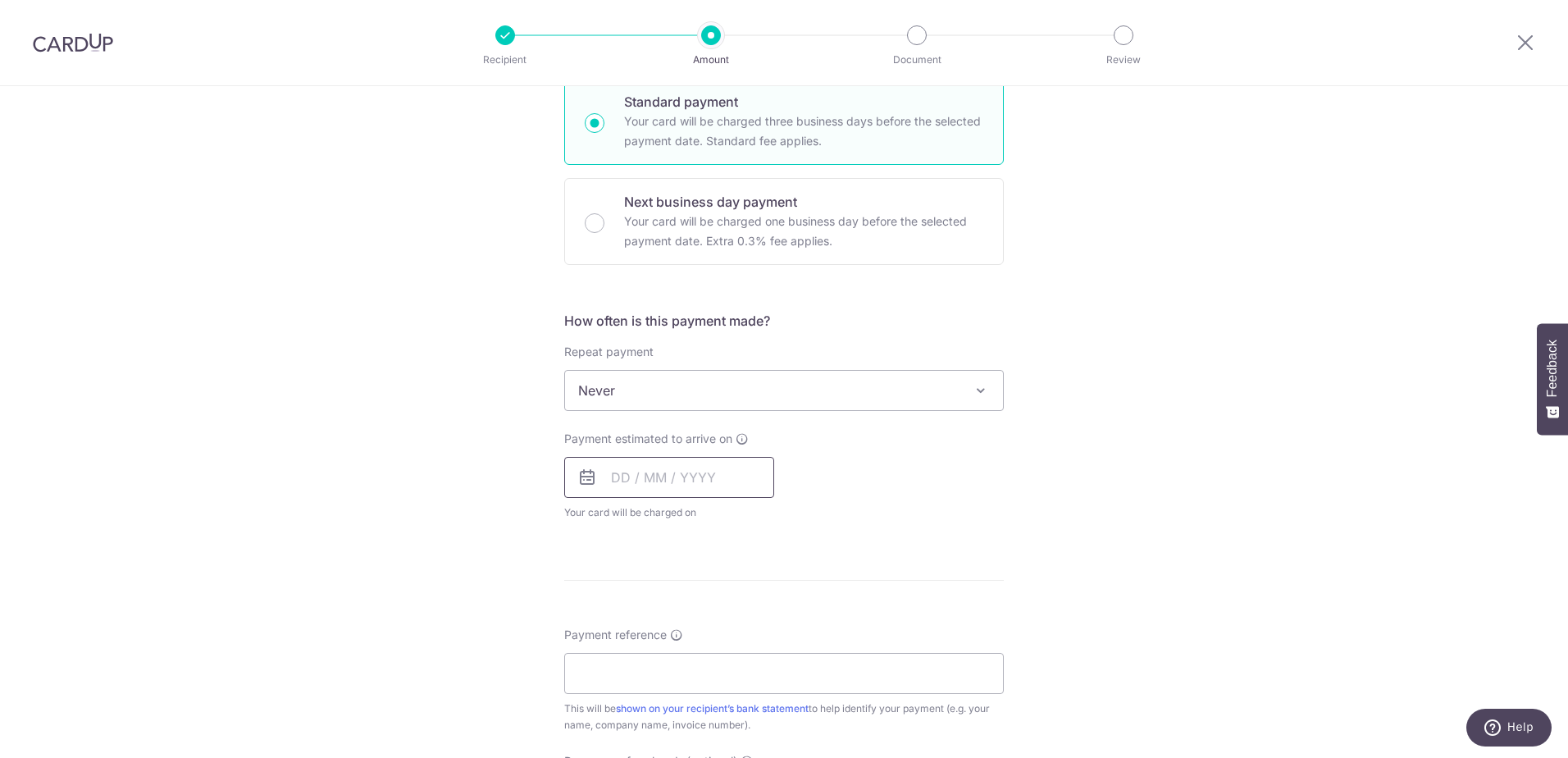 click at bounding box center [669, 477] 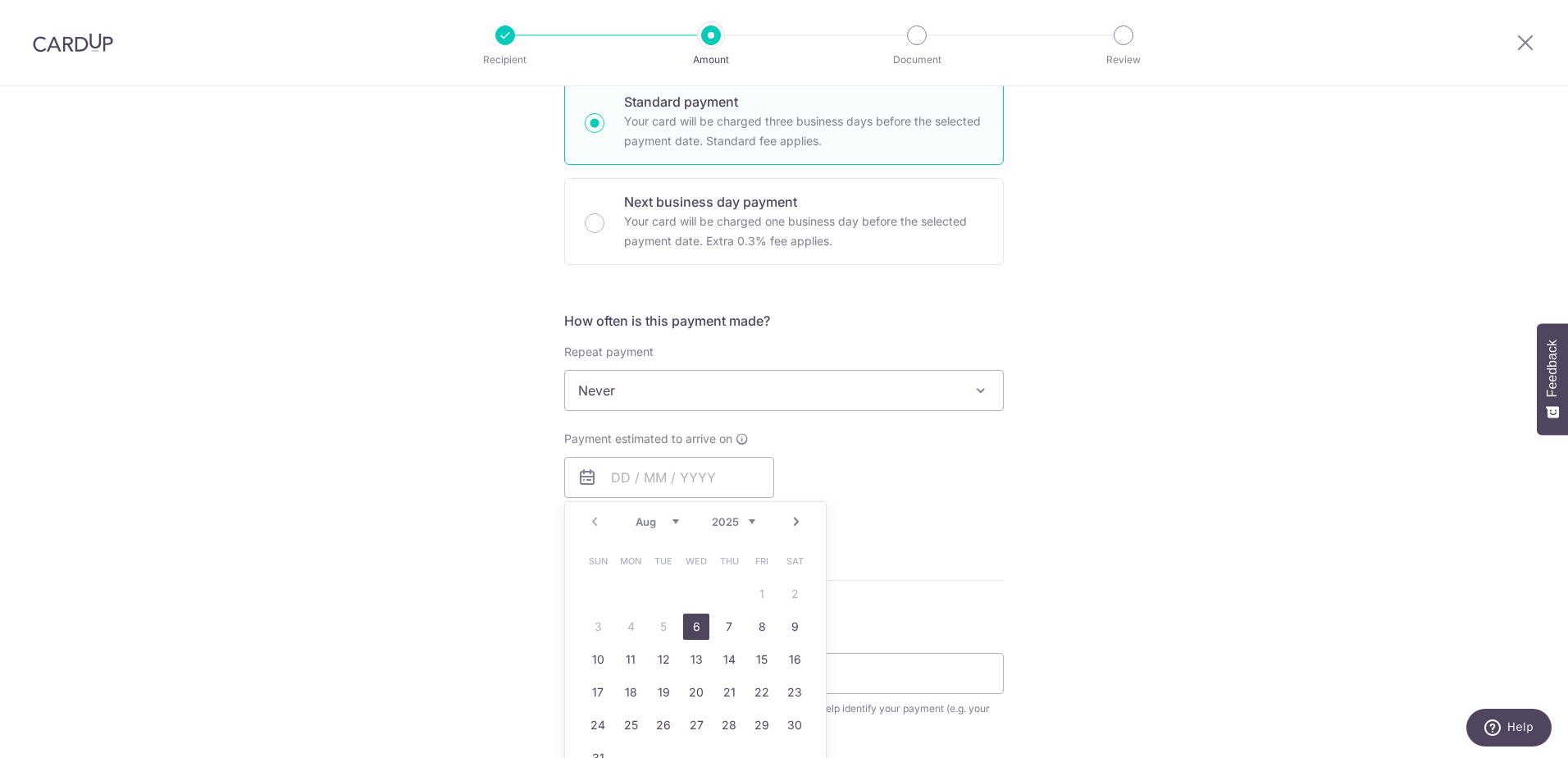 click on "6" at bounding box center (696, 627) 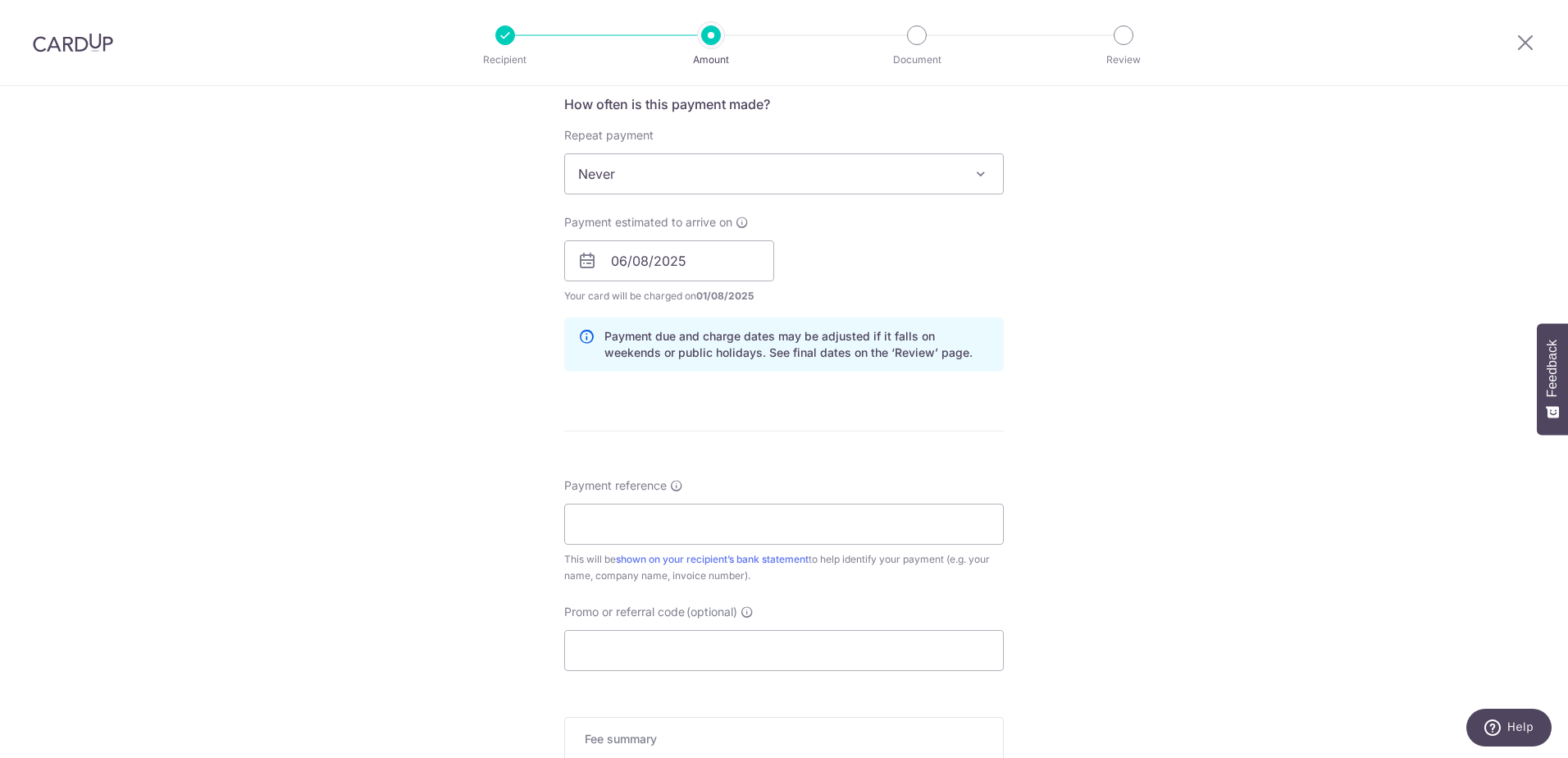 scroll, scrollTop: 656, scrollLeft: 0, axis: vertical 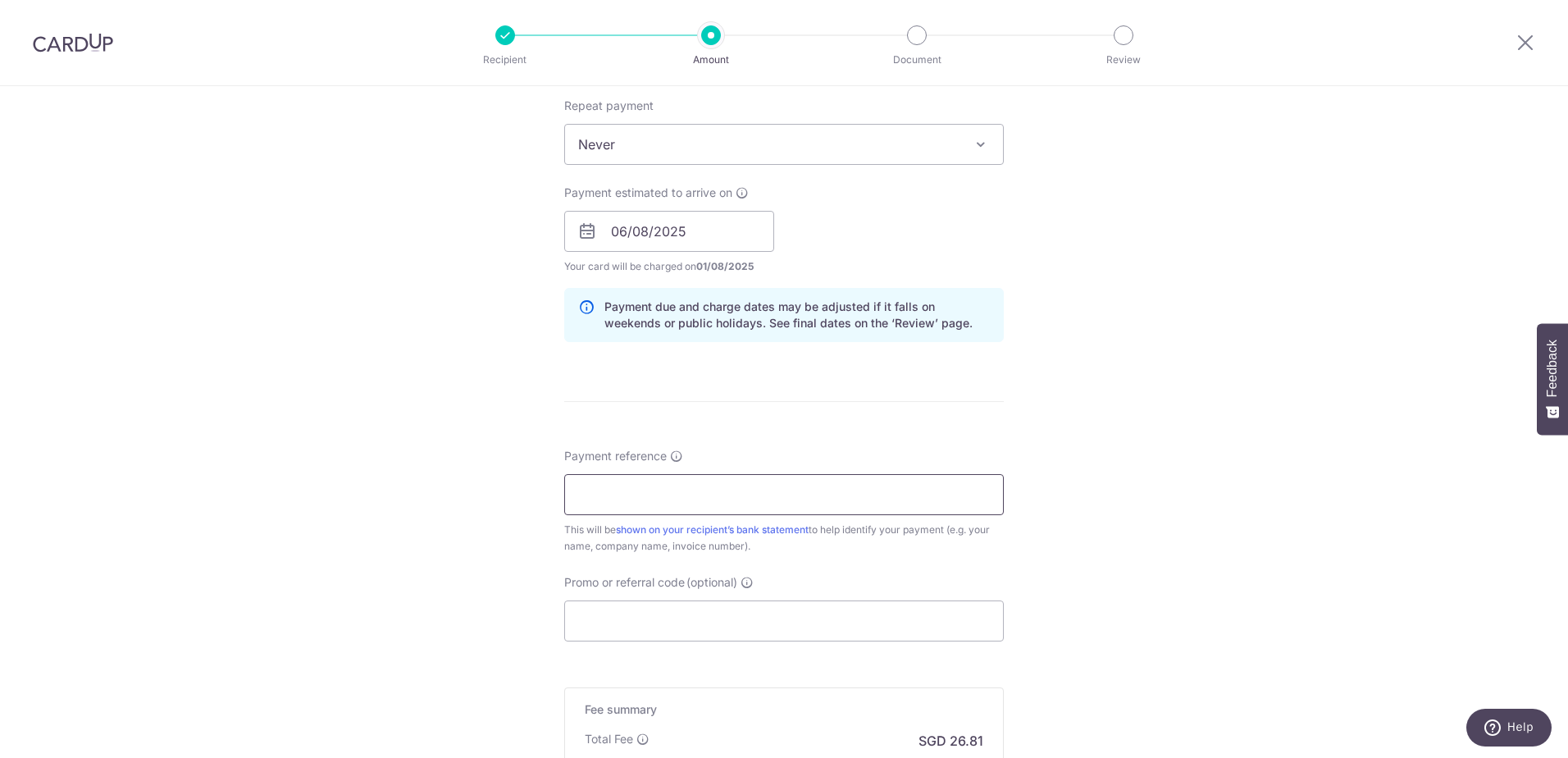click on "Payment reference" at bounding box center (784, 495) 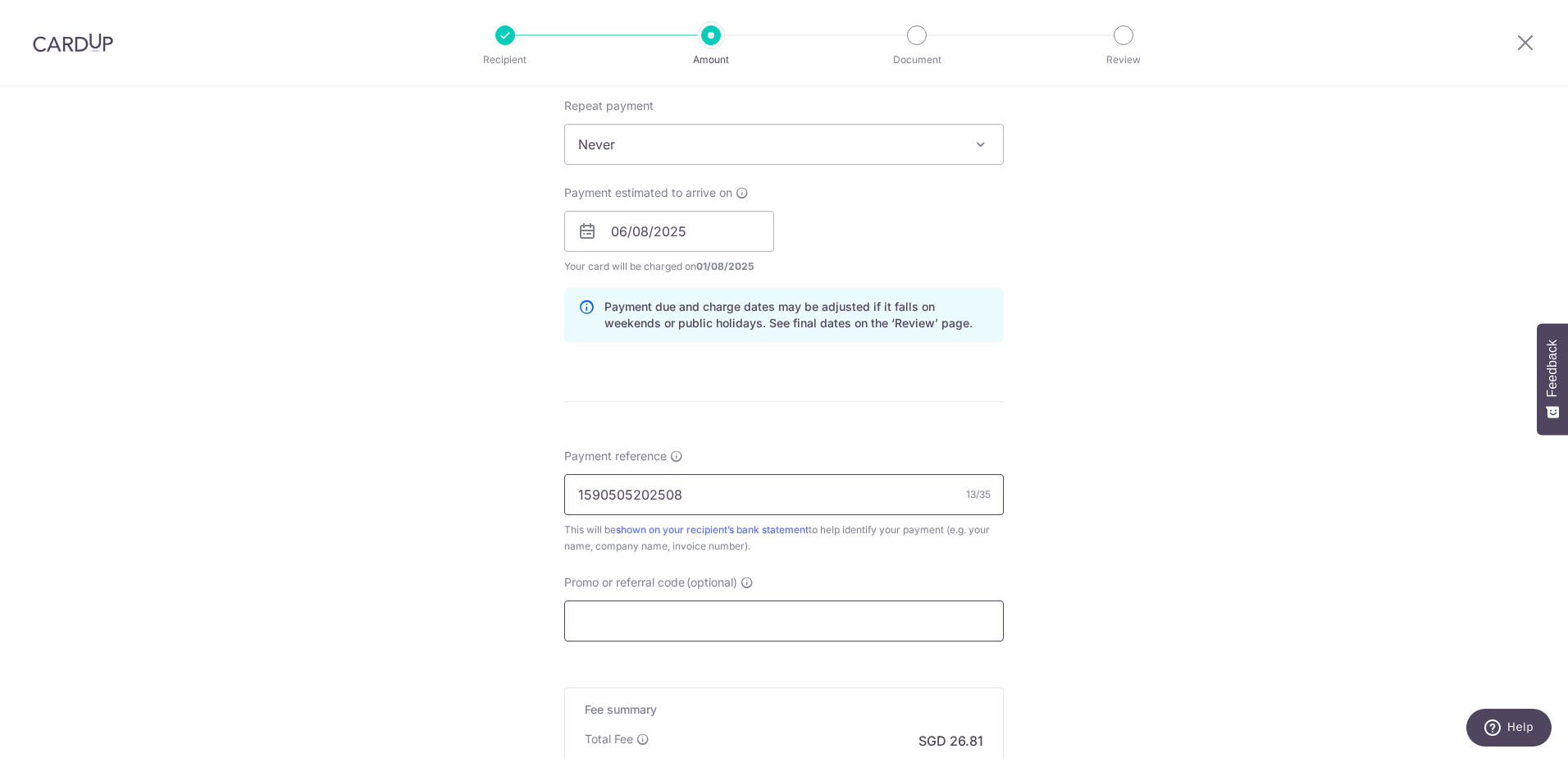 type on "1590505202508" 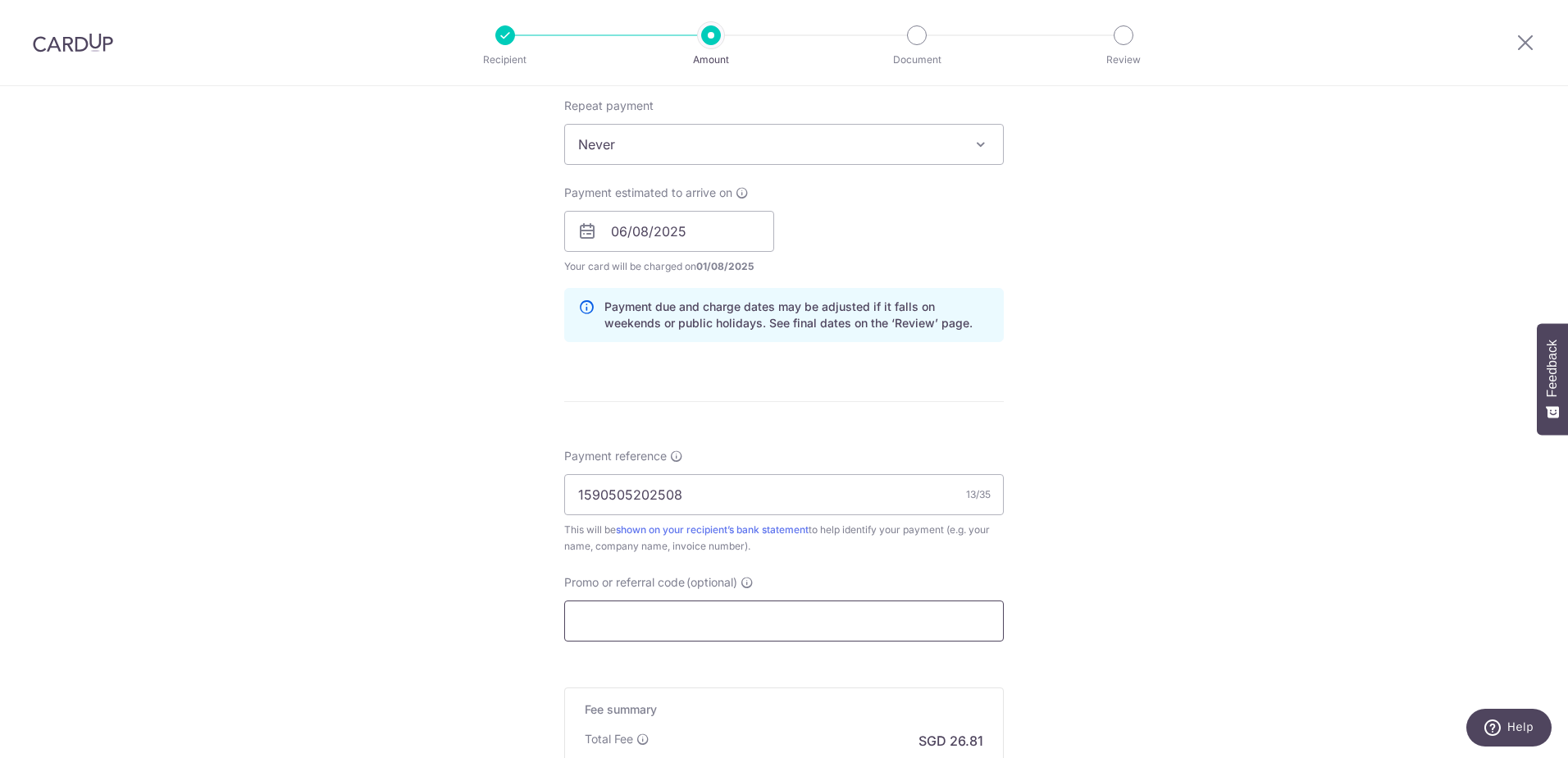 click on "Promo or referral code
(optional)" at bounding box center [784, 621] 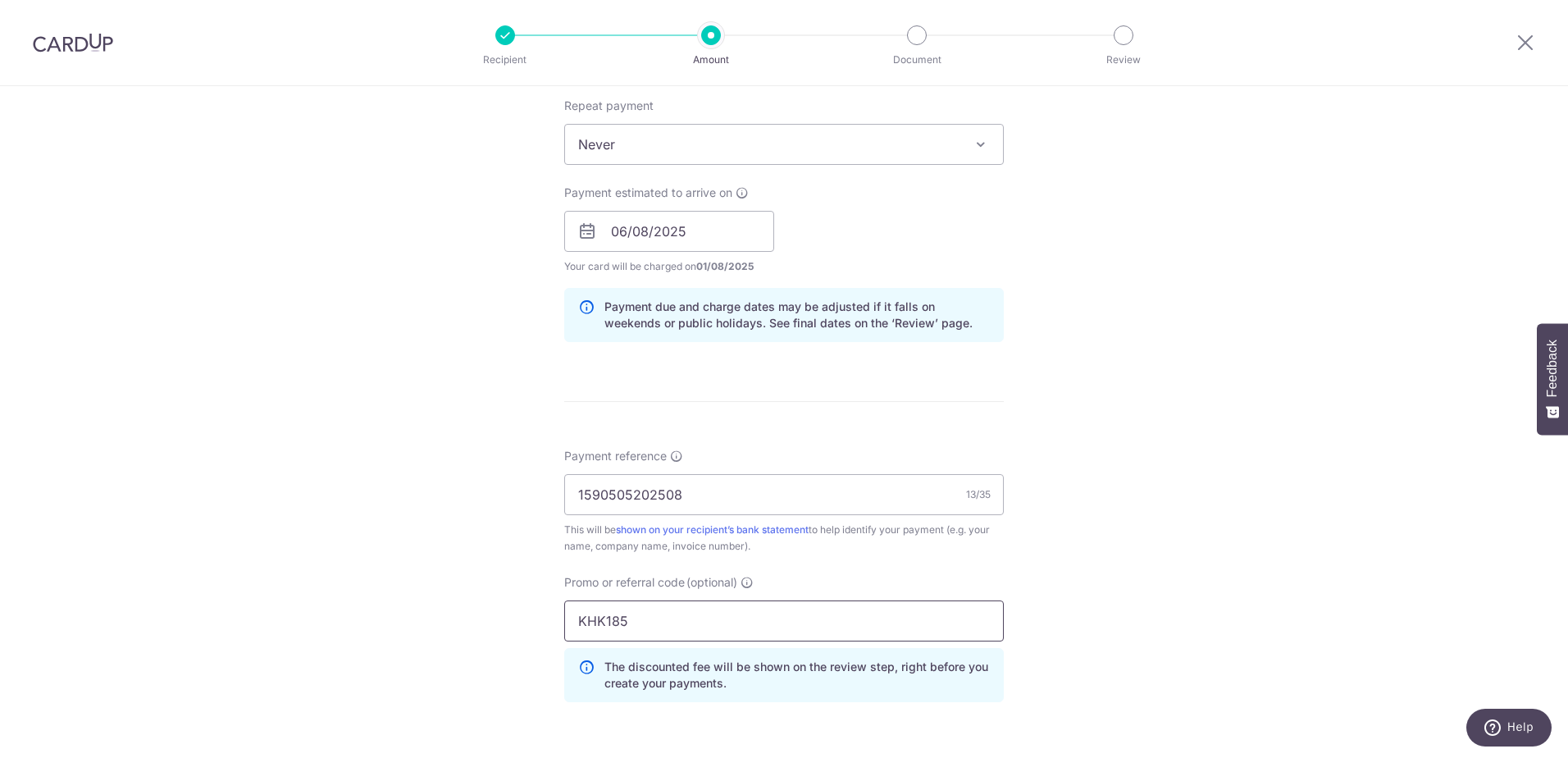 type on "KHK185" 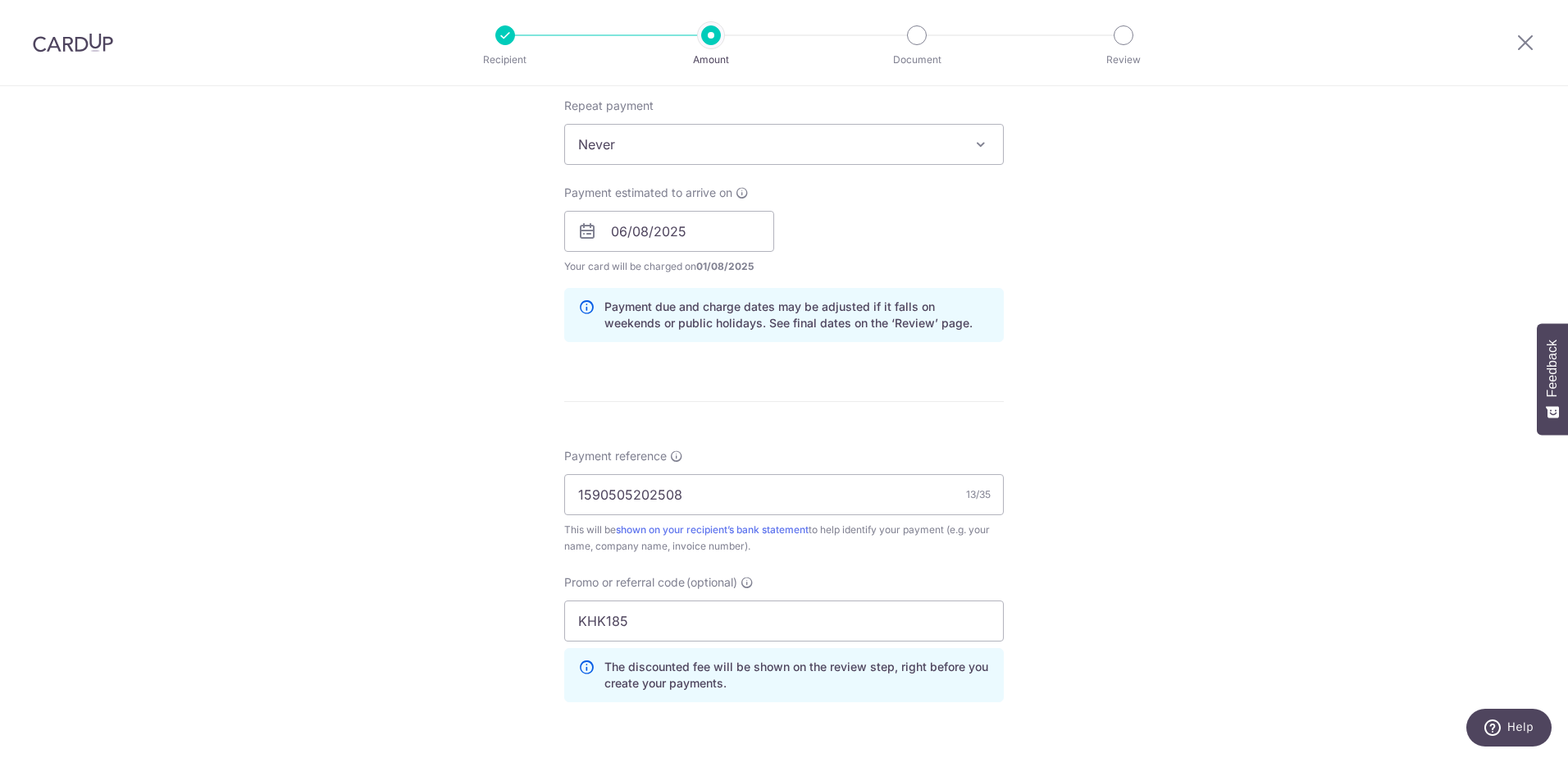 click on "Tell us more about your payment
Enter payment amount
SGD
1,031.15
1031.15
Recipient added successfully!
Select Card
**** 4134
Add credit card
Your Cards
**** 4134
**** 2583
Secure 256-bit SSL
Text
New card details
Card" at bounding box center [784, 242] 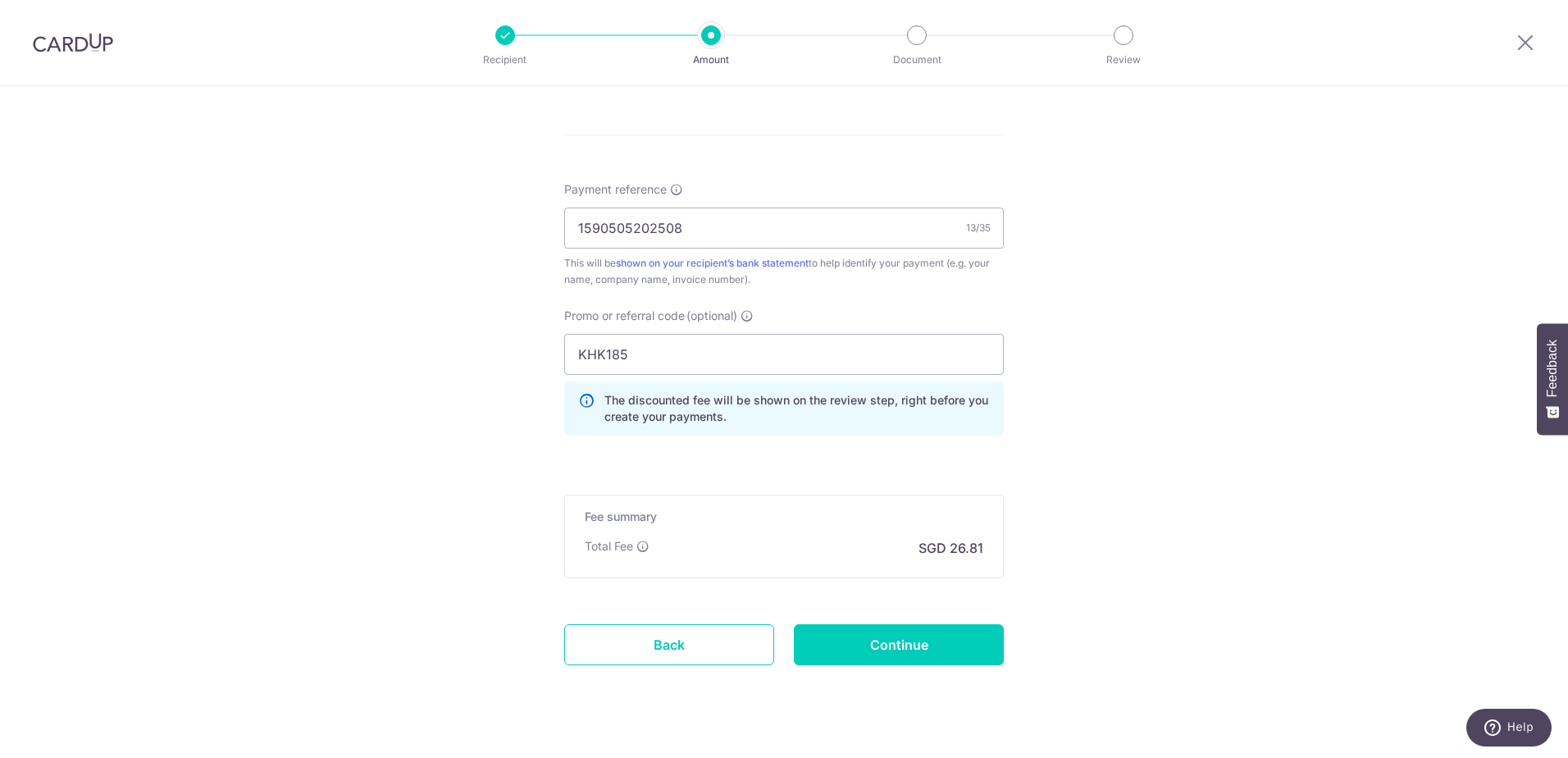 scroll, scrollTop: 953, scrollLeft: 0, axis: vertical 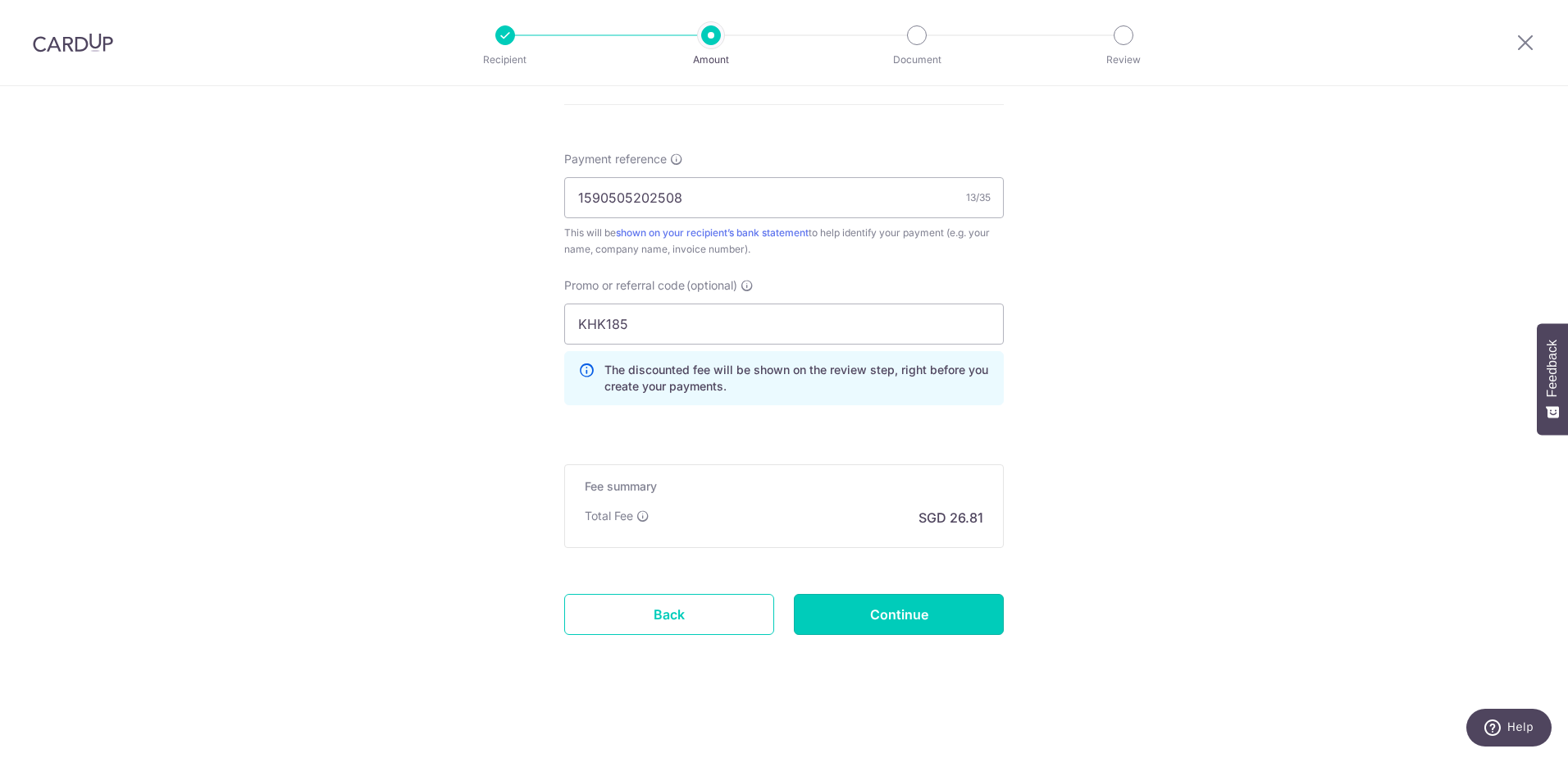 click on "Continue" at bounding box center [899, 614] 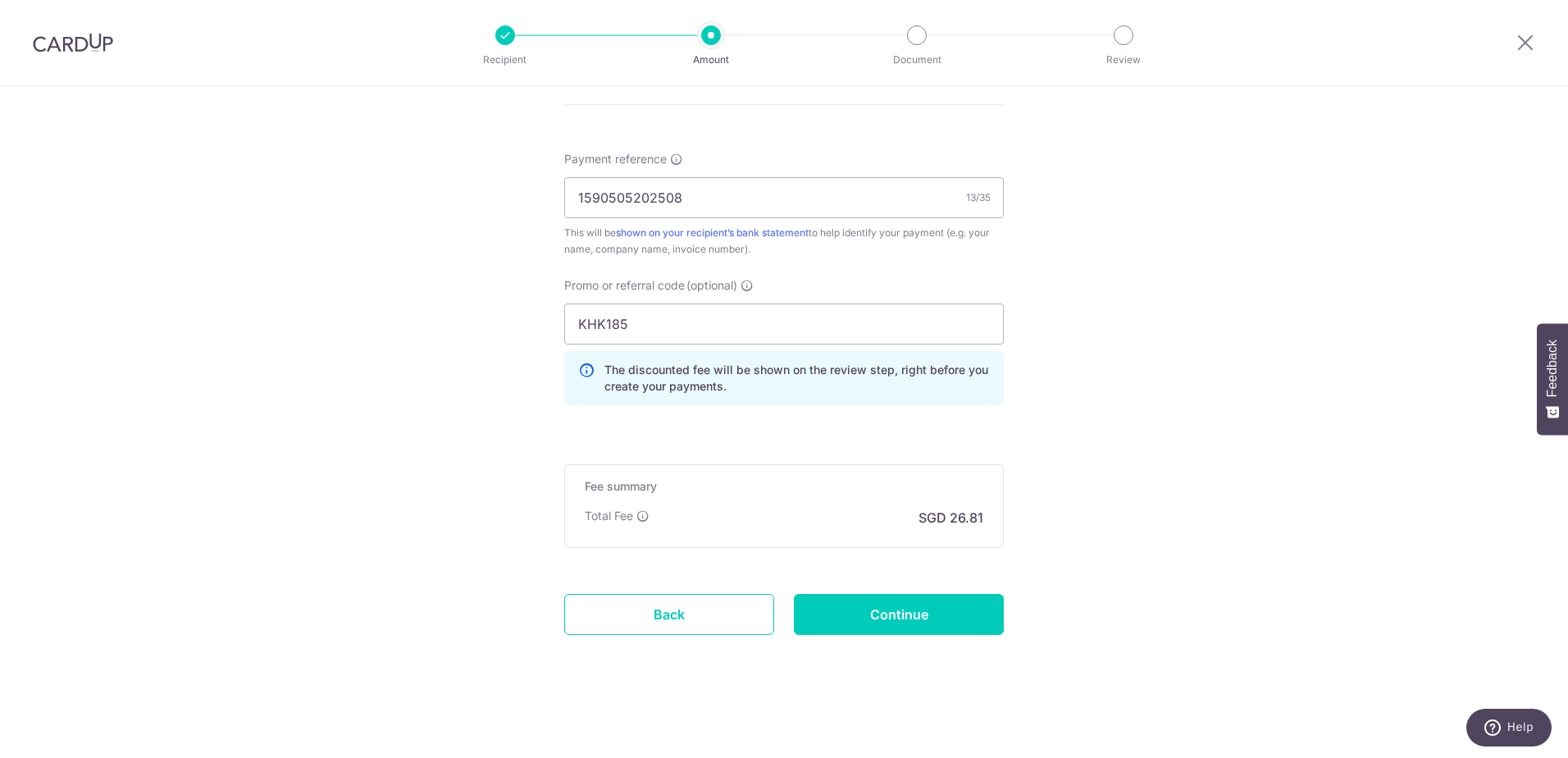 type on "Create Schedule" 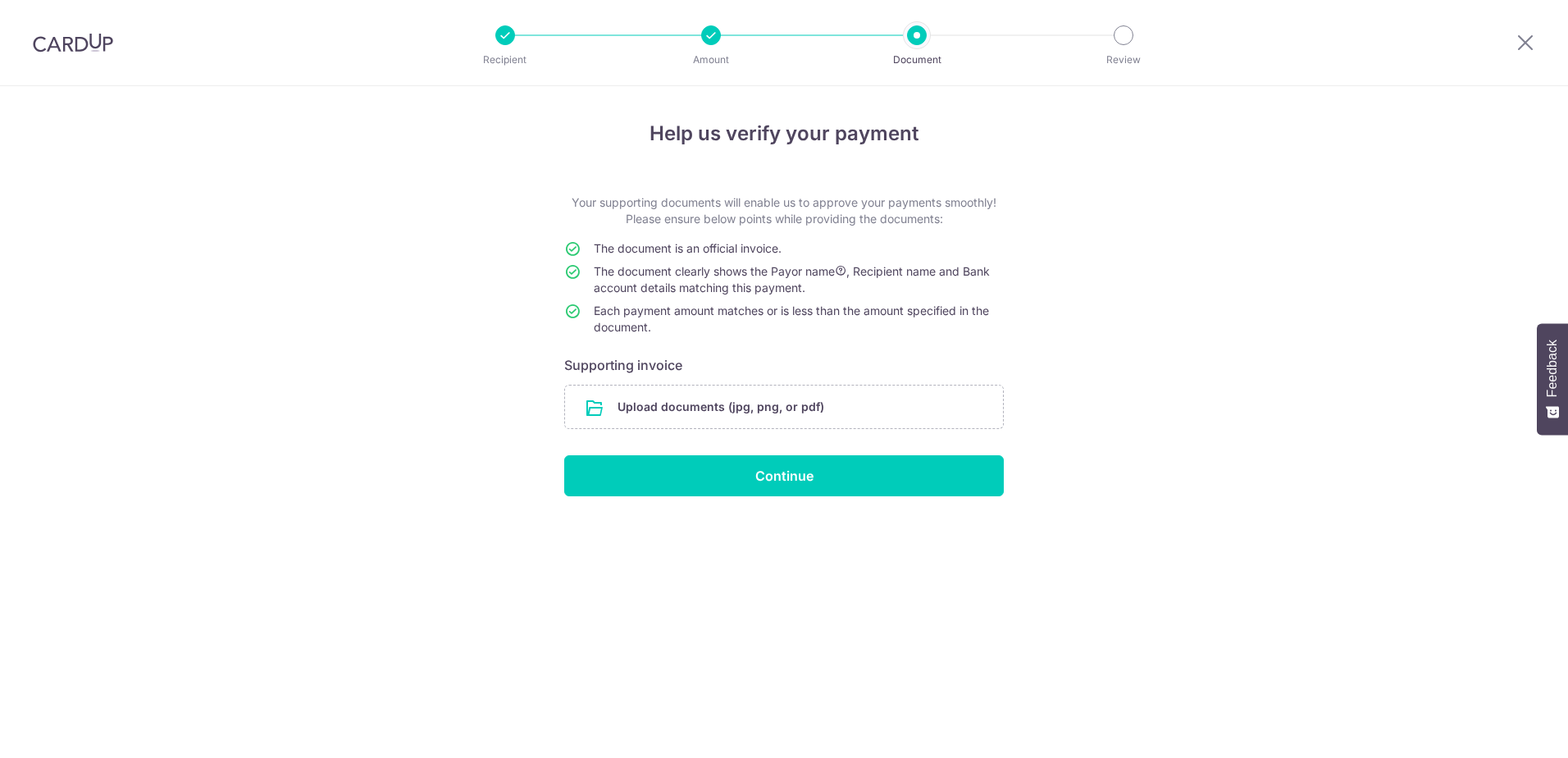 scroll, scrollTop: 0, scrollLeft: 0, axis: both 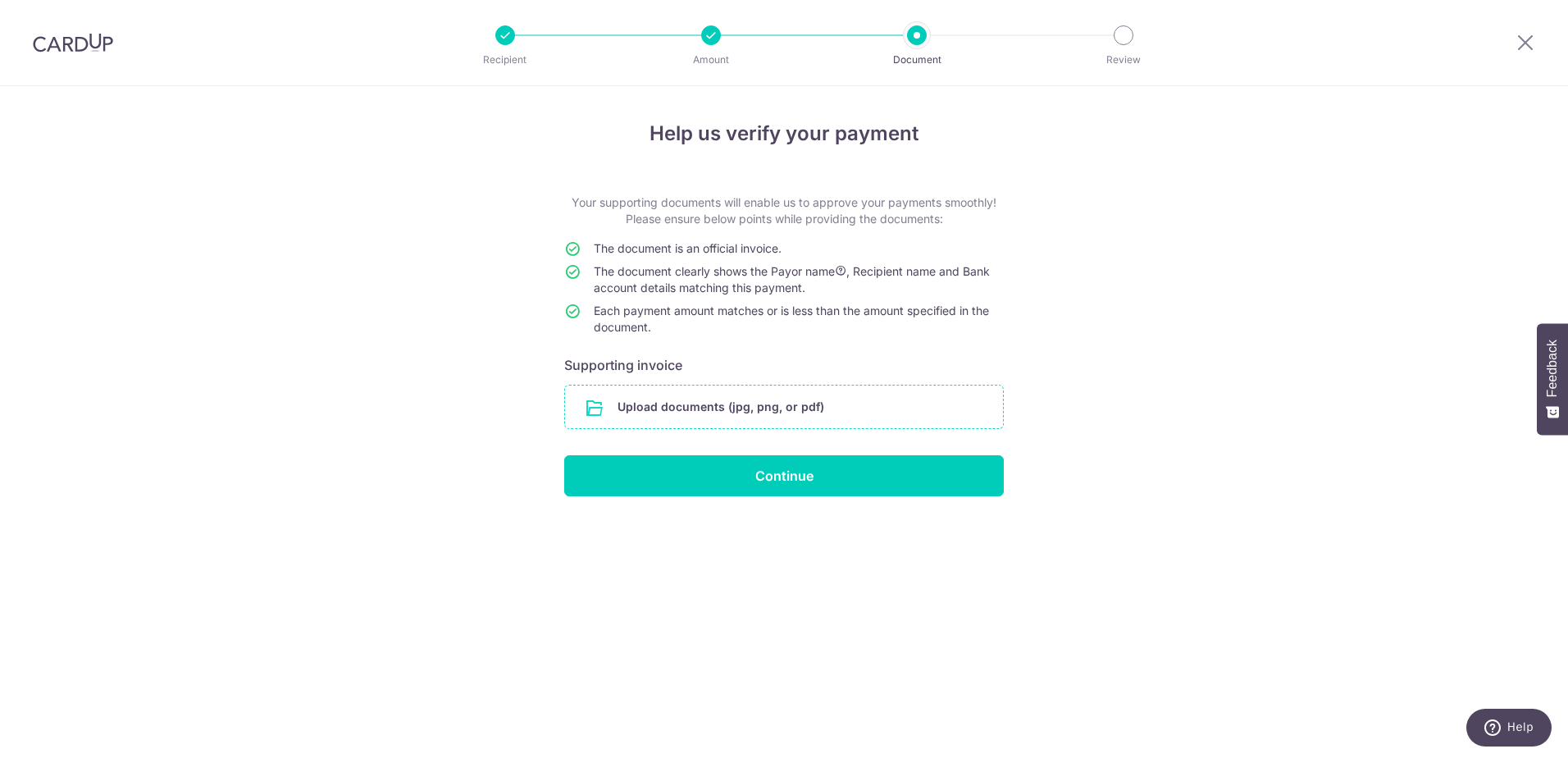 click at bounding box center (784, 407) 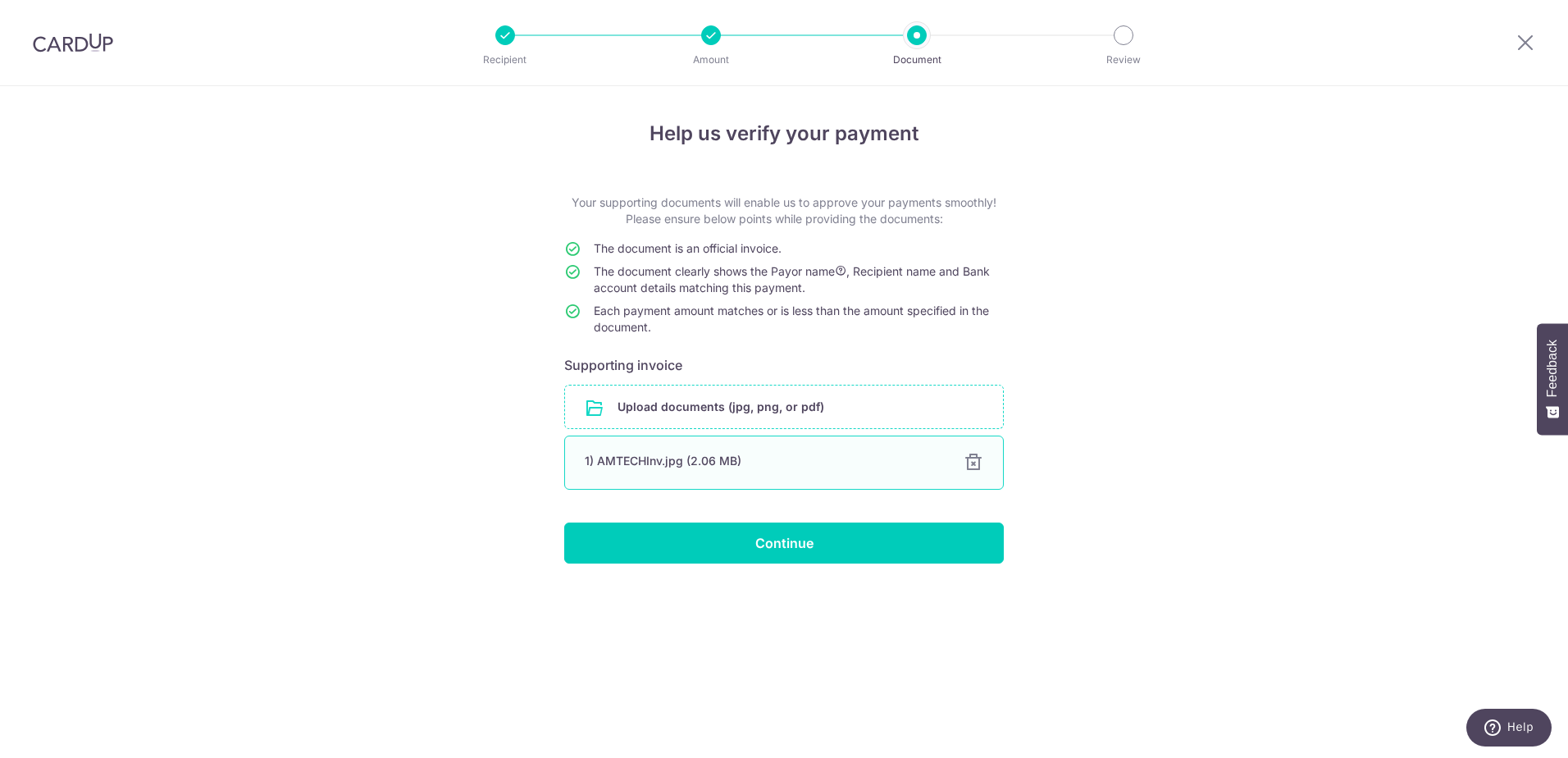 click on "1) AMTECHInv.jpg (2.06 MB)" at bounding box center (764, 461) 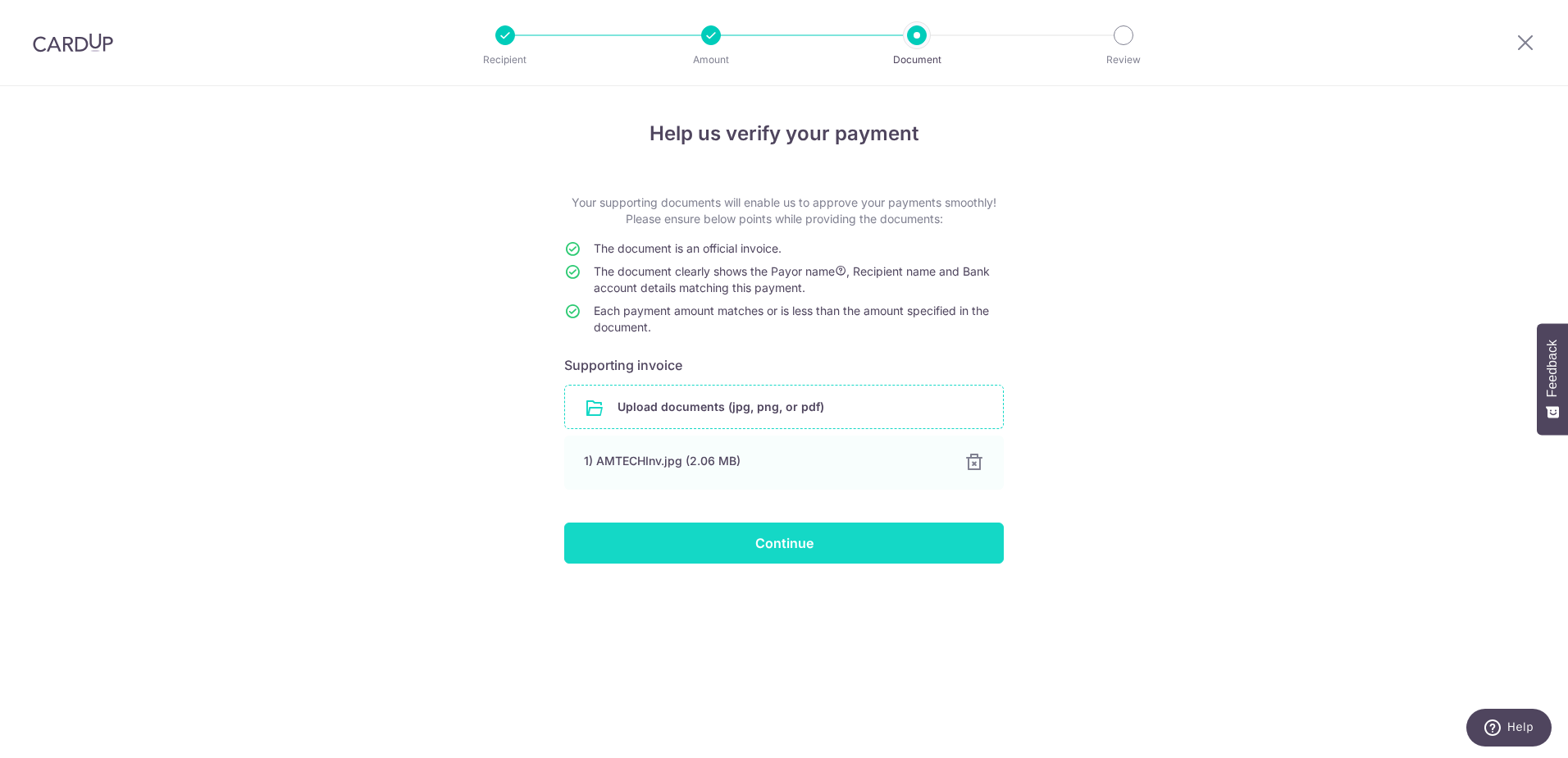 drag, startPoint x: 786, startPoint y: 543, endPoint x: 777, endPoint y: 539, distance: 9.848858 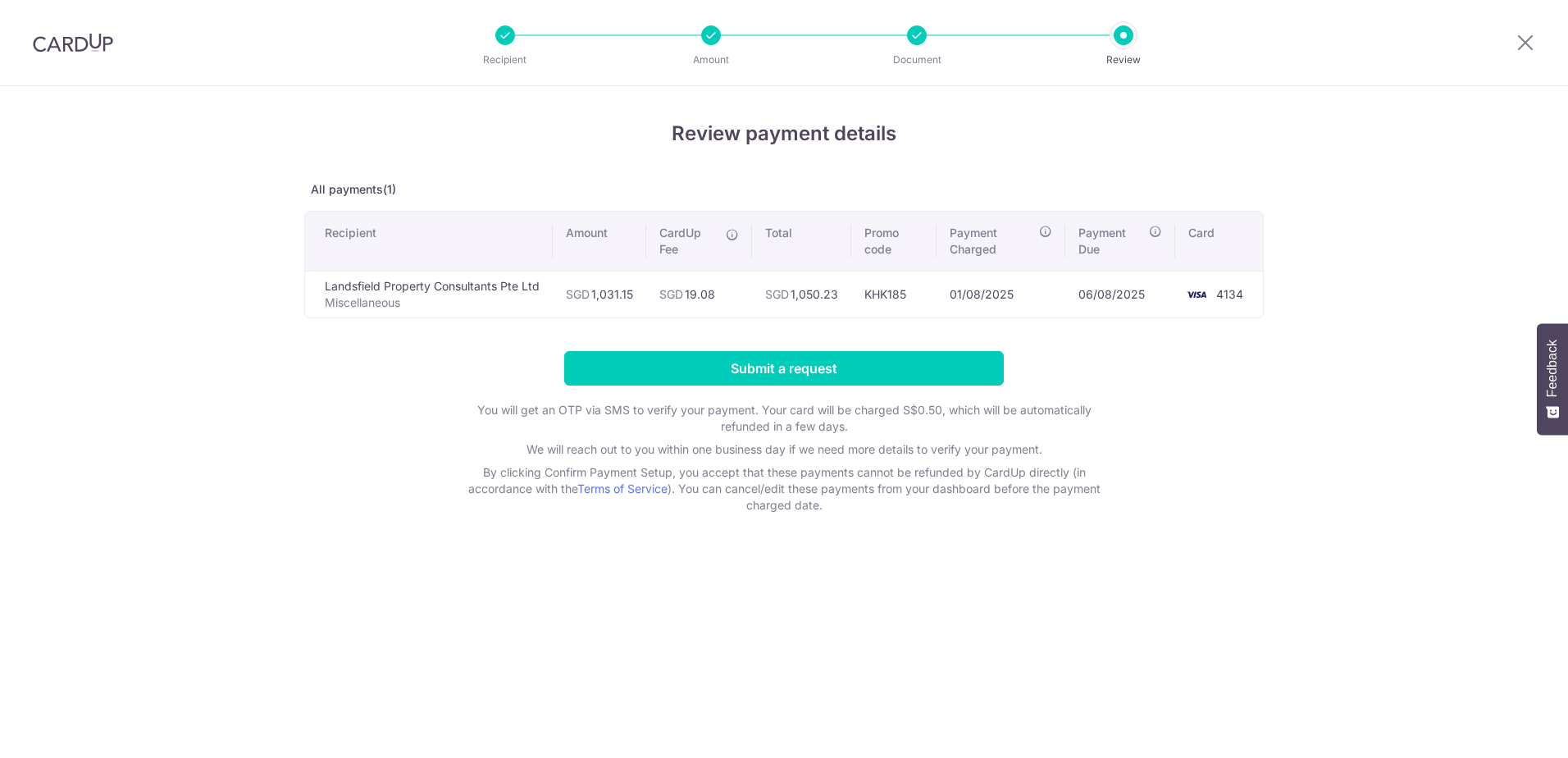 scroll, scrollTop: 0, scrollLeft: 0, axis: both 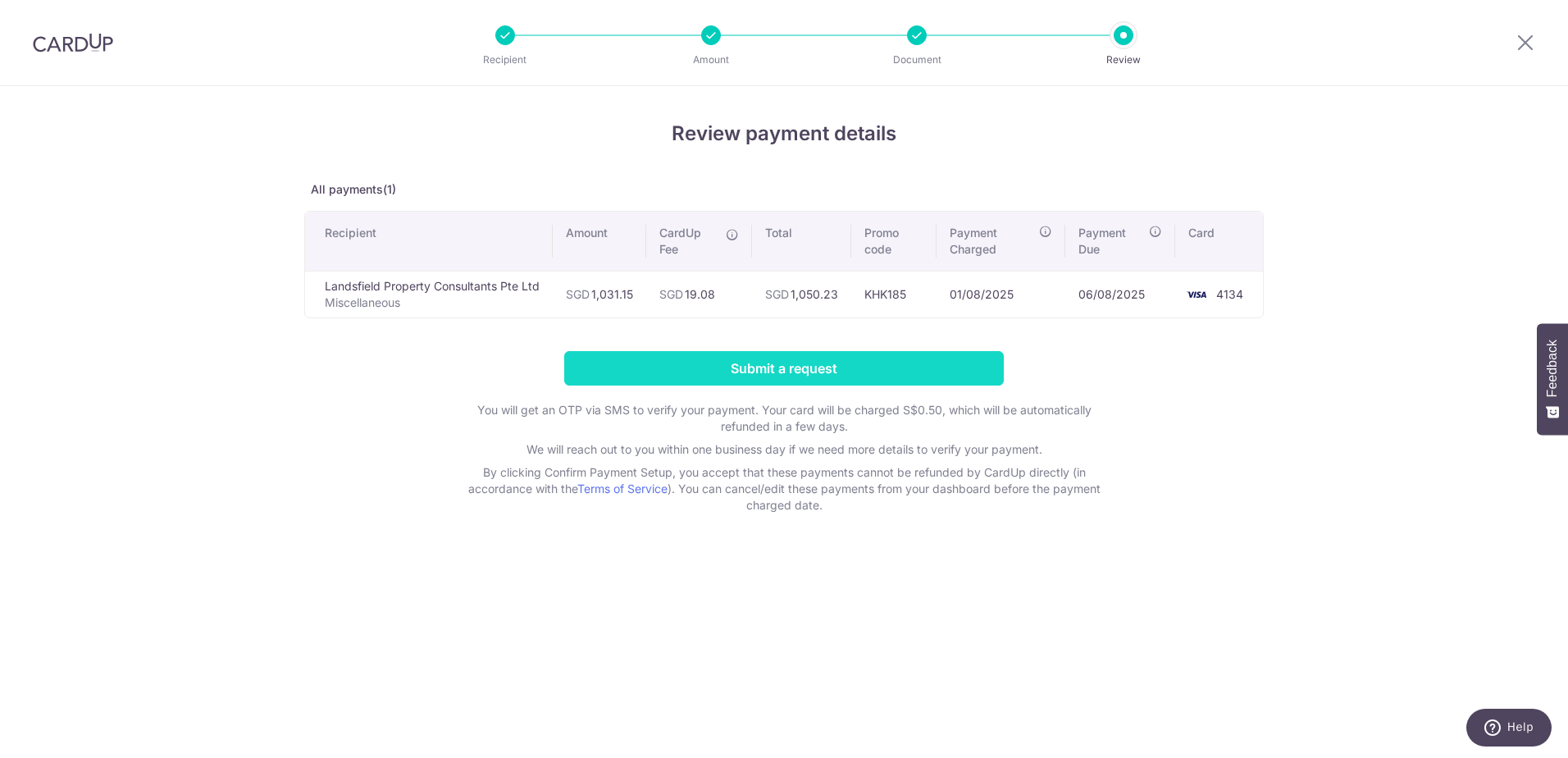 click on "Submit a request" at bounding box center (784, 368) 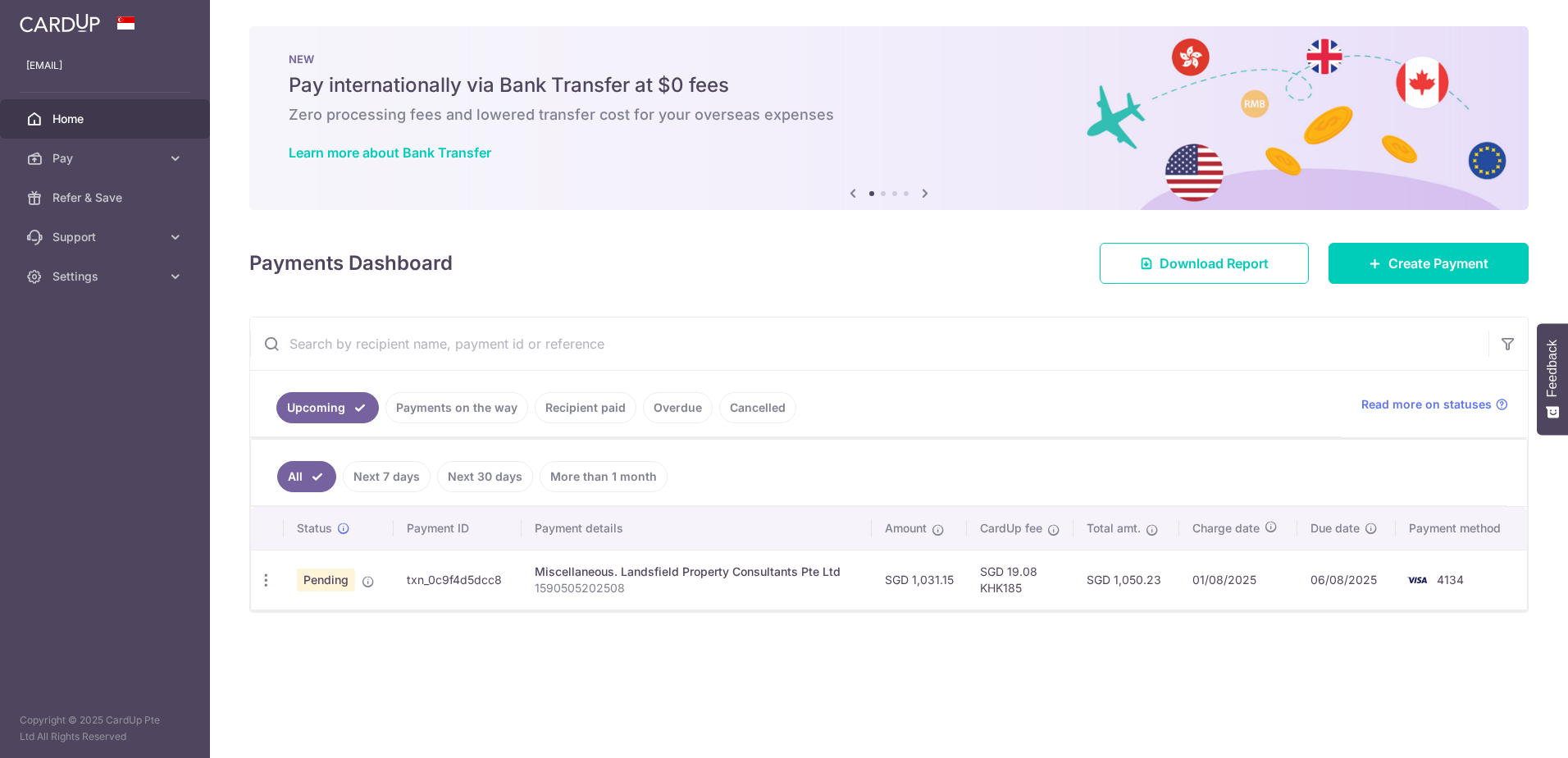 scroll, scrollTop: 0, scrollLeft: 0, axis: both 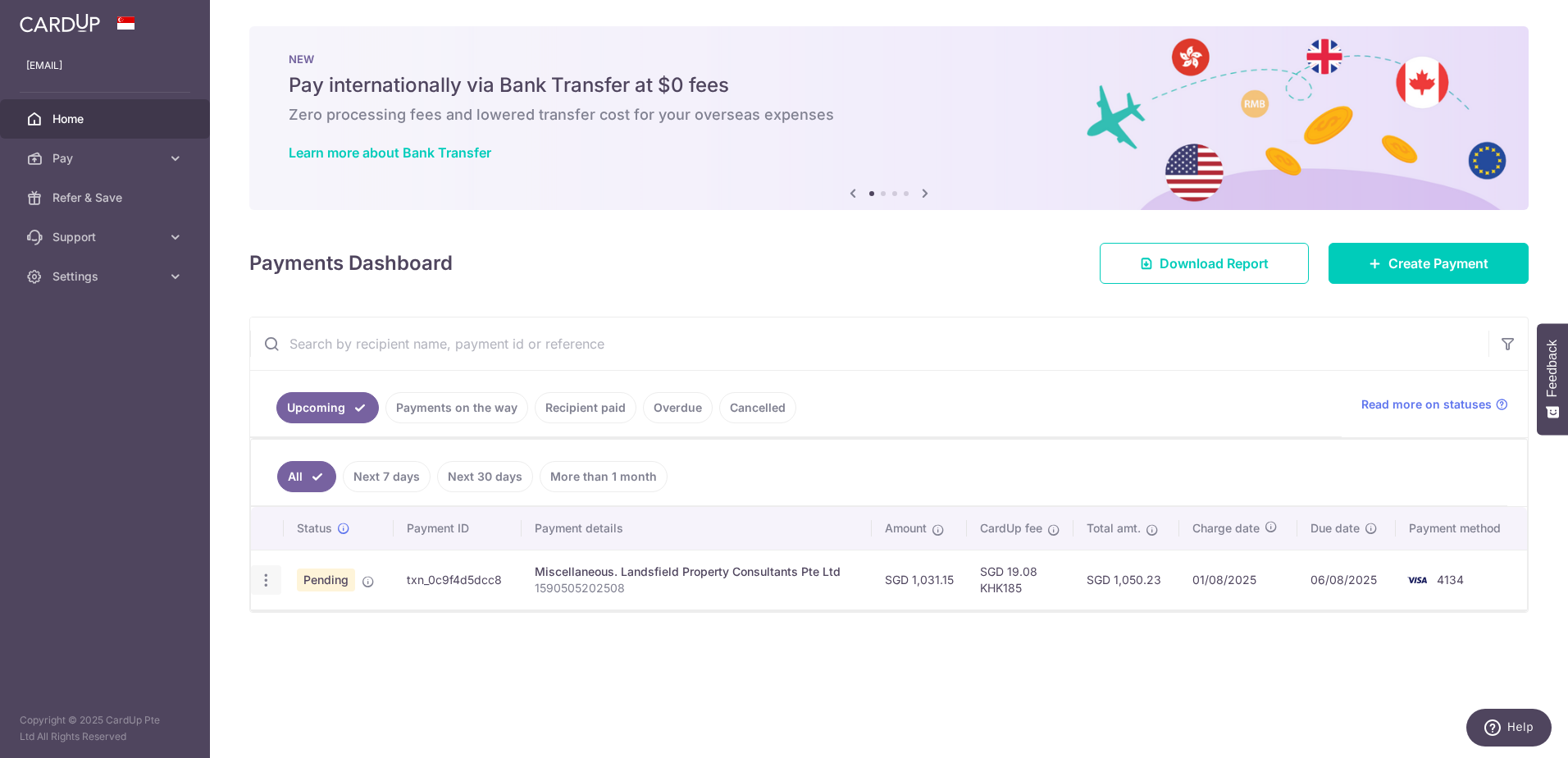 click at bounding box center [266, 580] 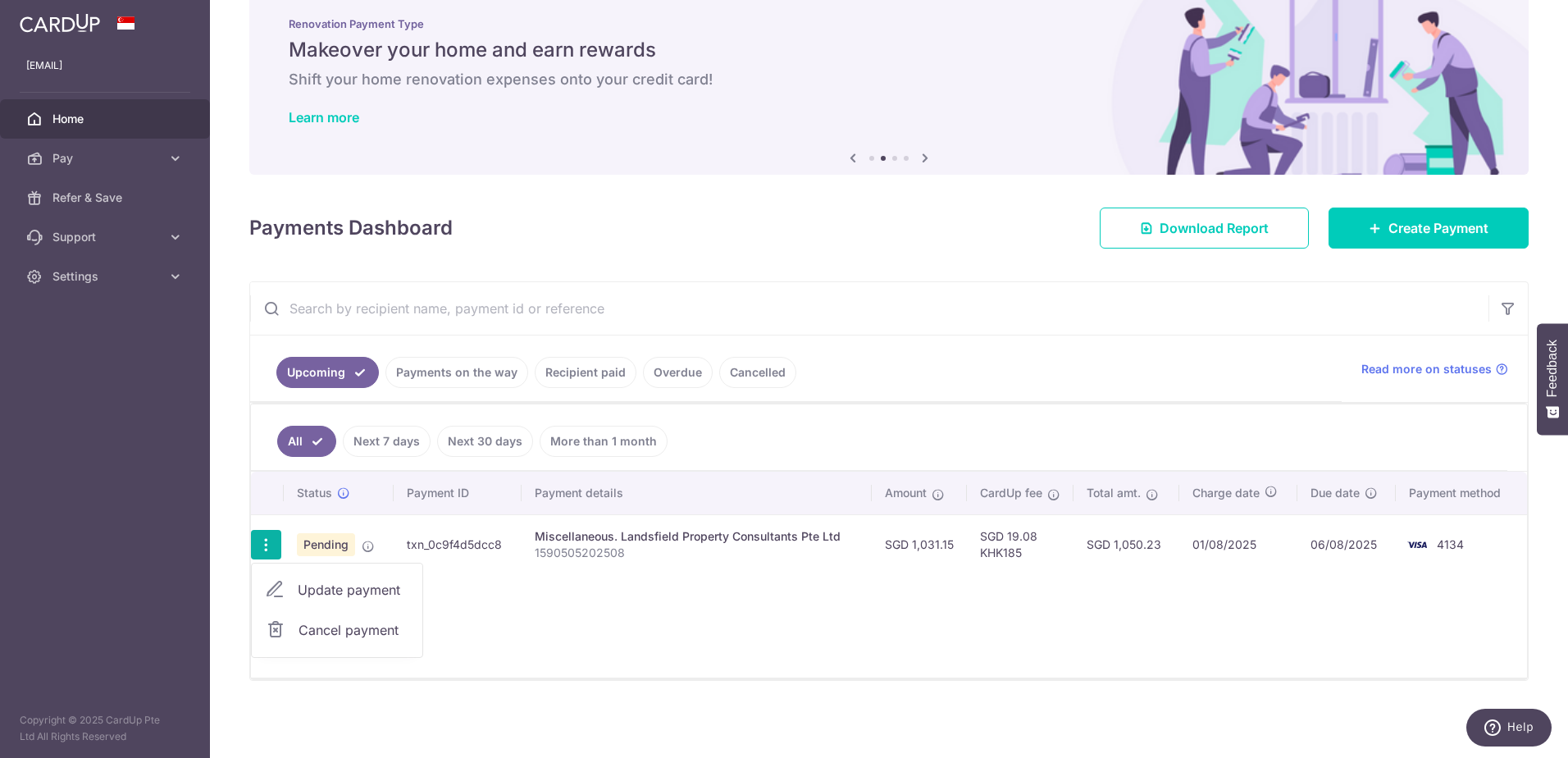 scroll, scrollTop: 0, scrollLeft: 0, axis: both 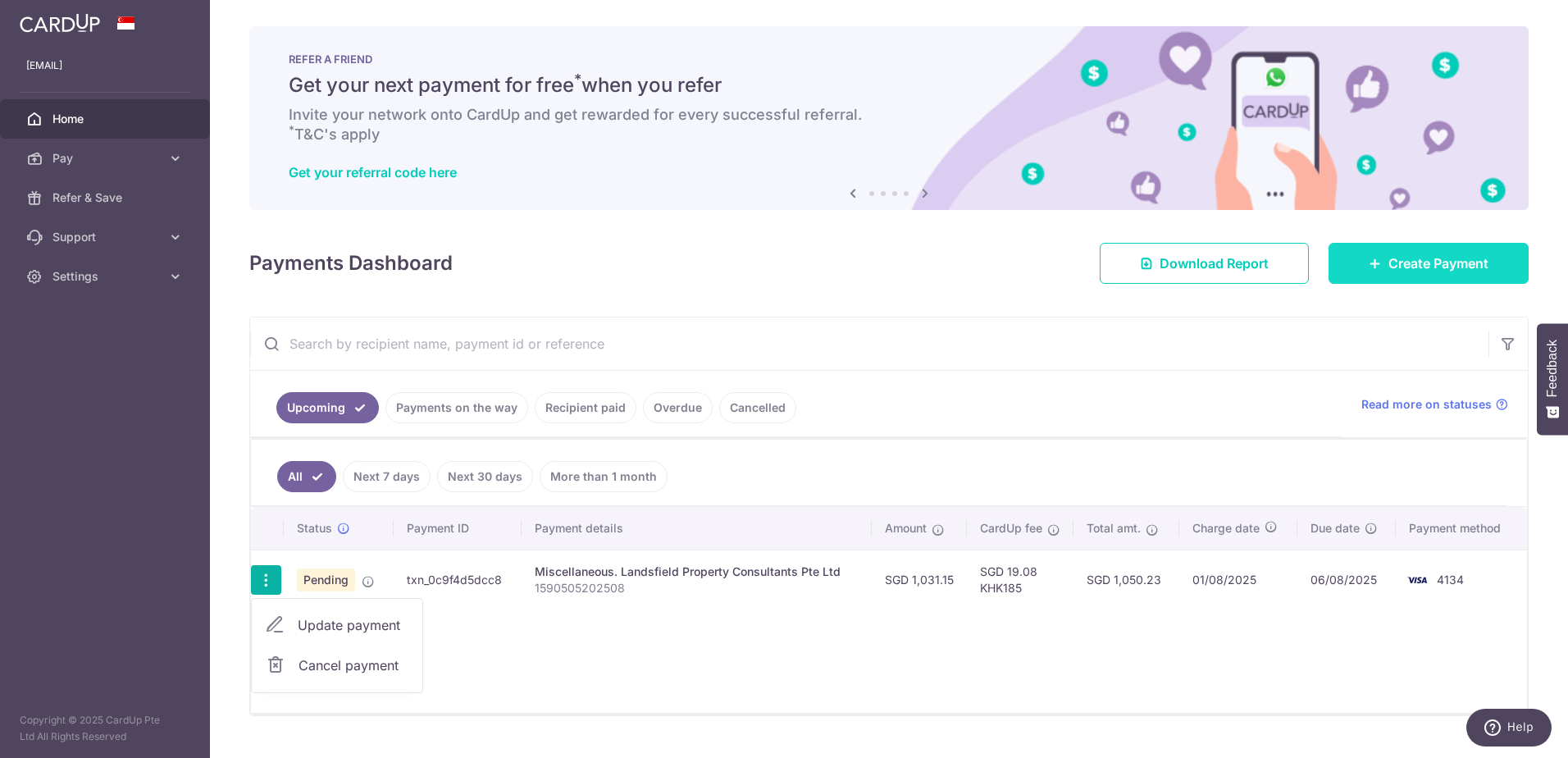 click on "Create Payment" at bounding box center (1438, 263) 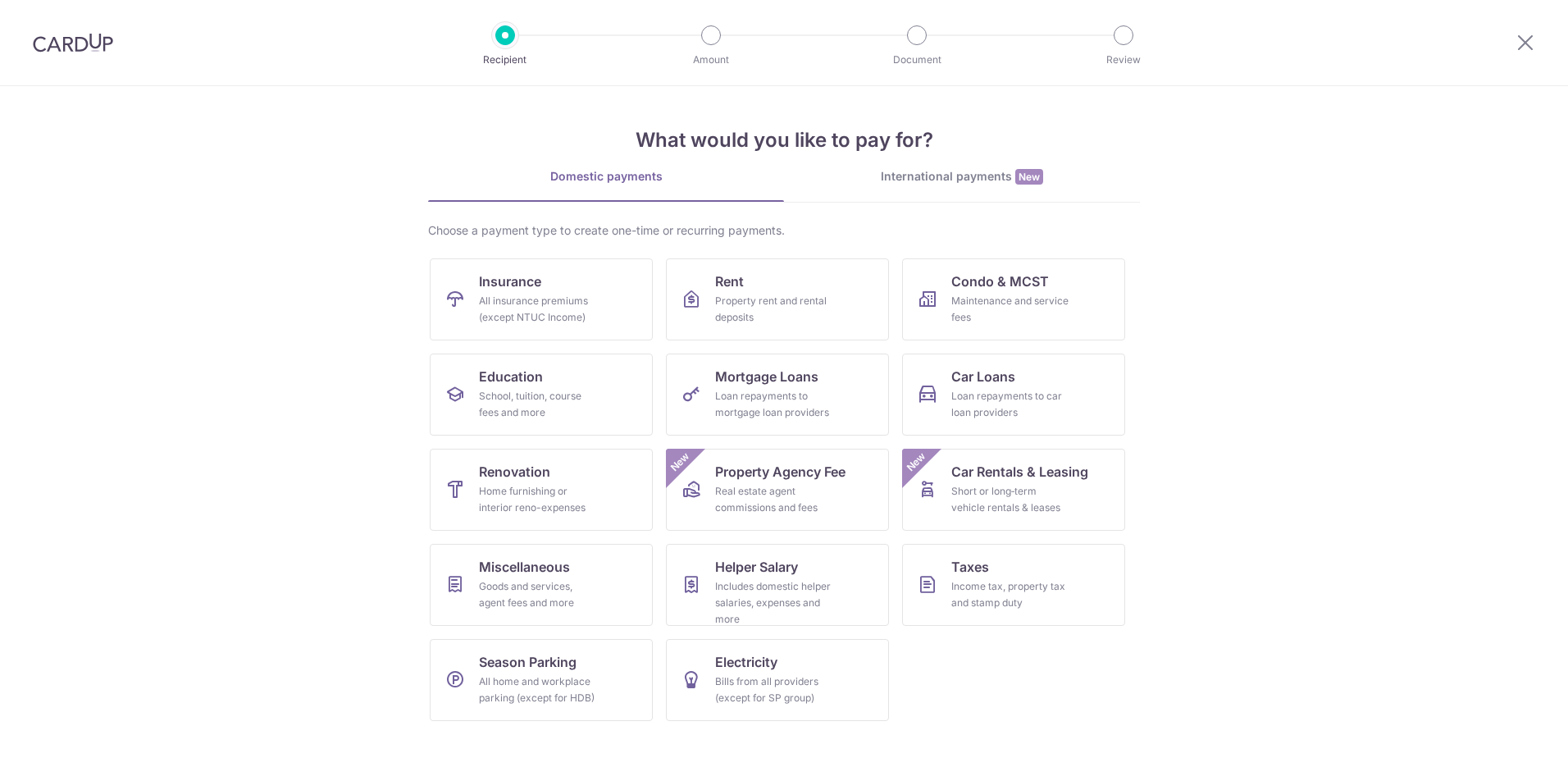 scroll, scrollTop: 0, scrollLeft: 0, axis: both 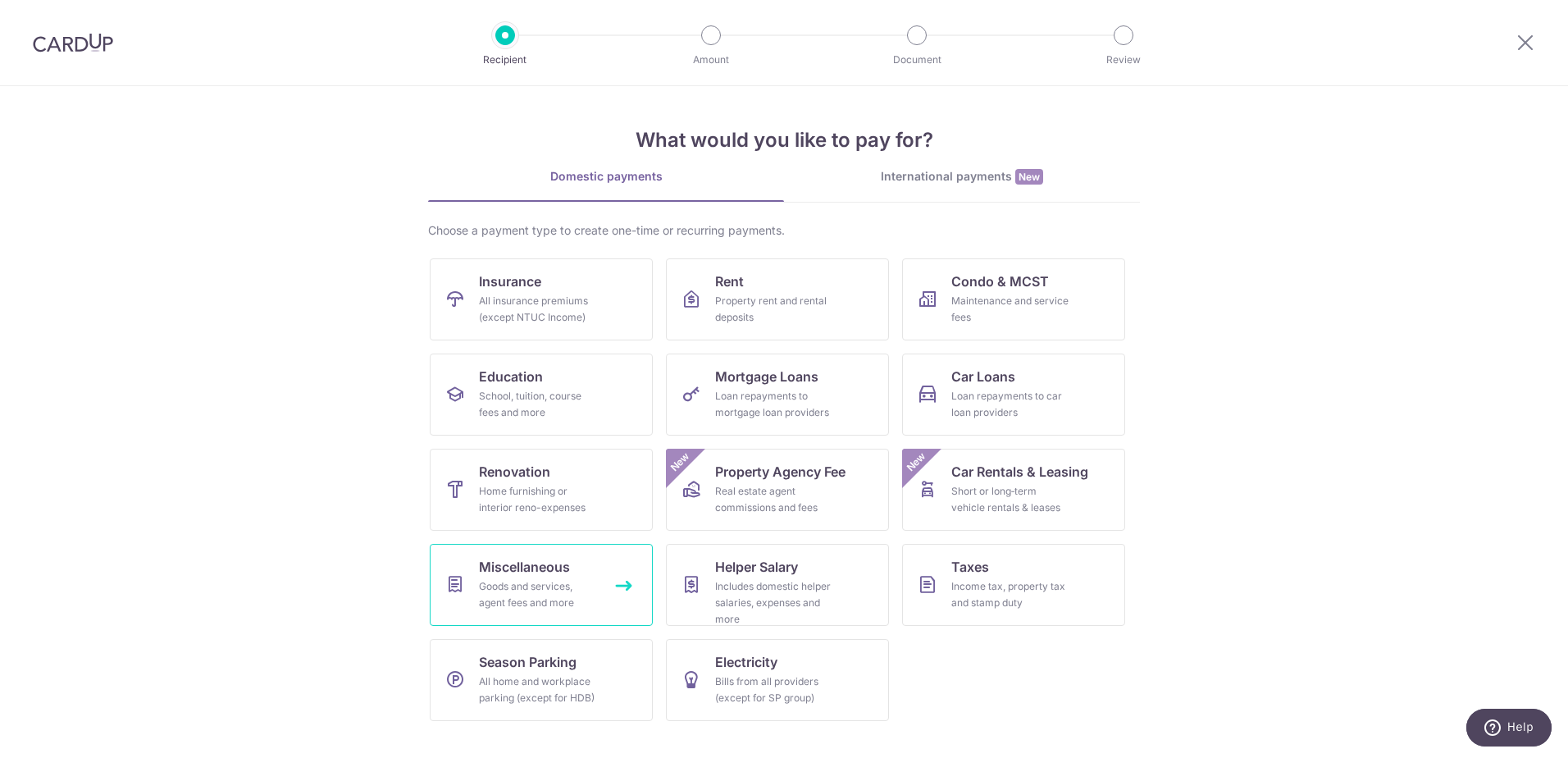 click on "Goods and services, agent fees and more" at bounding box center [538, 595] 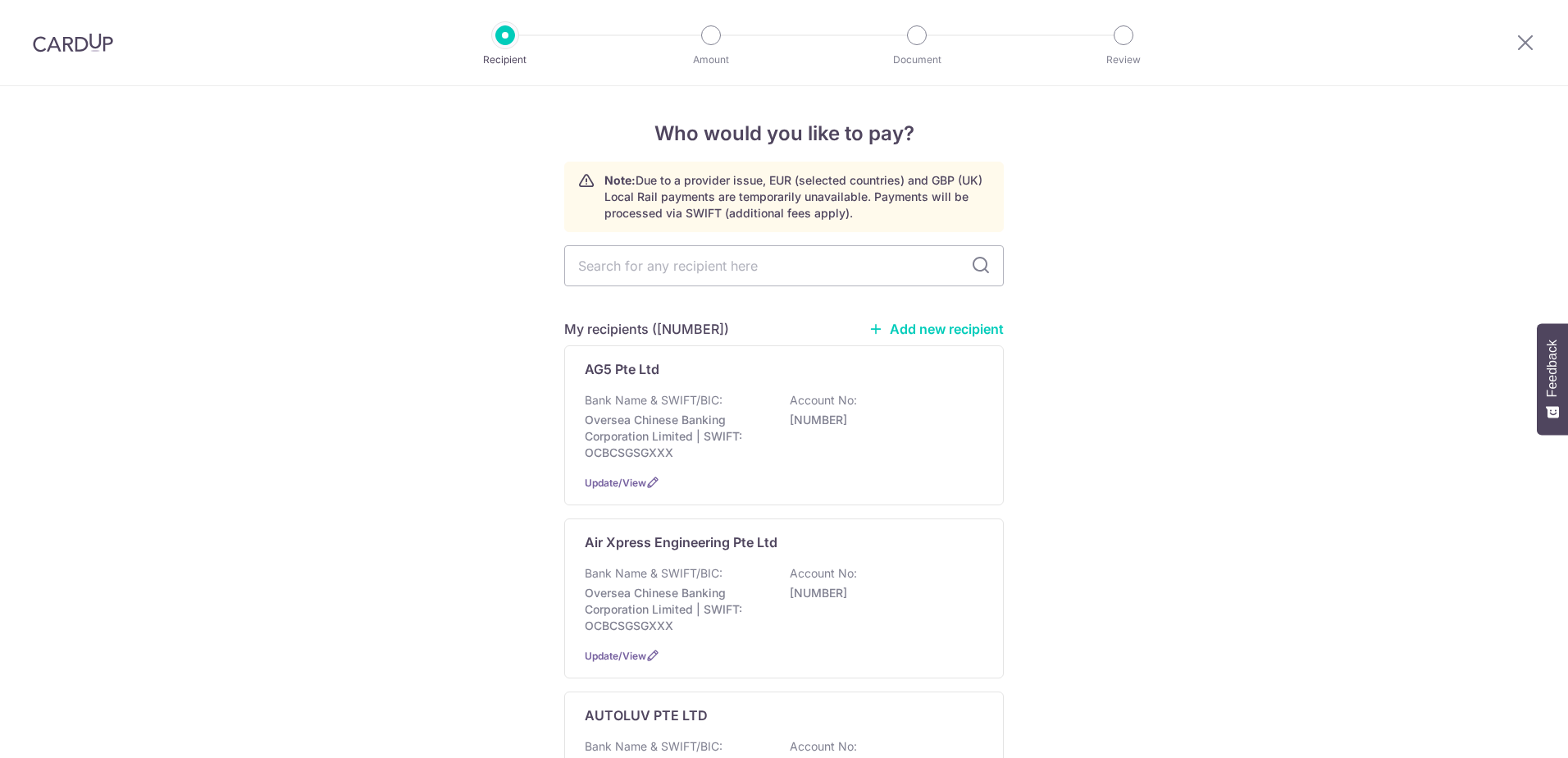 scroll, scrollTop: 0, scrollLeft: 0, axis: both 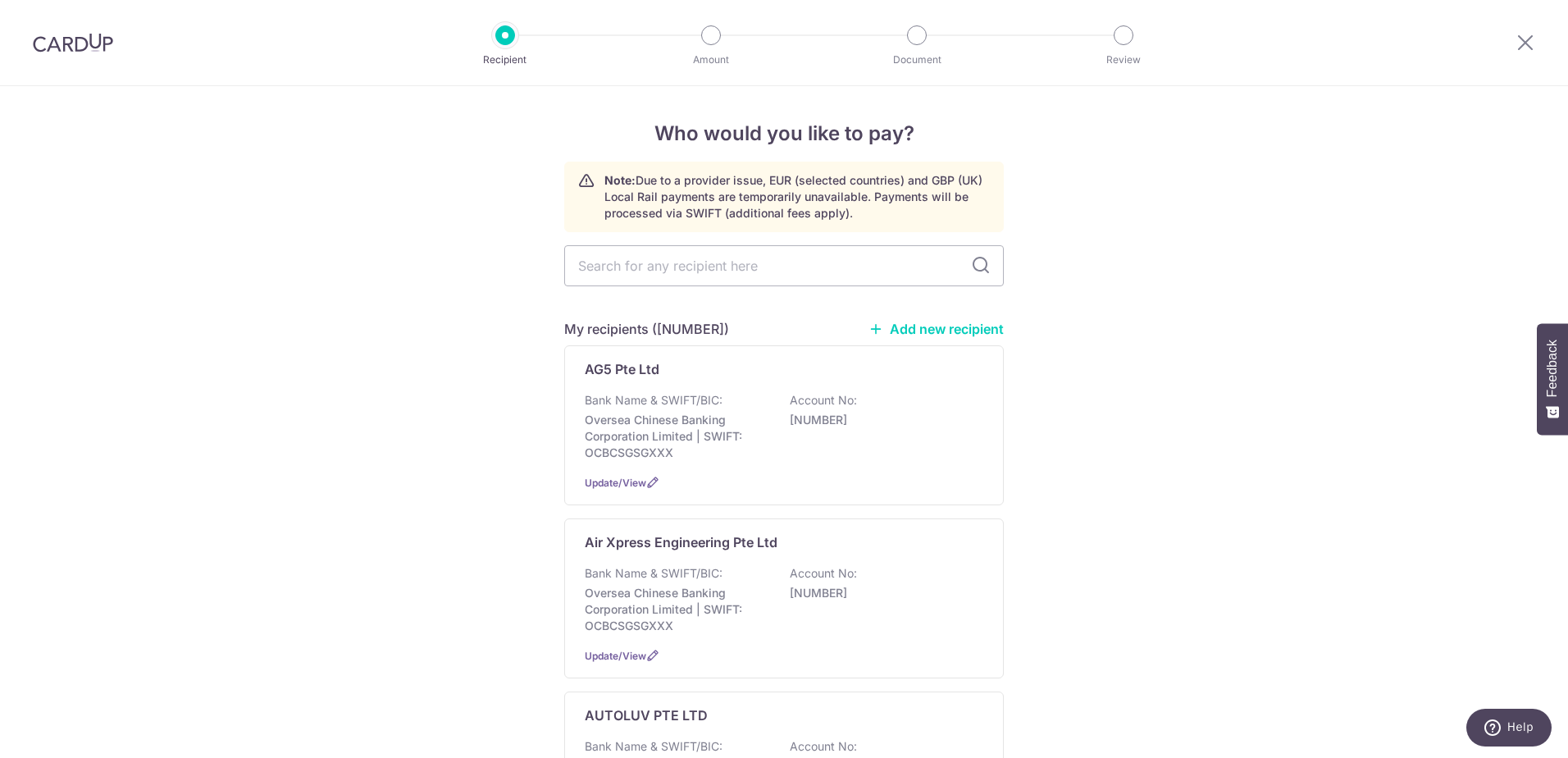 click on "Add new recipient" at bounding box center (936, 329) 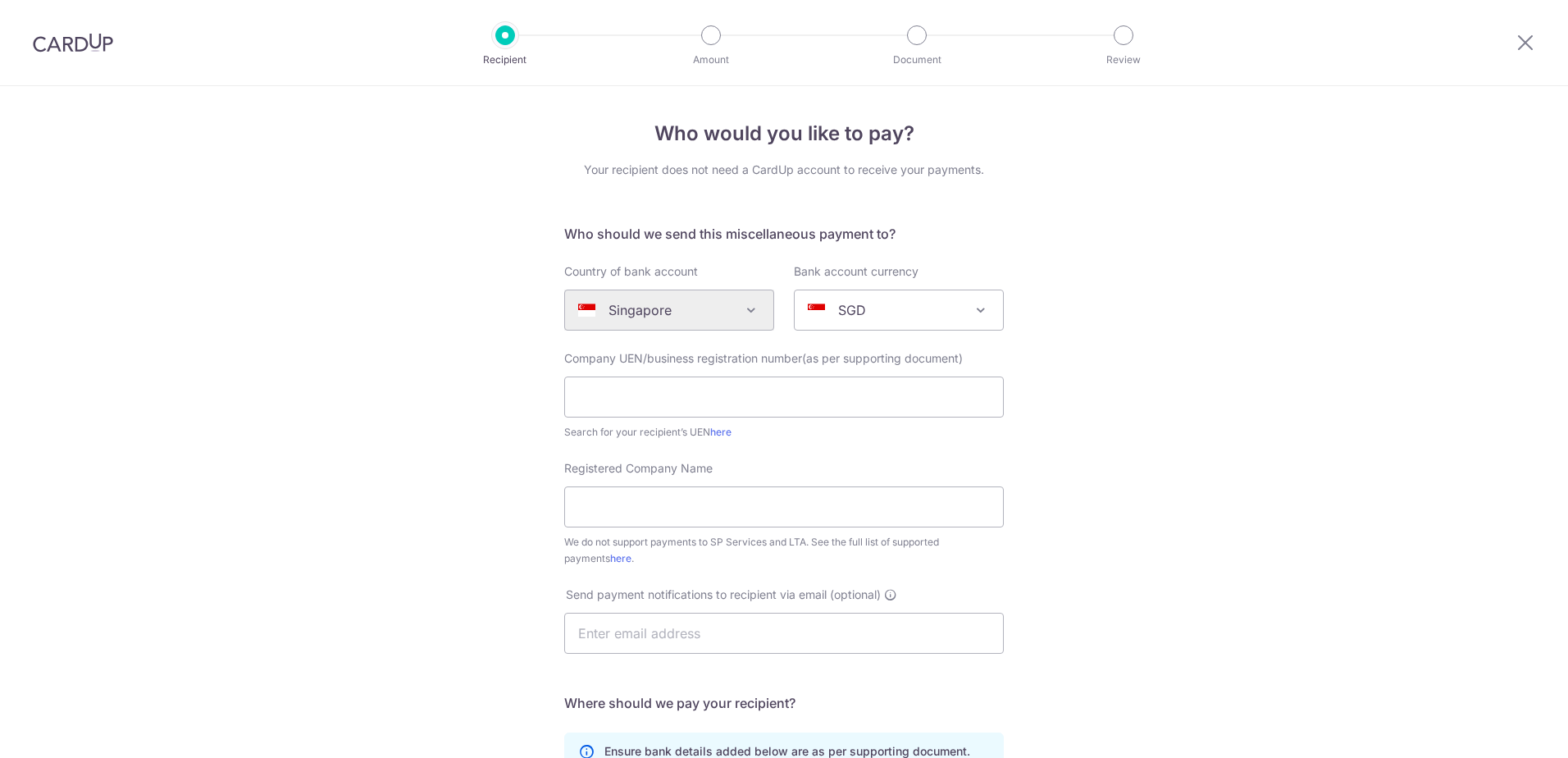 scroll, scrollTop: 0, scrollLeft: 0, axis: both 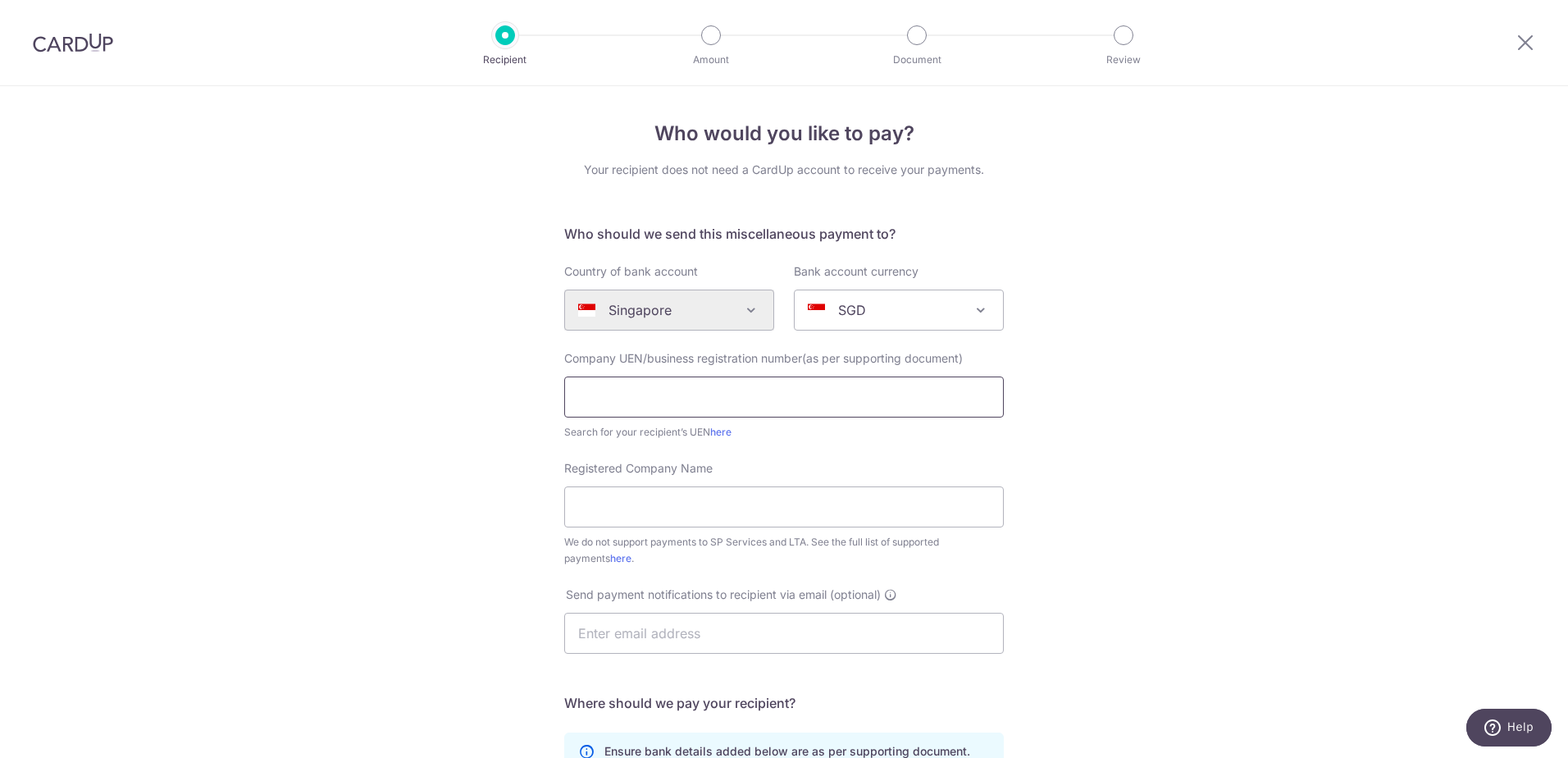 click at bounding box center (784, 397) 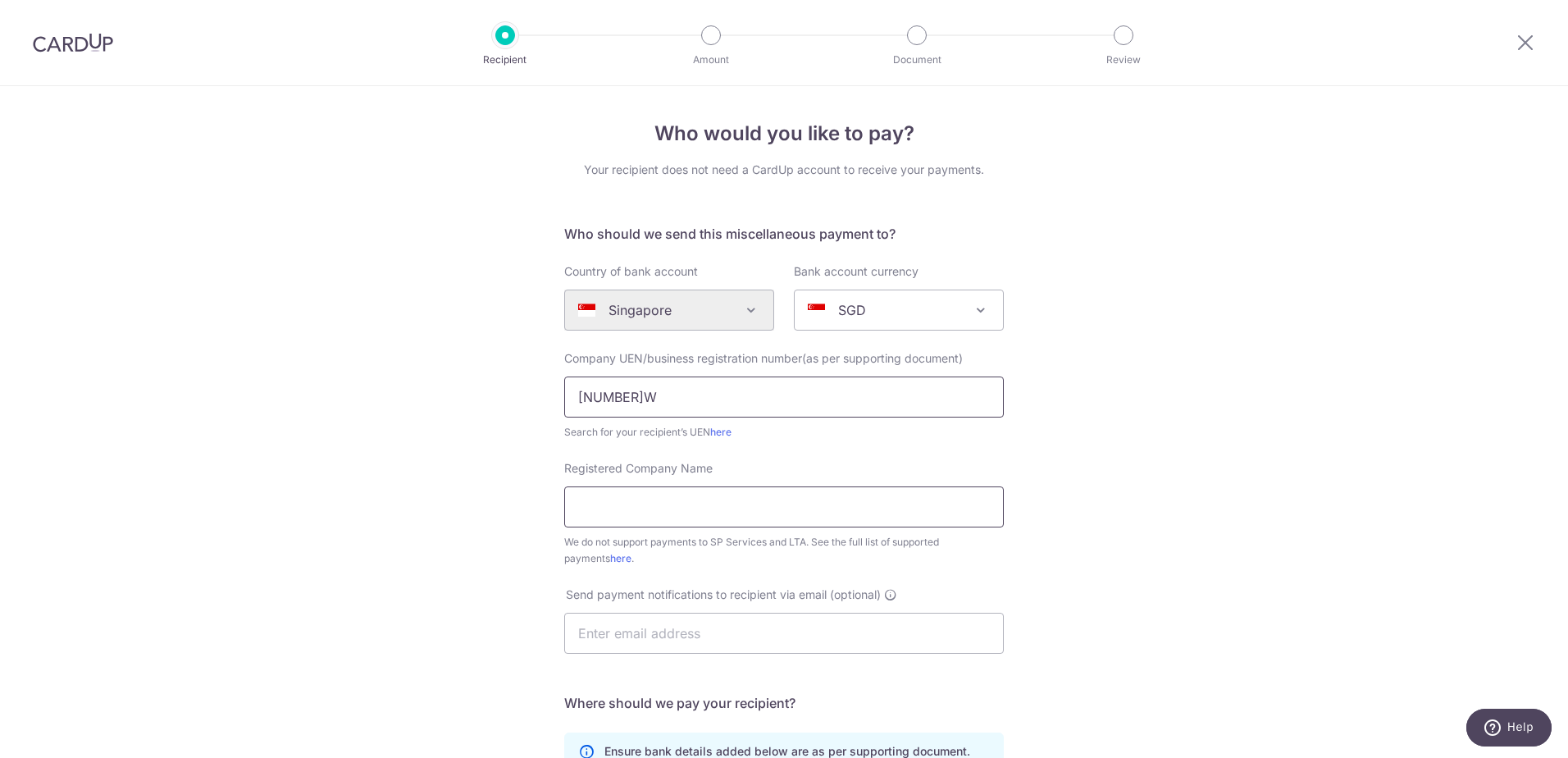 type on "196800605W" 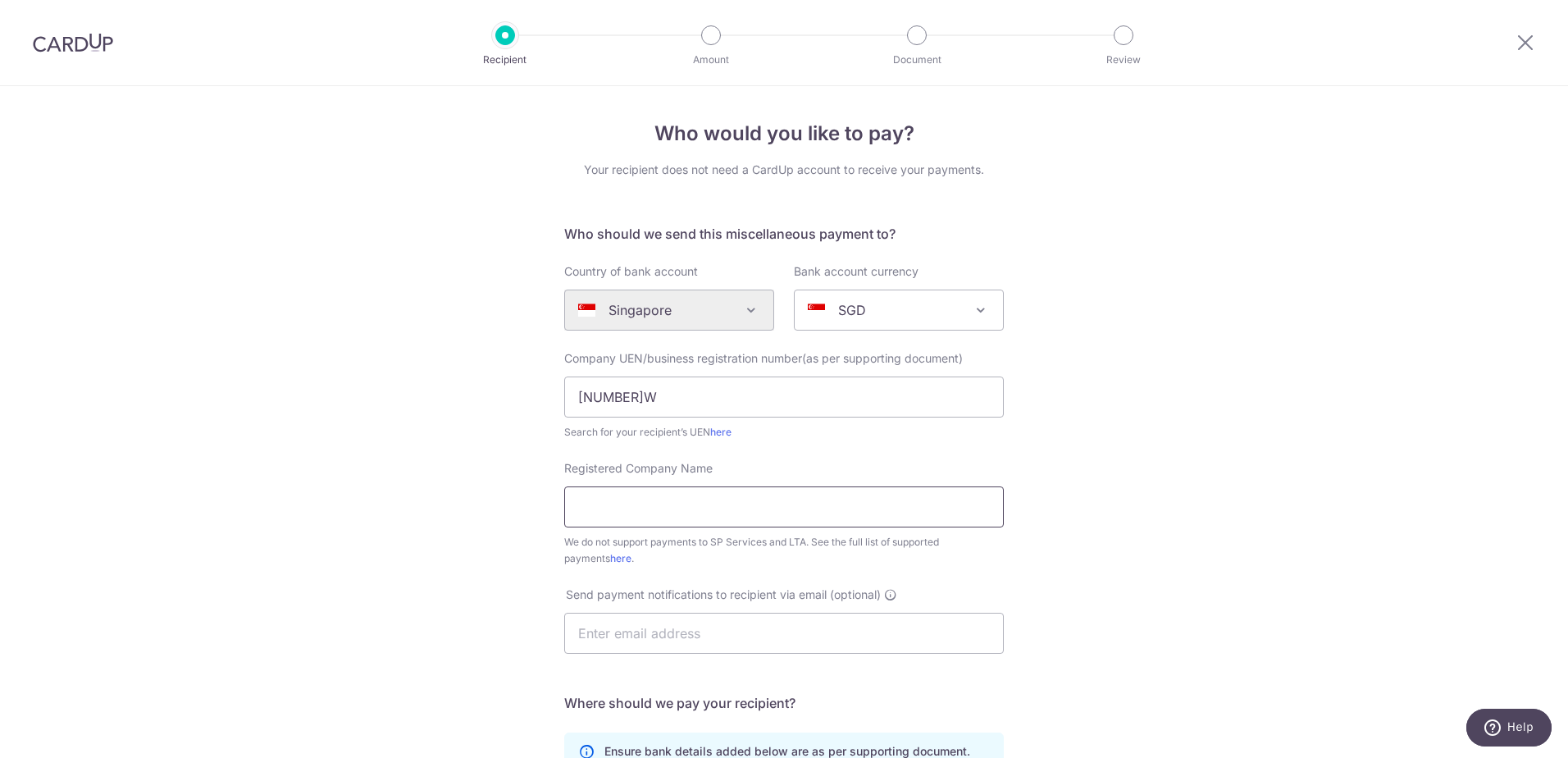 click on "Registered Company Name" at bounding box center (784, 507) 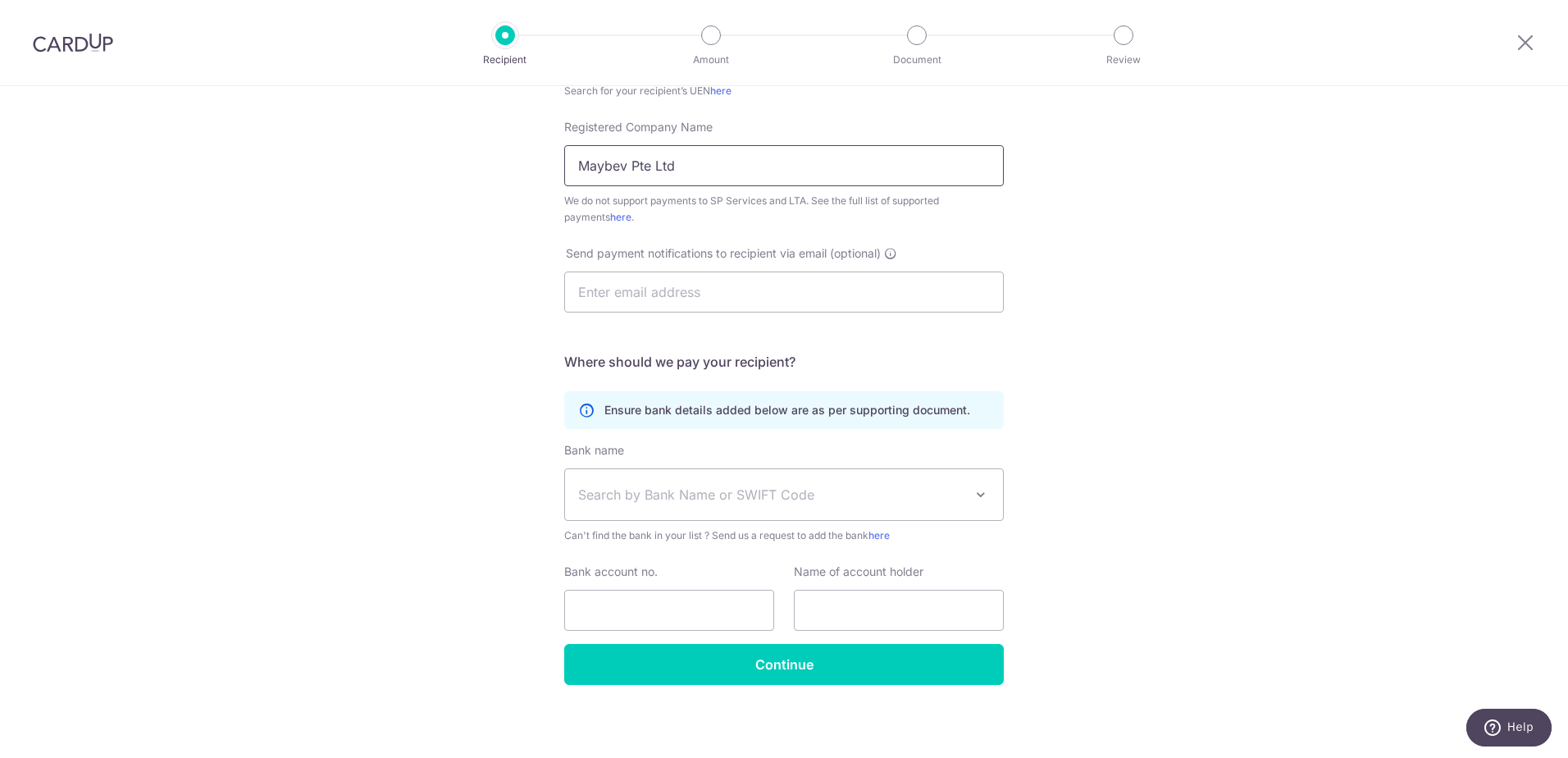 scroll, scrollTop: 345, scrollLeft: 0, axis: vertical 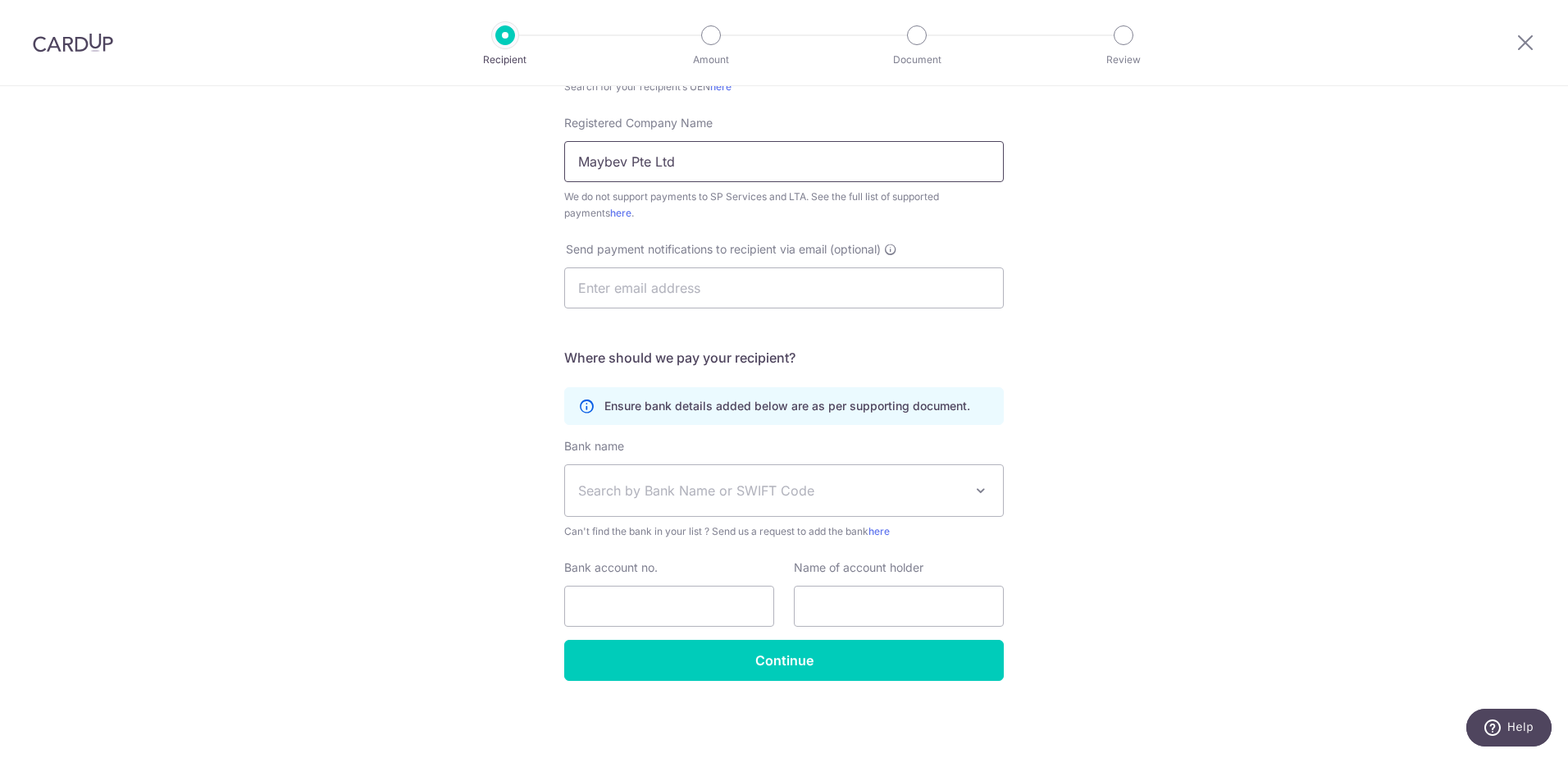 type on "Maybev Pte Ltd" 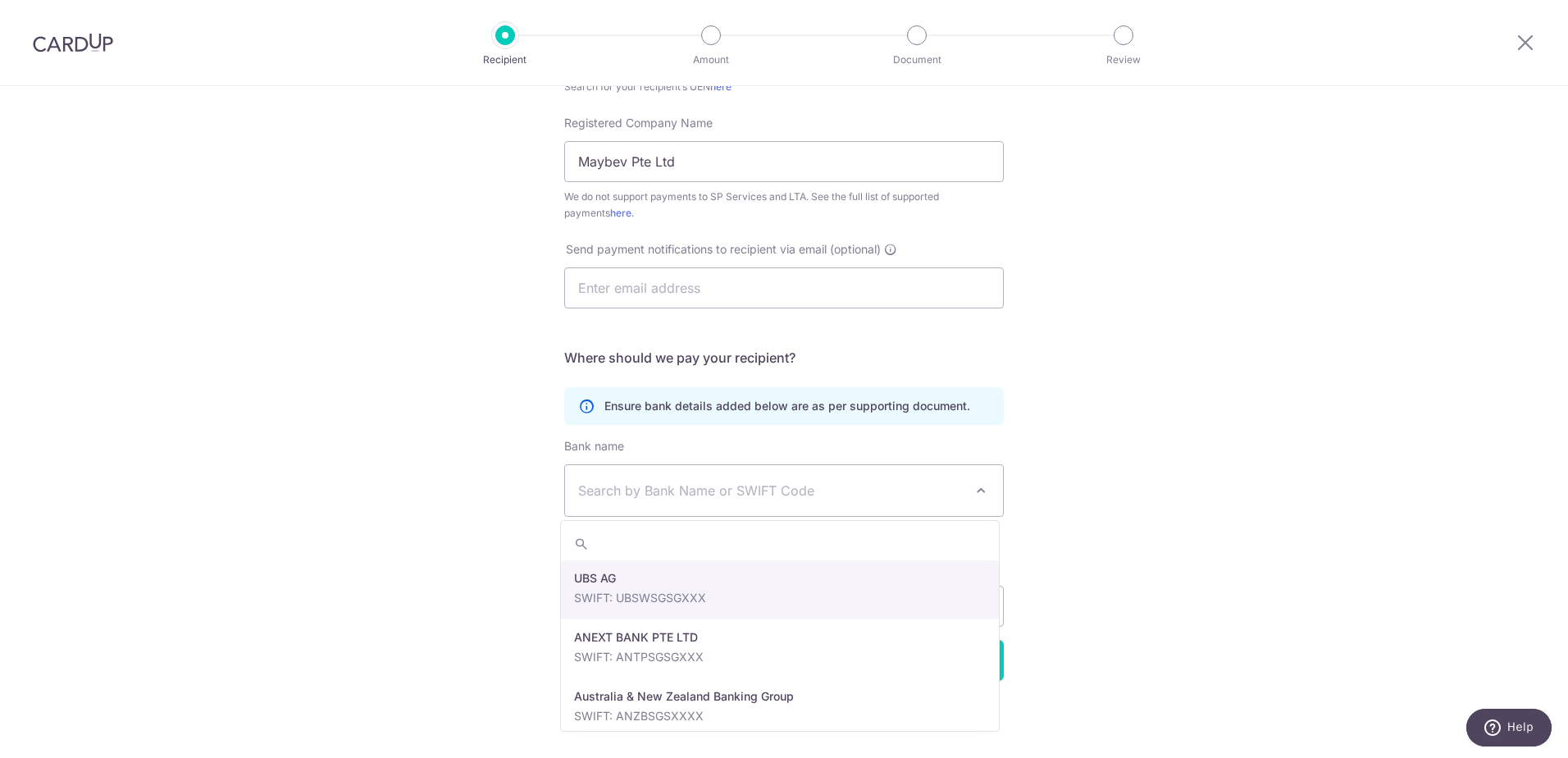 click on "Search by Bank Name or SWIFT Code" at bounding box center [771, 491] 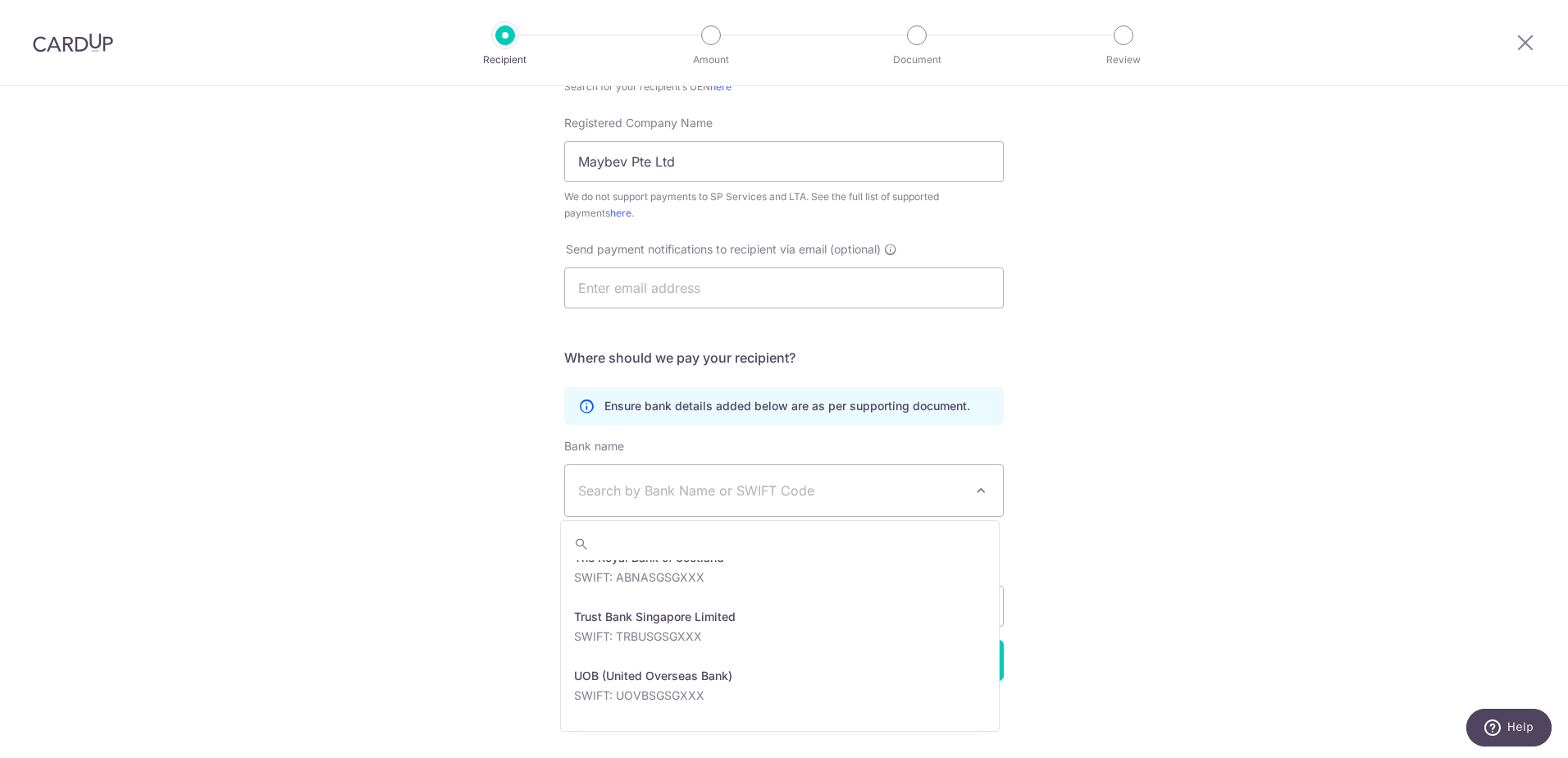 scroll, scrollTop: 3035, scrollLeft: 0, axis: vertical 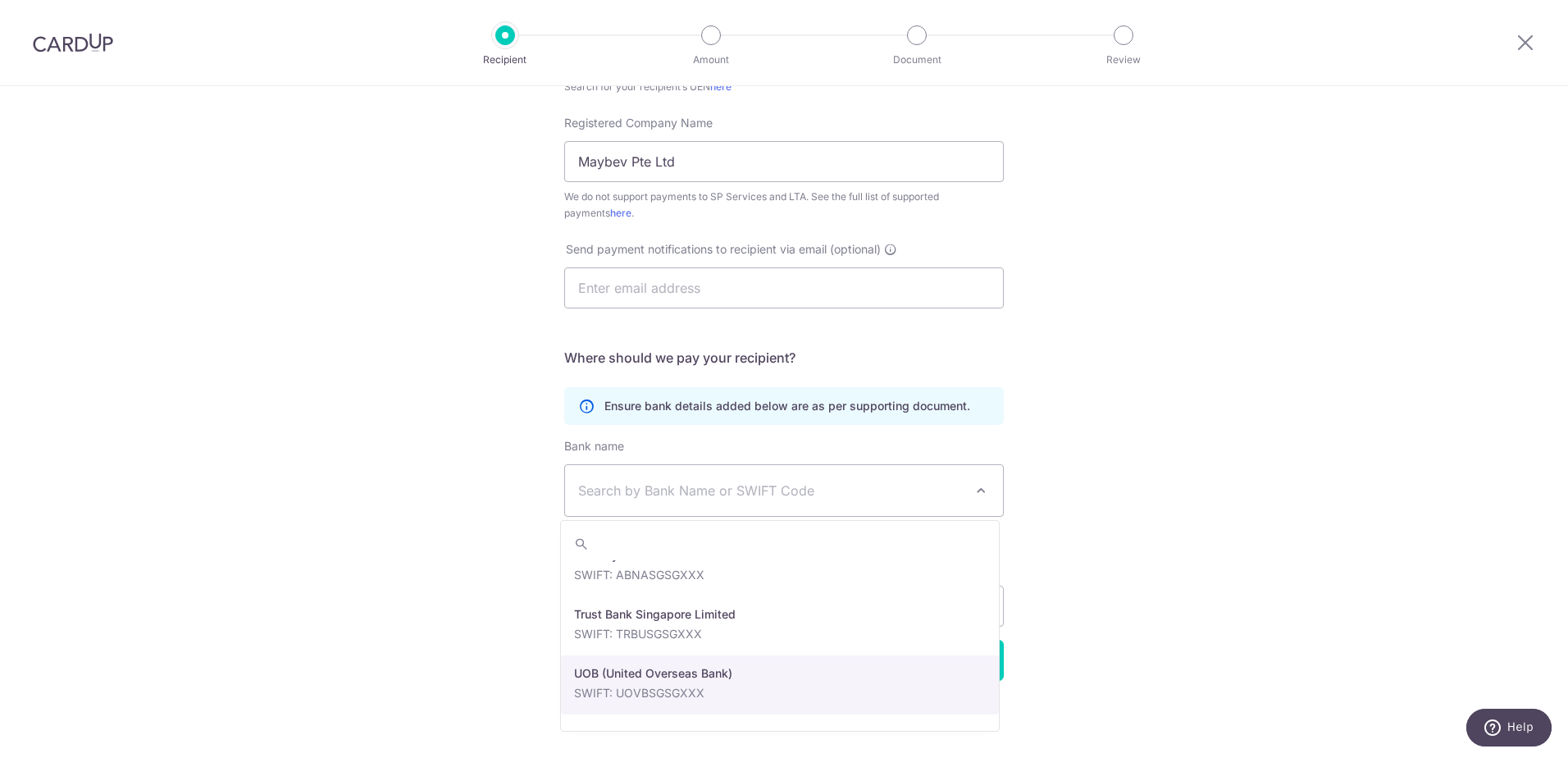 select on "18" 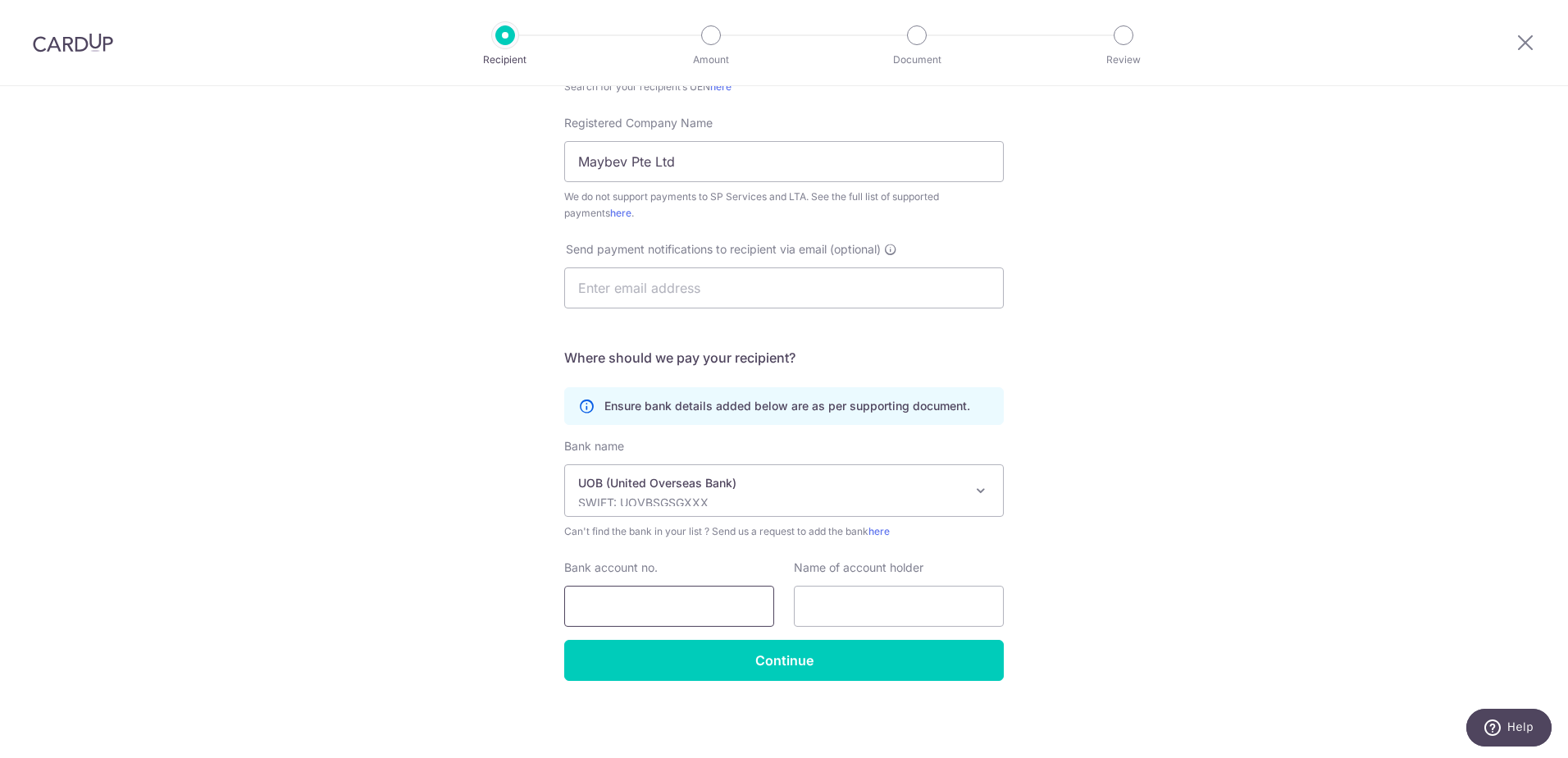 click on "Bank account no." at bounding box center [669, 606] 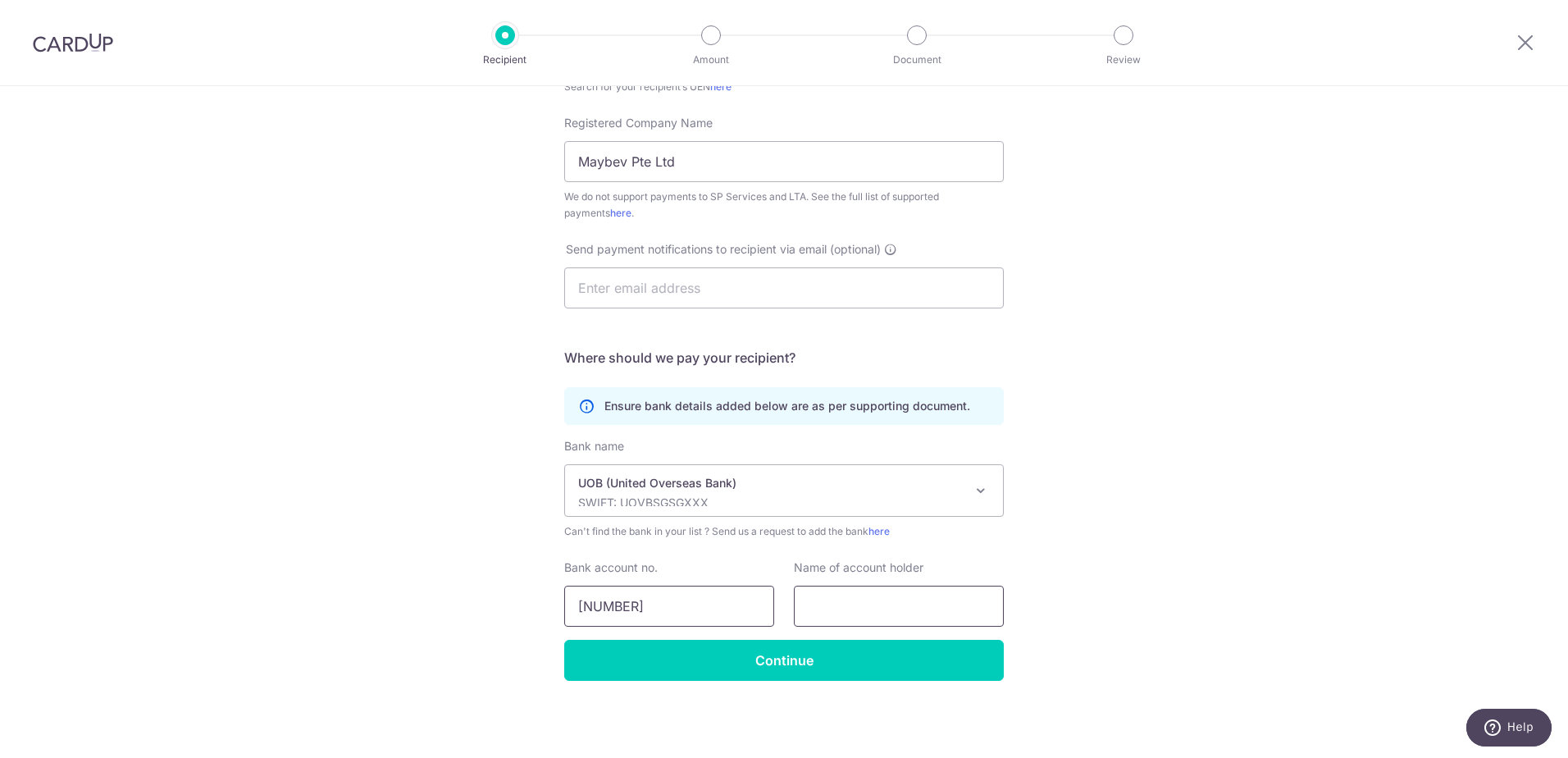 type on "2013076083" 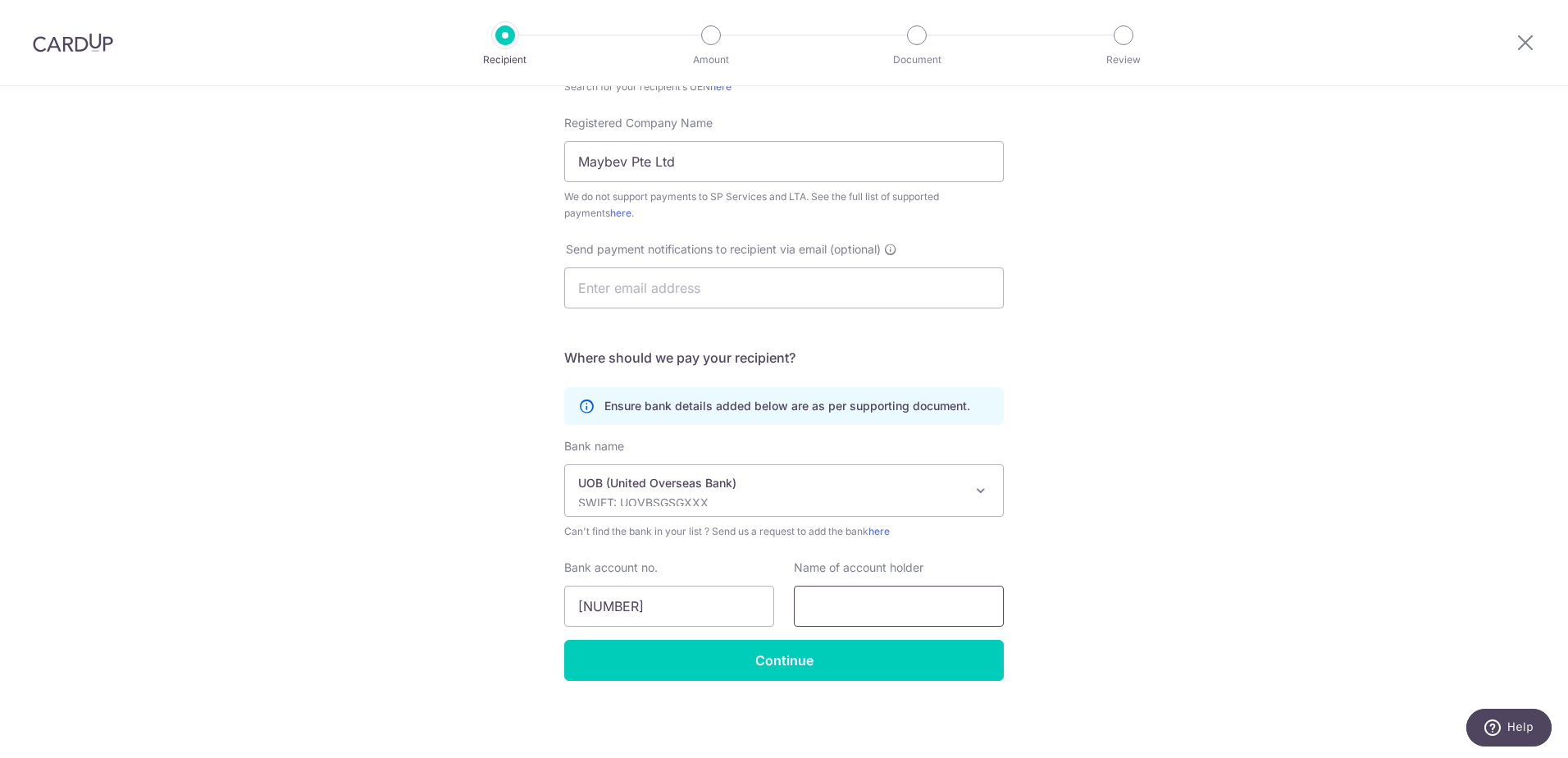 click at bounding box center [899, 606] 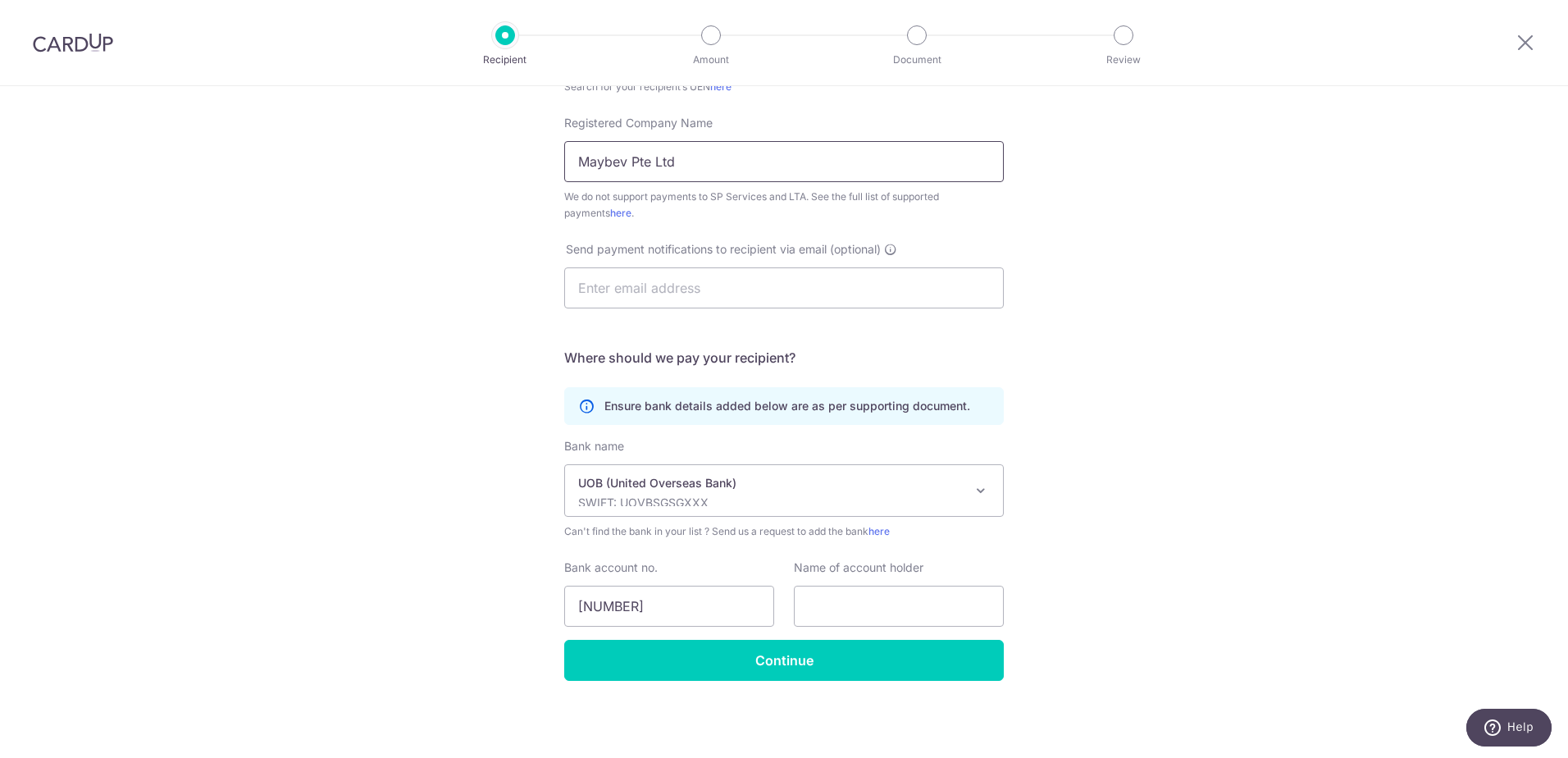 drag, startPoint x: 571, startPoint y: 161, endPoint x: 704, endPoint y: 167, distance: 133.13527 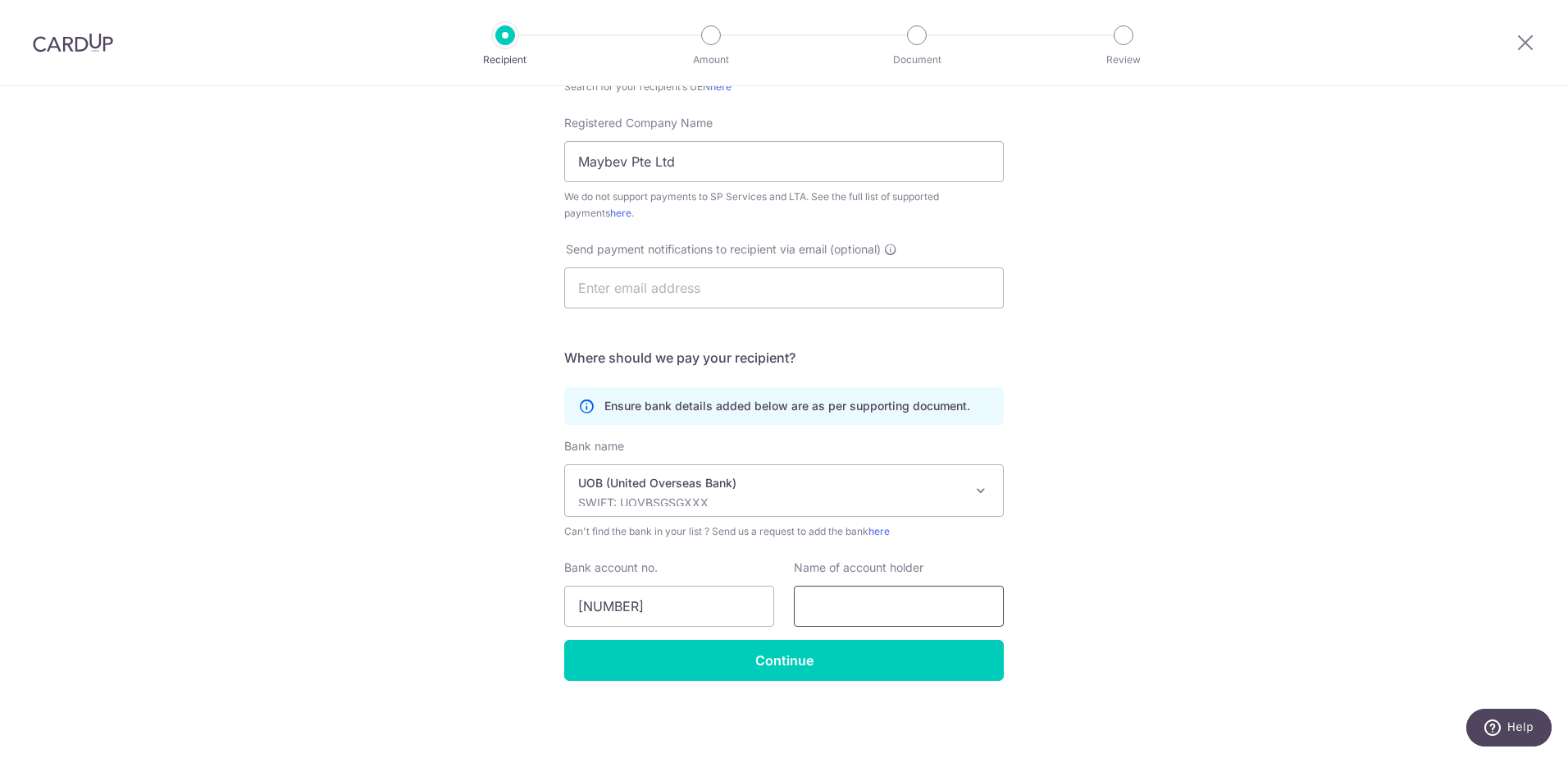 click at bounding box center [899, 606] 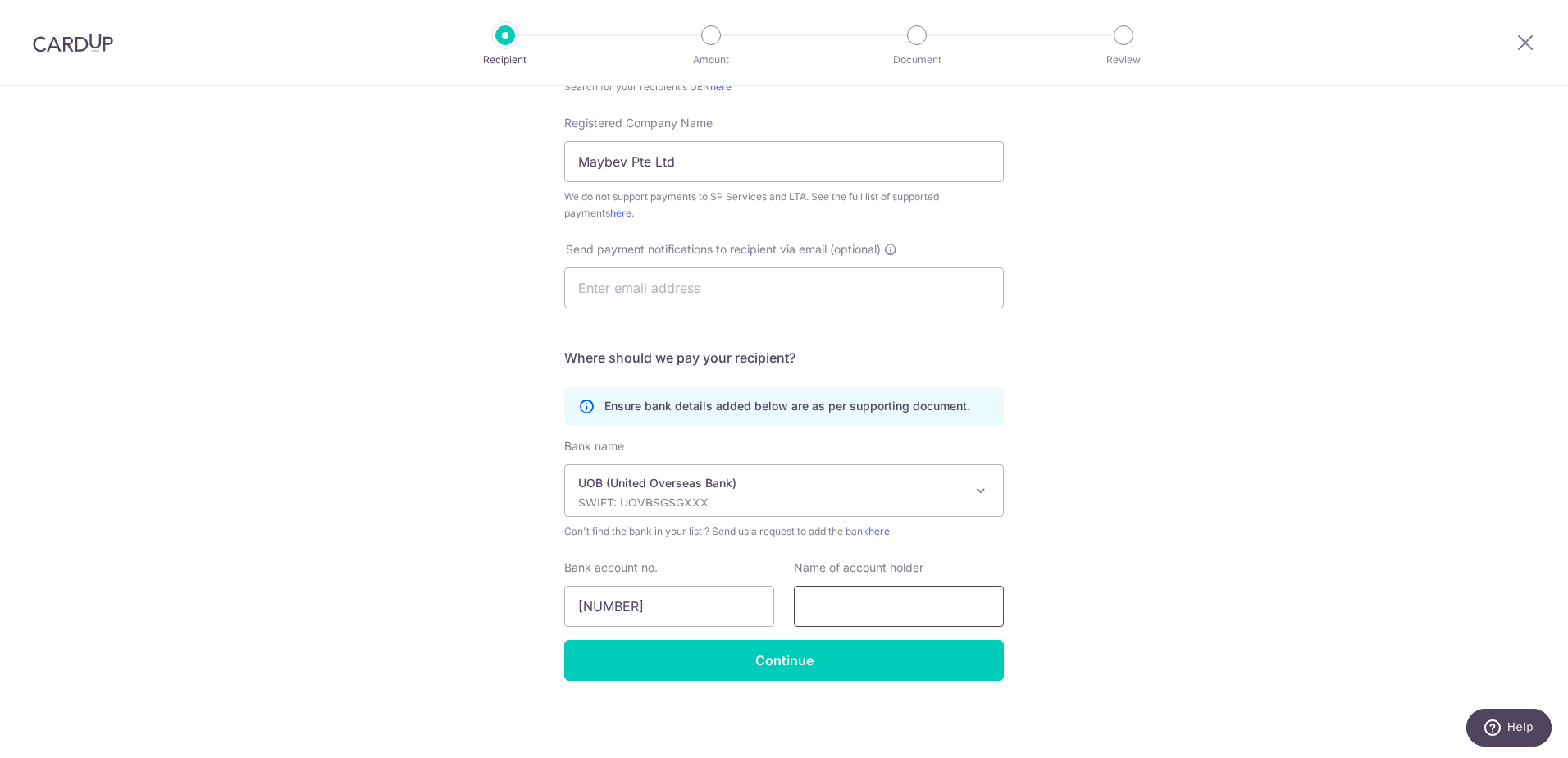 paste on "Maybev Pte Ltd" 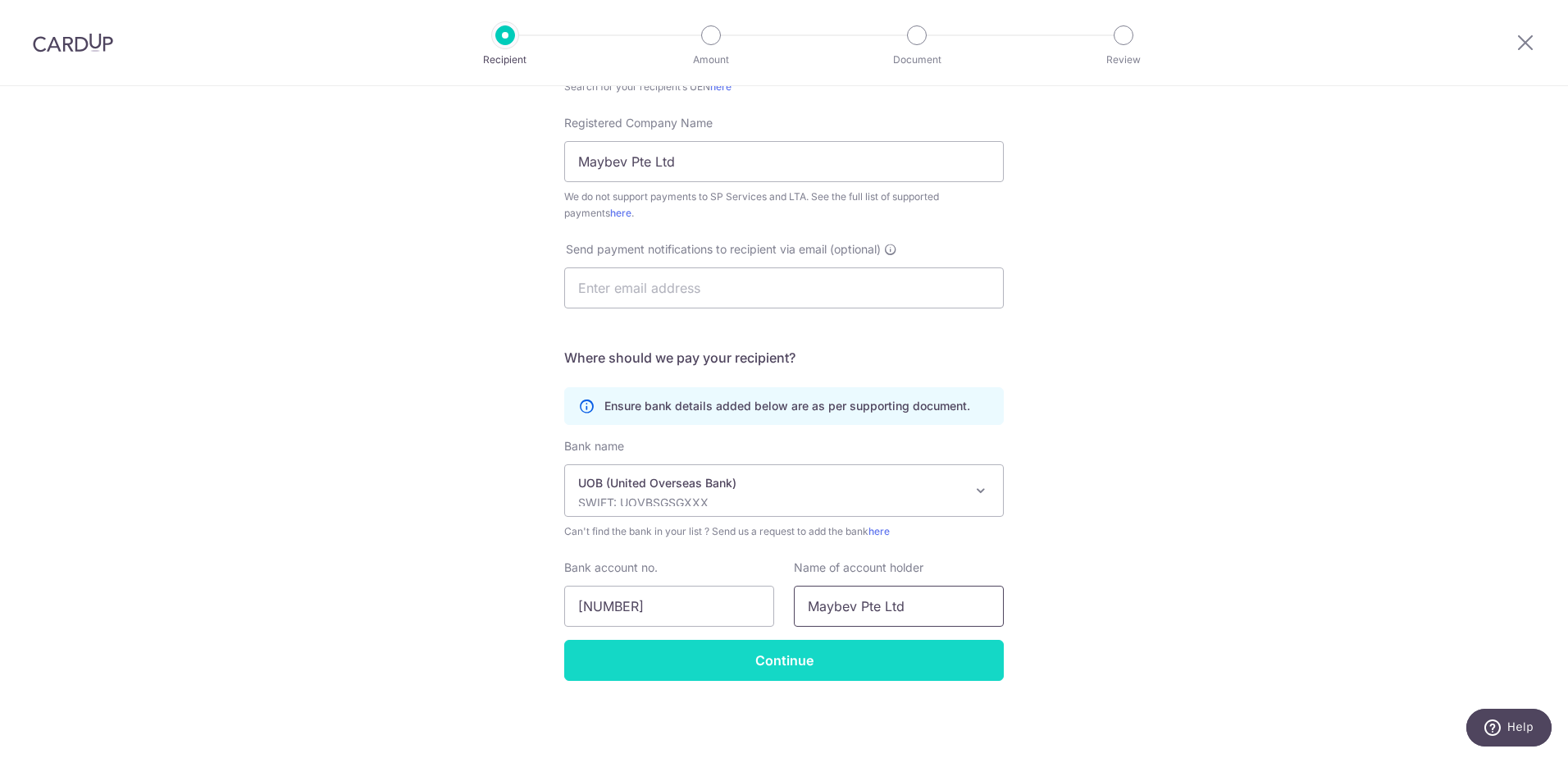 type on "Maybev Pte Ltd" 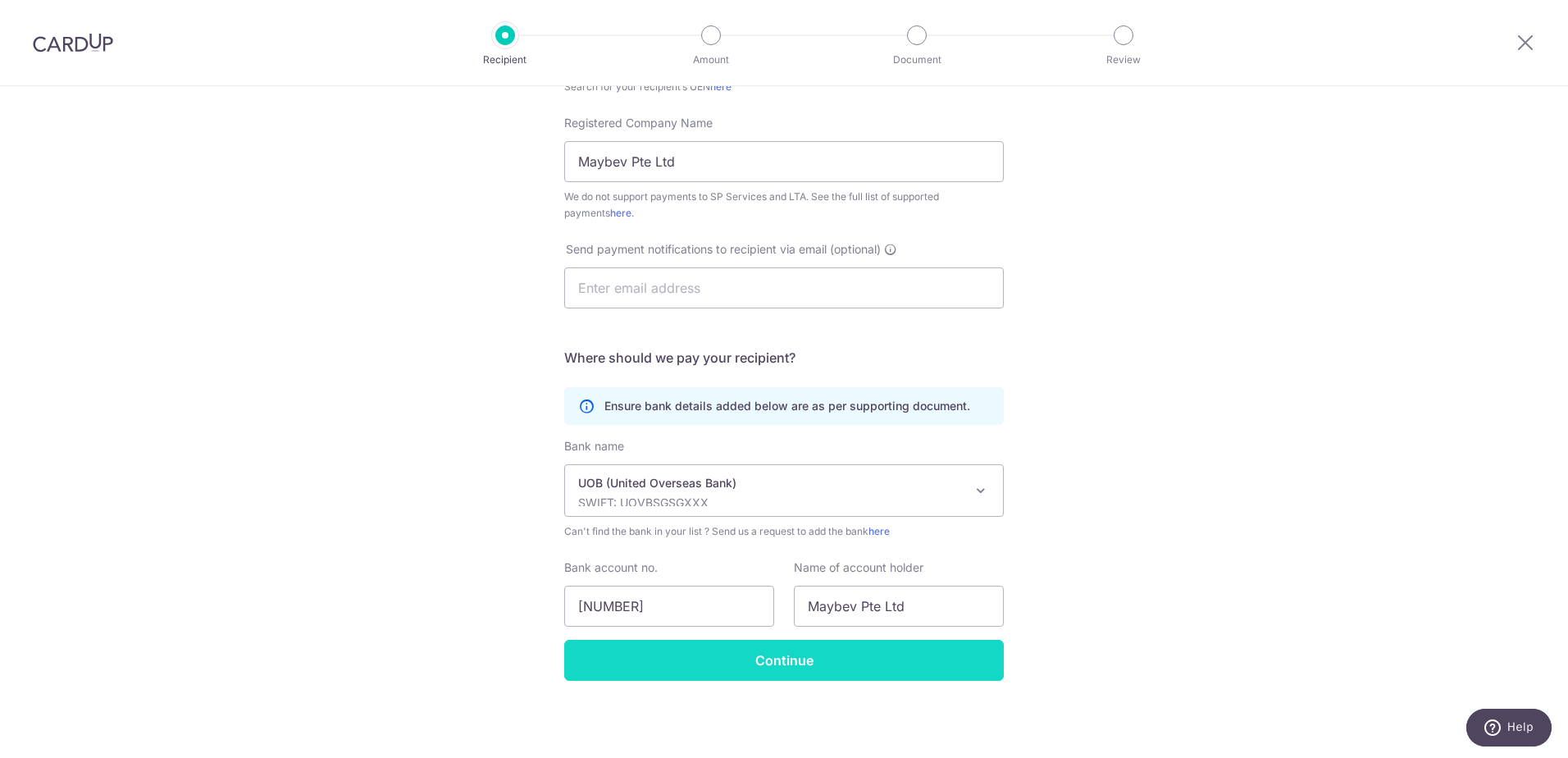 click on "Continue" at bounding box center (784, 660) 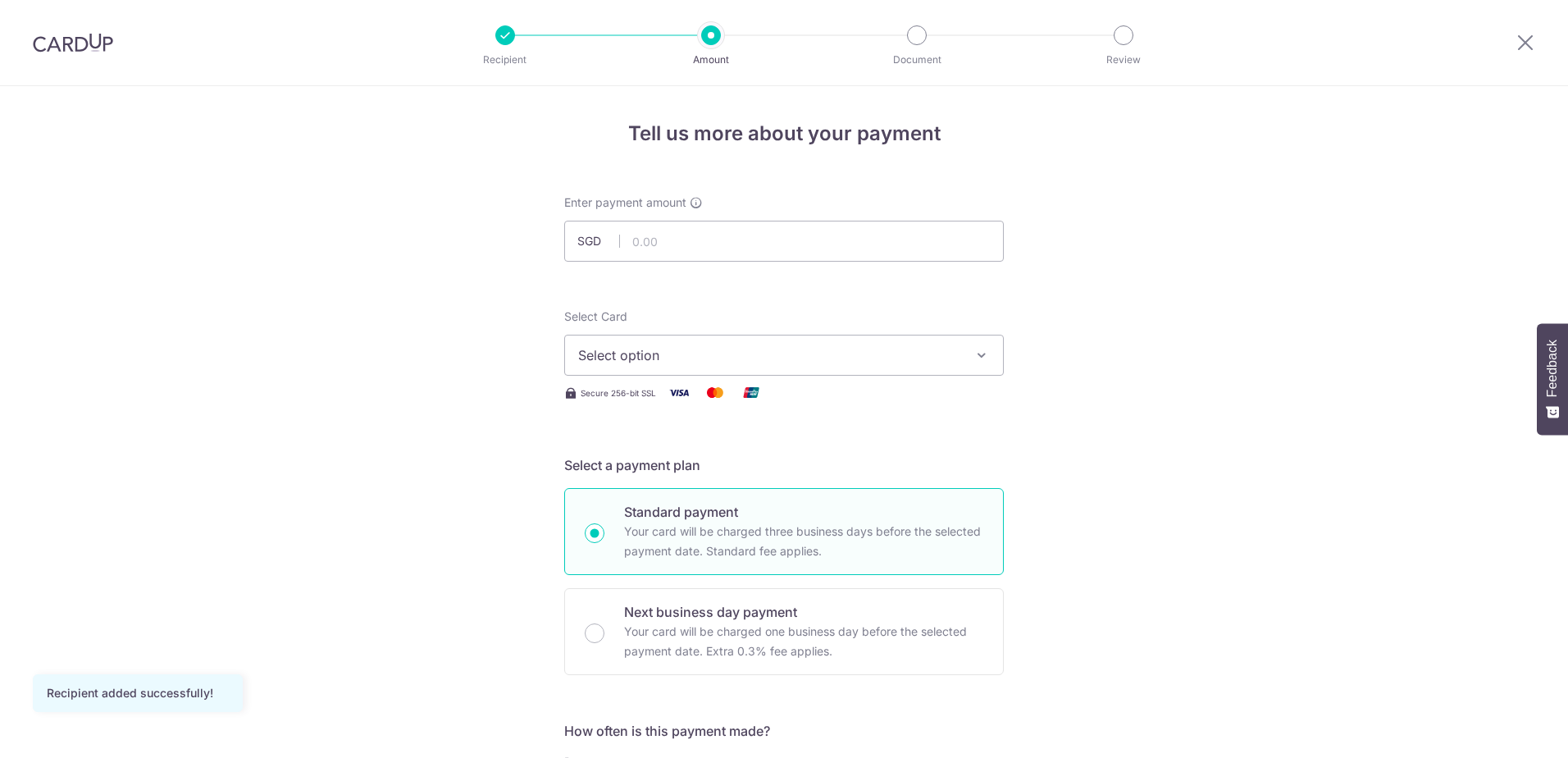 scroll, scrollTop: 0, scrollLeft: 0, axis: both 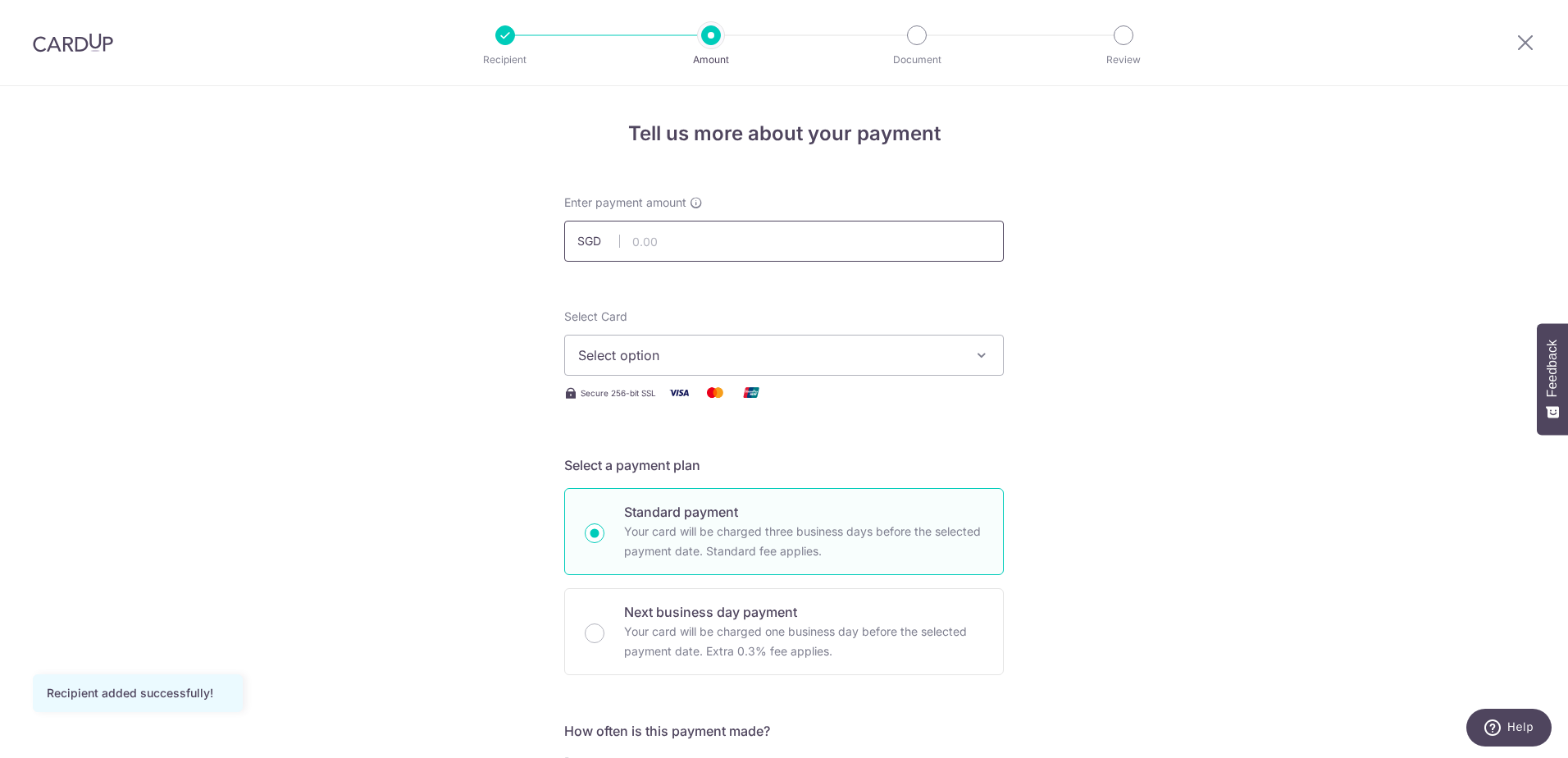 click at bounding box center [784, 241] 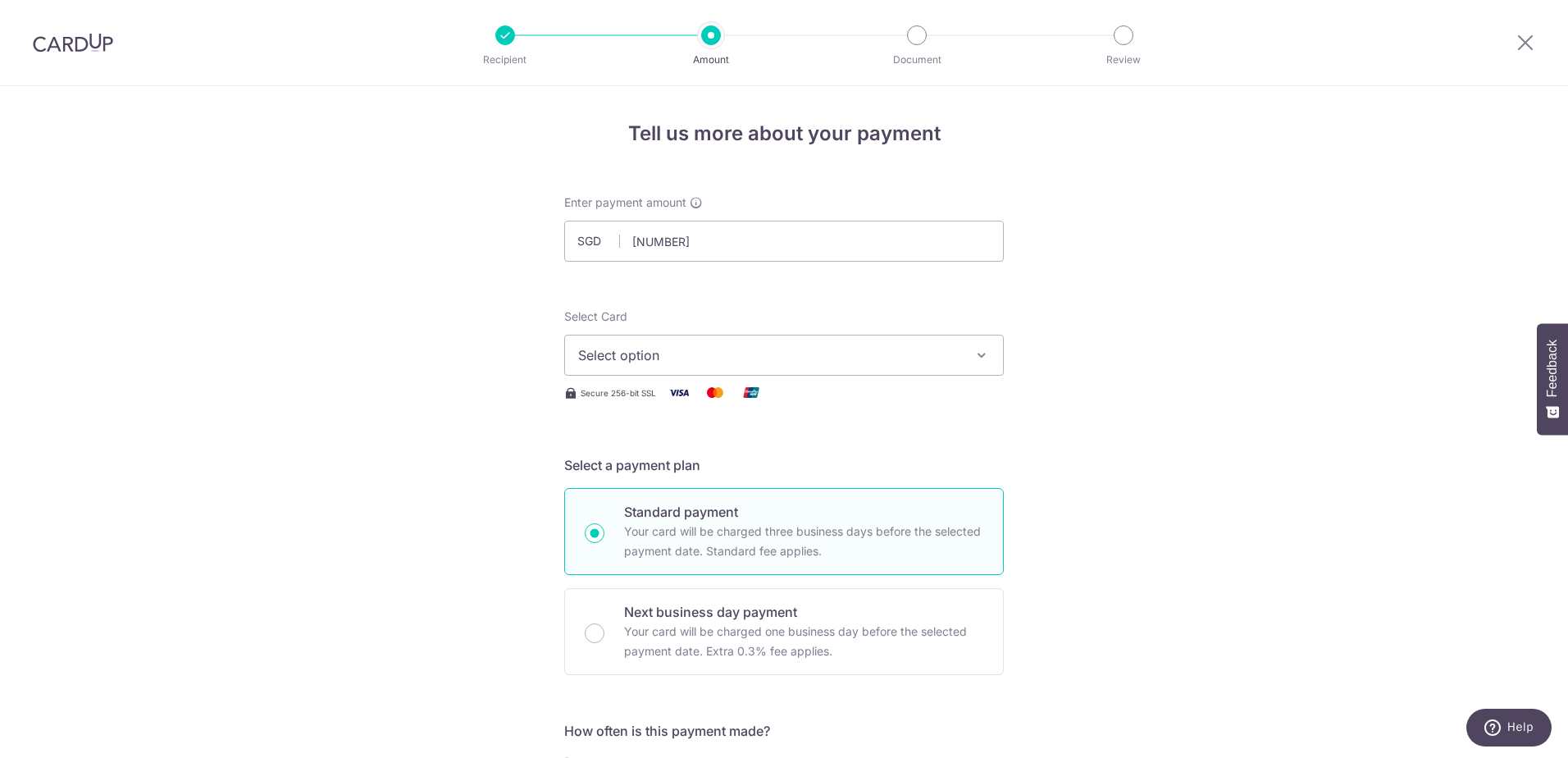type on "1,039.86" 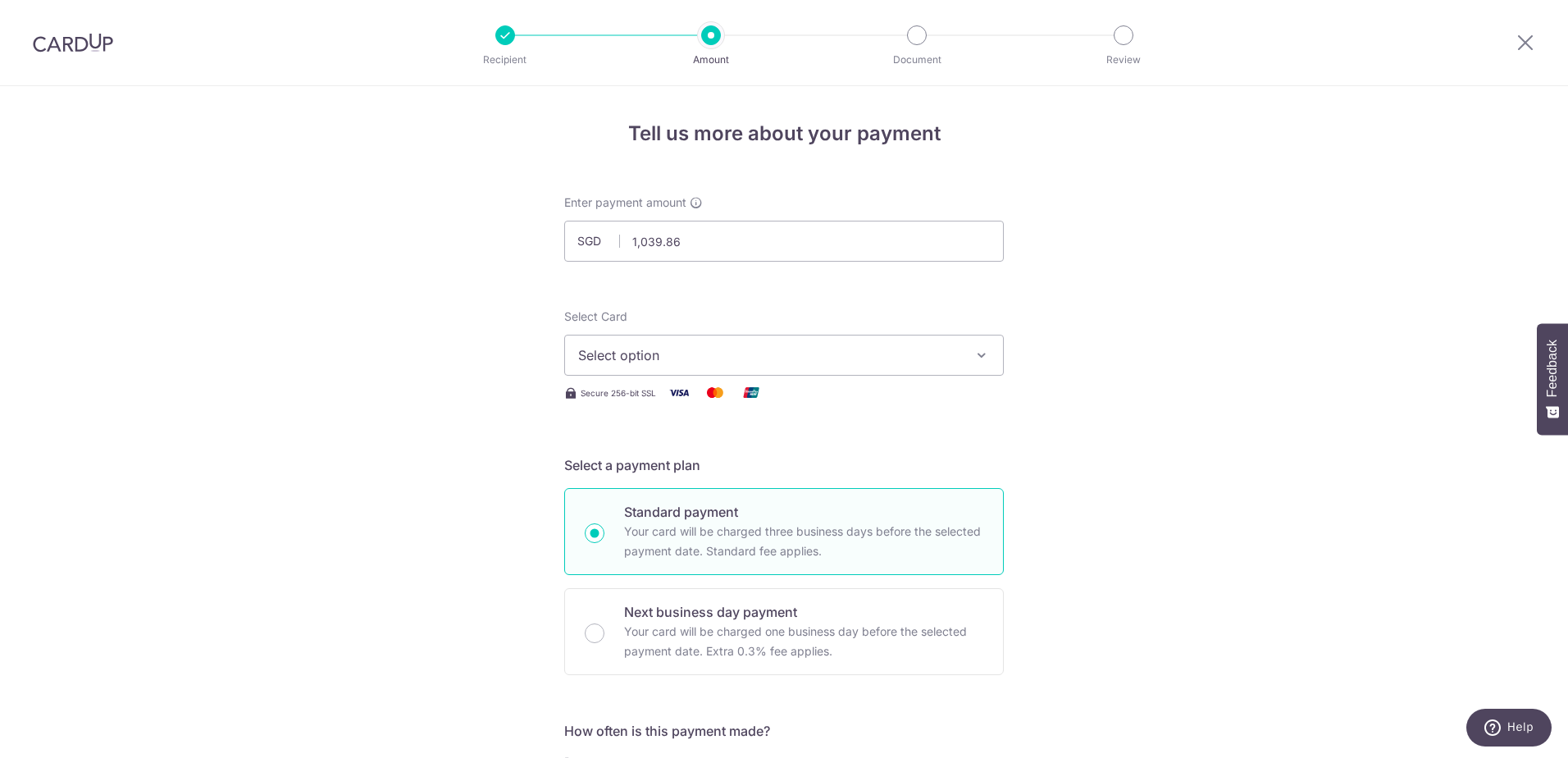 click on "Tell us more about your payment
Enter payment amount
SGD
1,039.86
1039.86
Recipient added successfully!
Select Card
Select option
Add credit card
Your Cards
**** 4134
**** 2583
Secure 256-bit SSL
Text
New card details
Card" at bounding box center (784, 828) 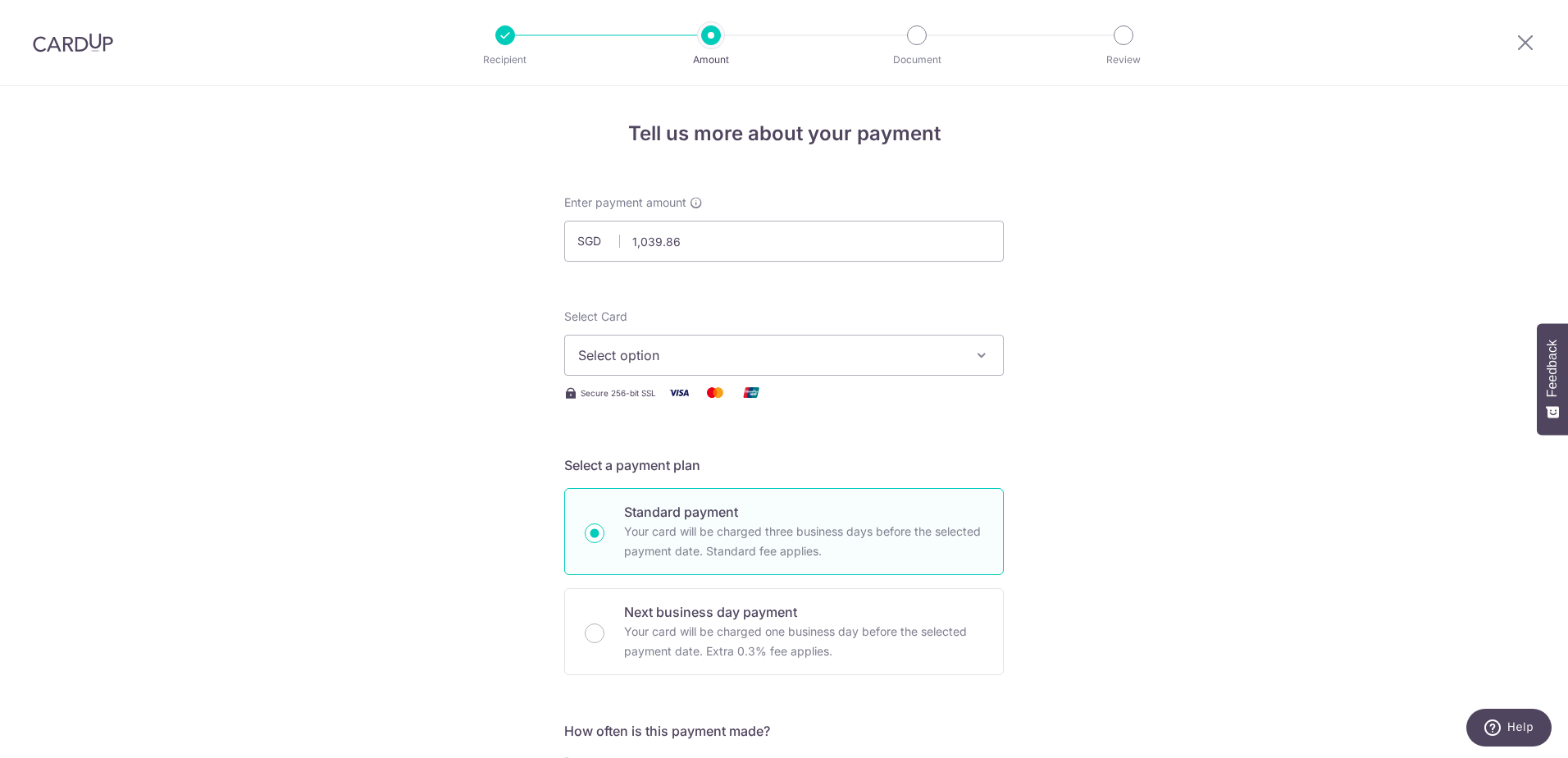 click on "Select option" at bounding box center (769, 355) 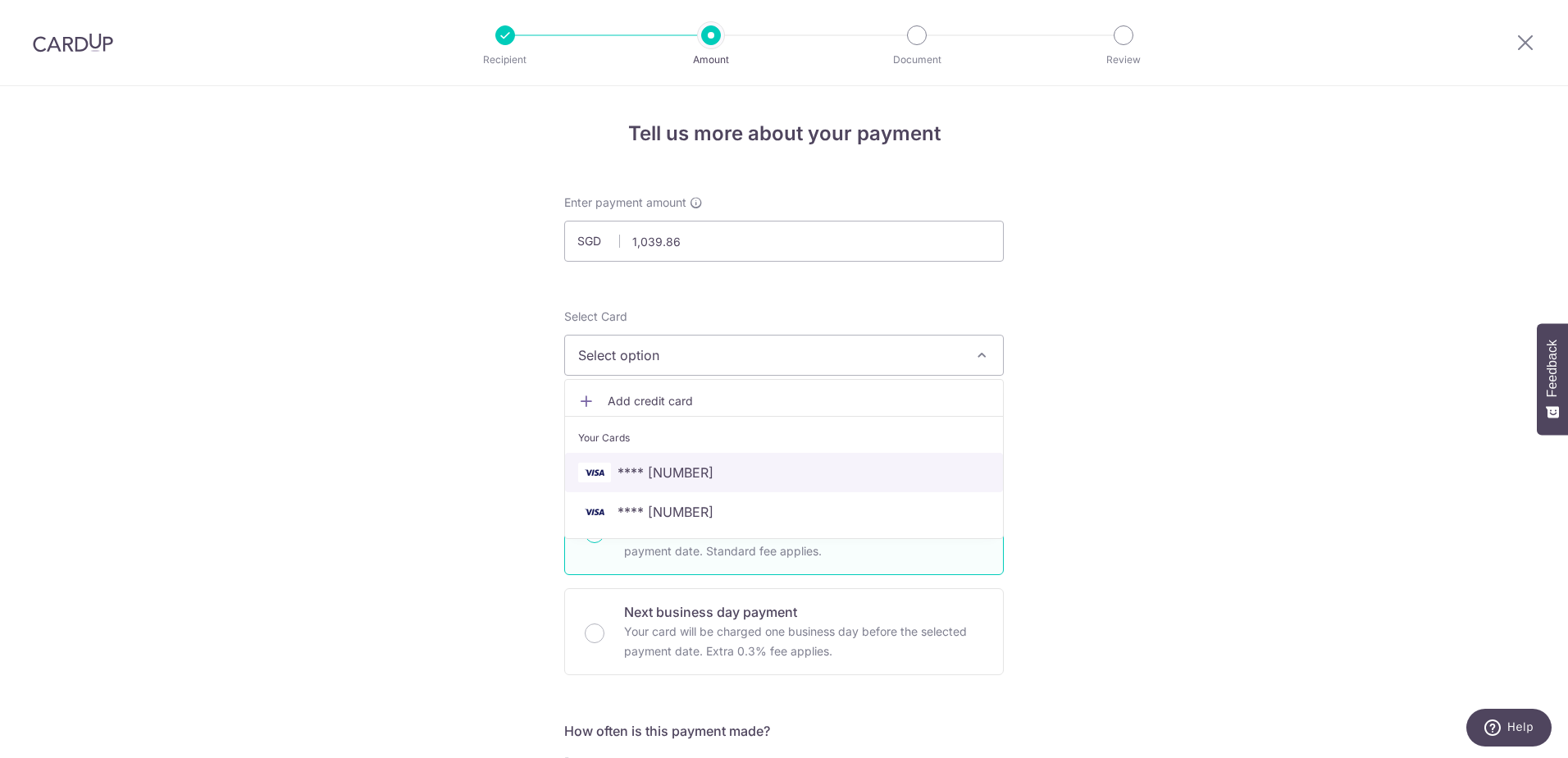 click on "**** [LAST_FOUR]" at bounding box center [784, 473] 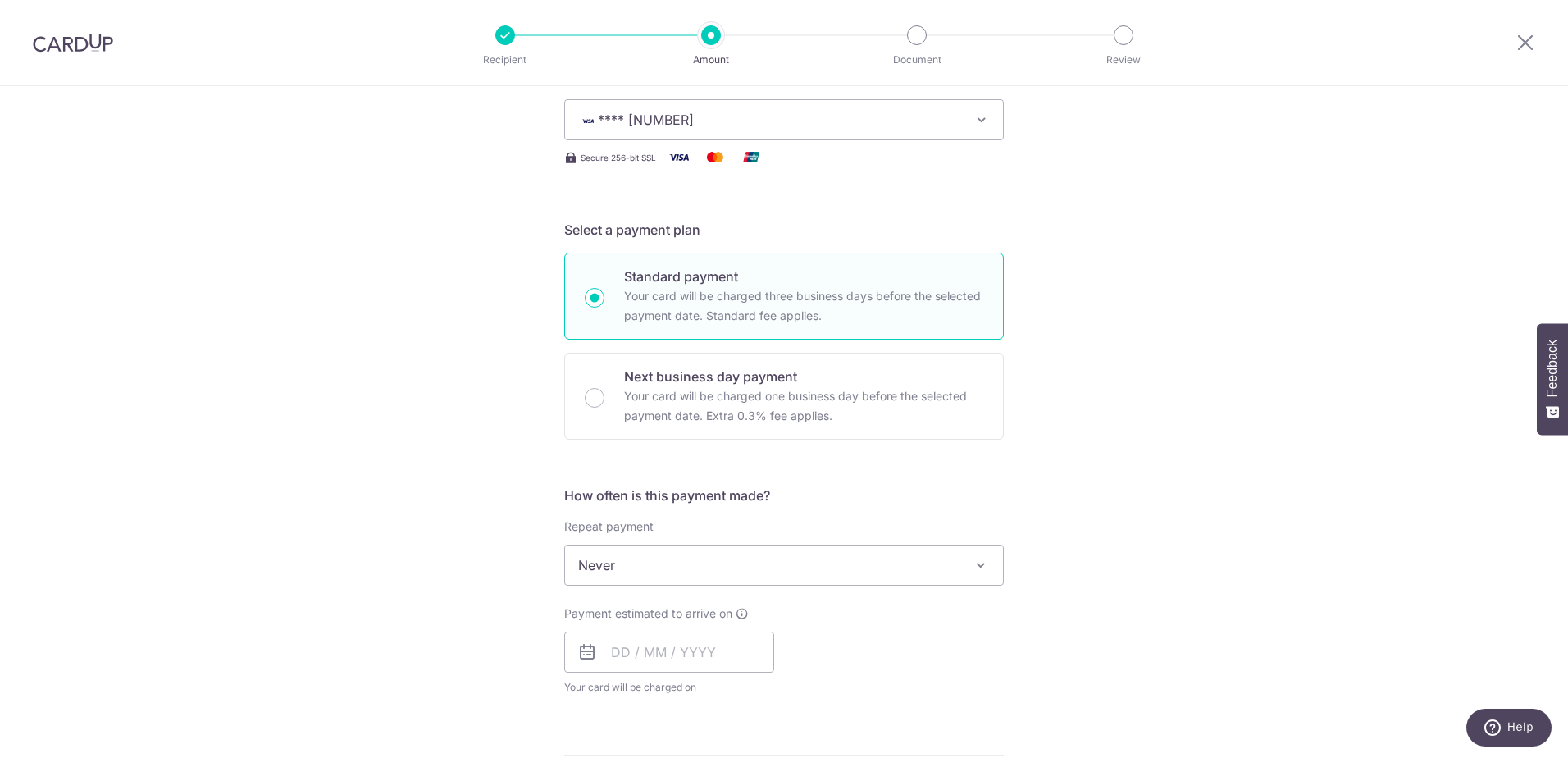scroll, scrollTop: 246, scrollLeft: 0, axis: vertical 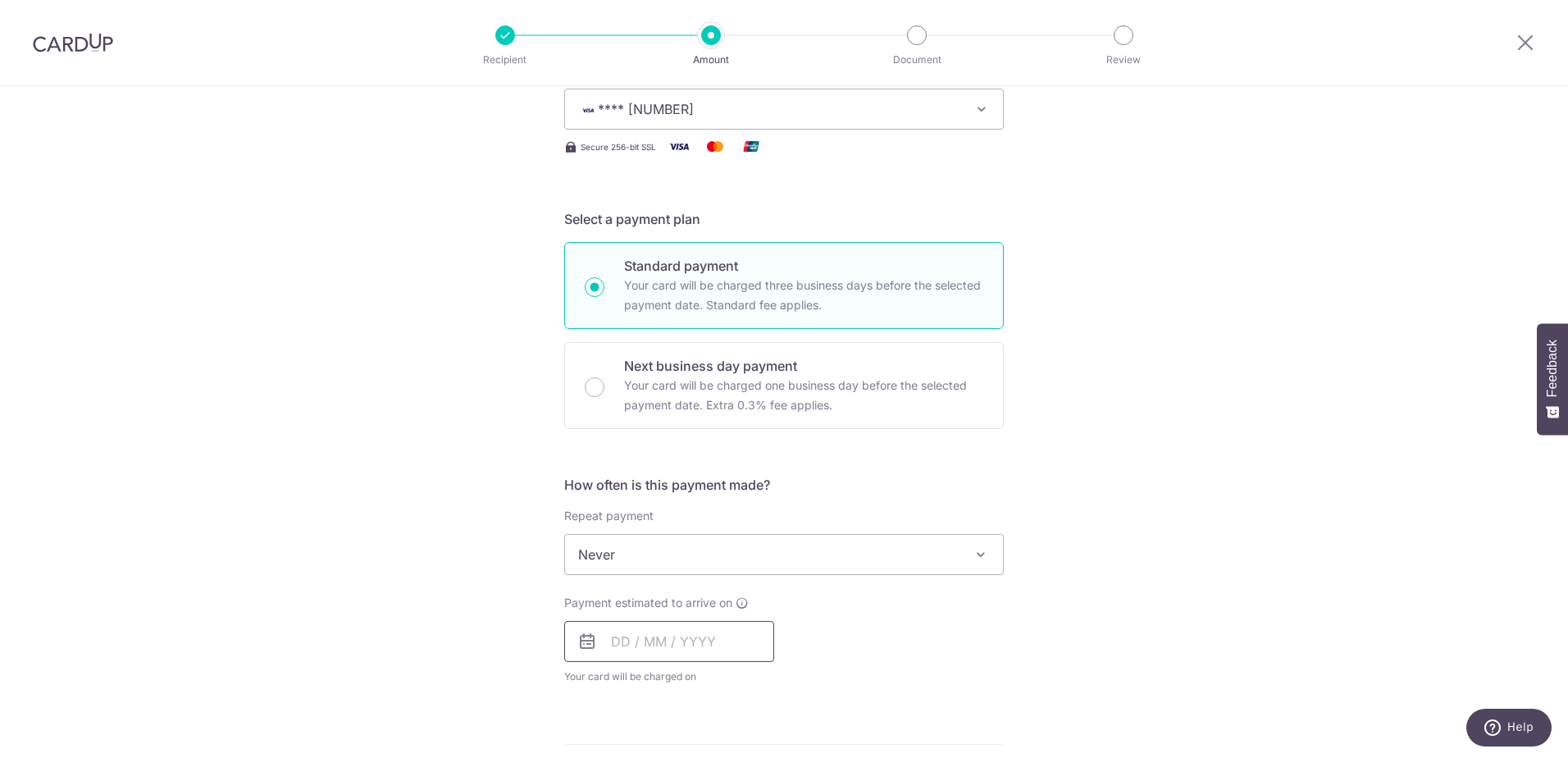 click at bounding box center [669, 642] 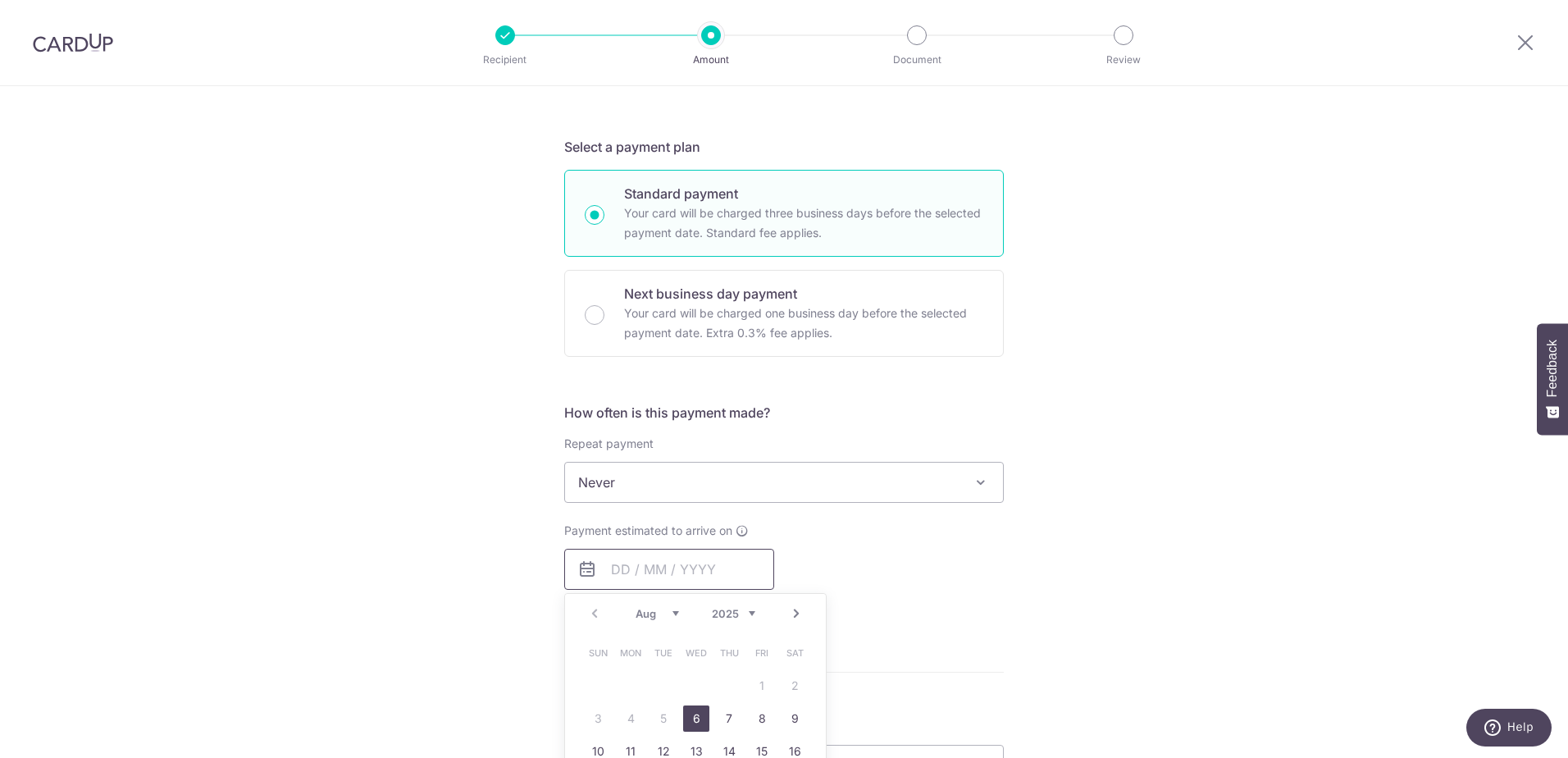 scroll, scrollTop: 410, scrollLeft: 0, axis: vertical 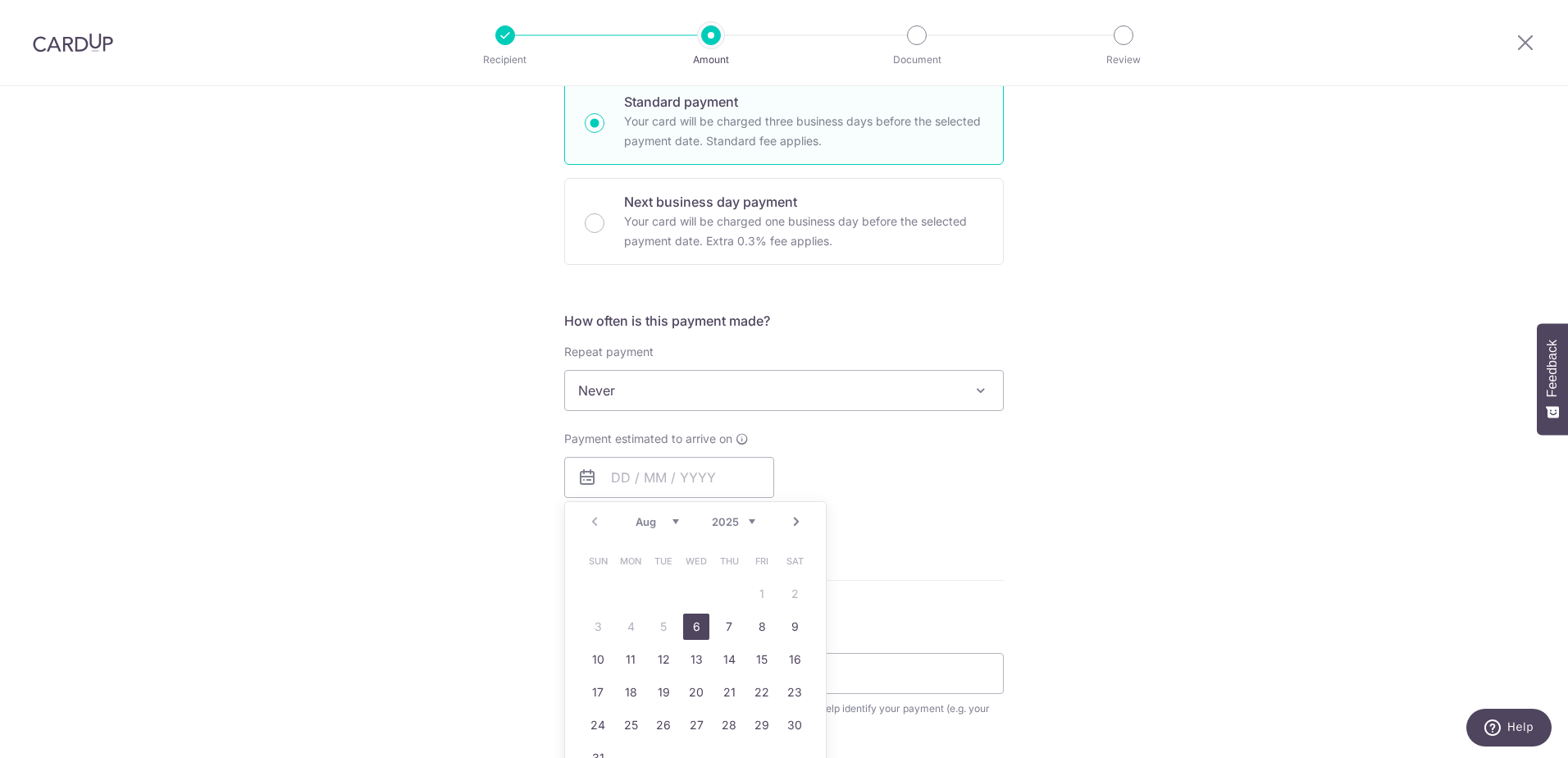 click on "6" at bounding box center (696, 627) 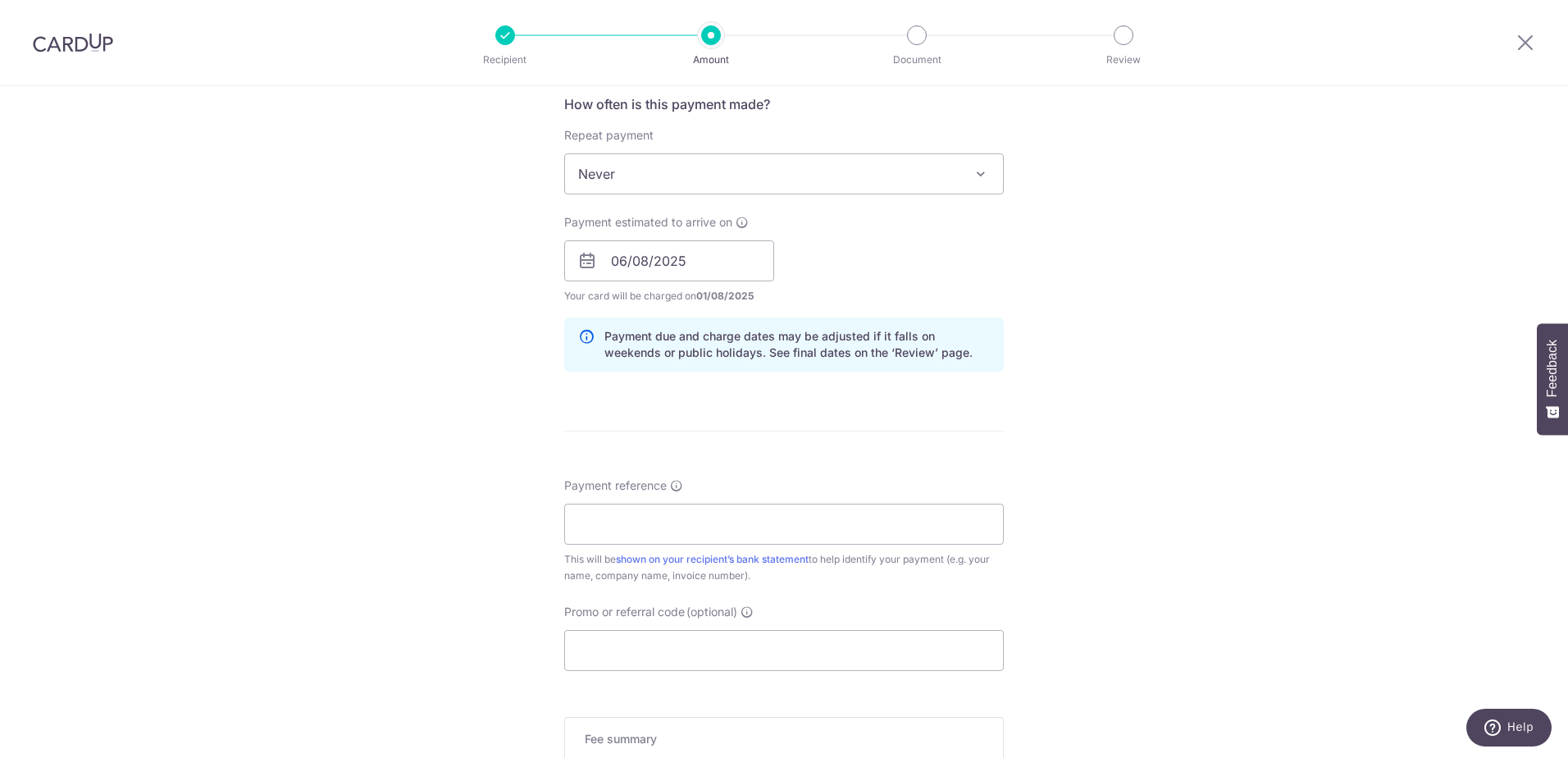 scroll, scrollTop: 656, scrollLeft: 0, axis: vertical 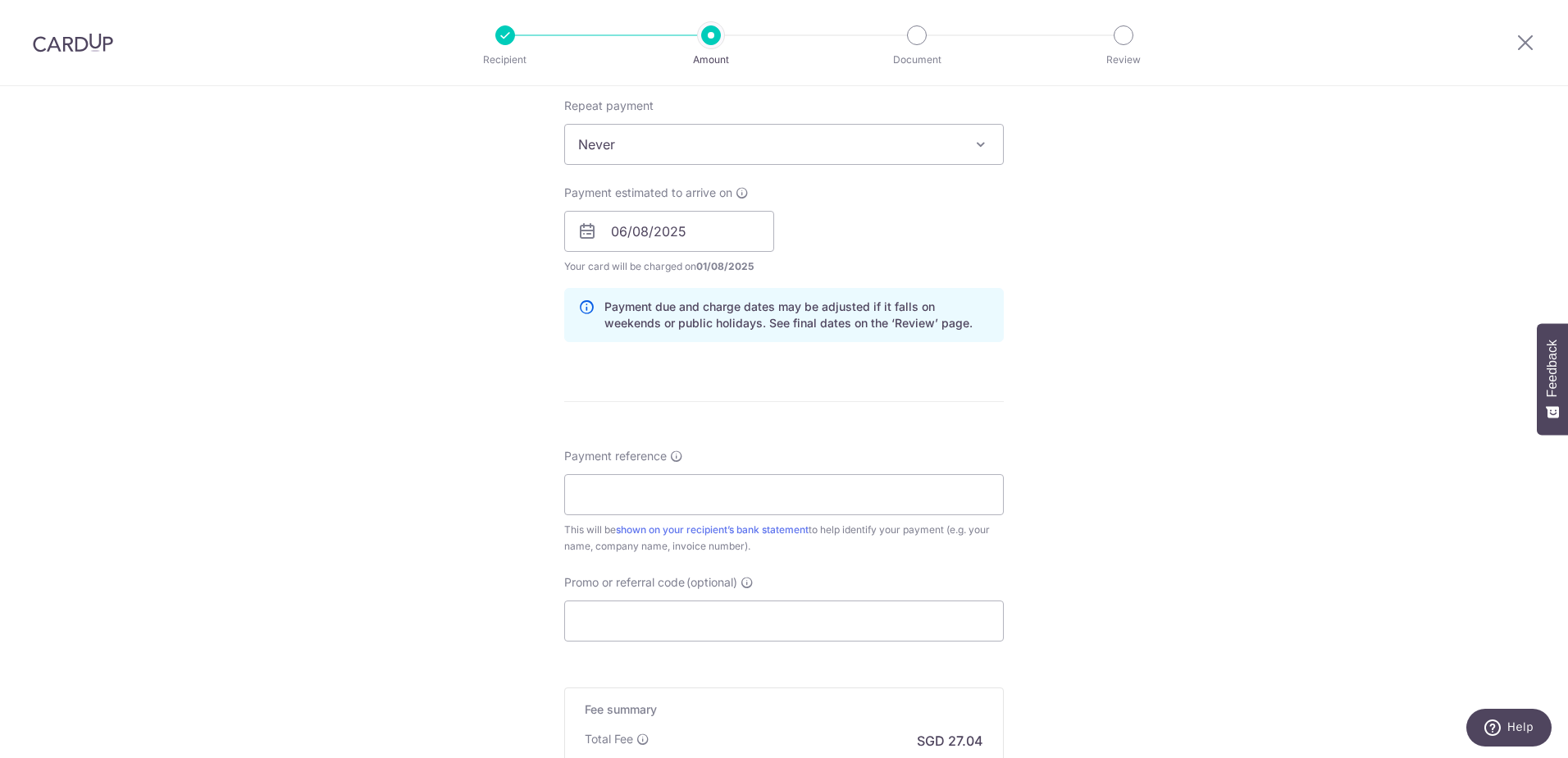 click on "Payment reference" at bounding box center (615, 456) 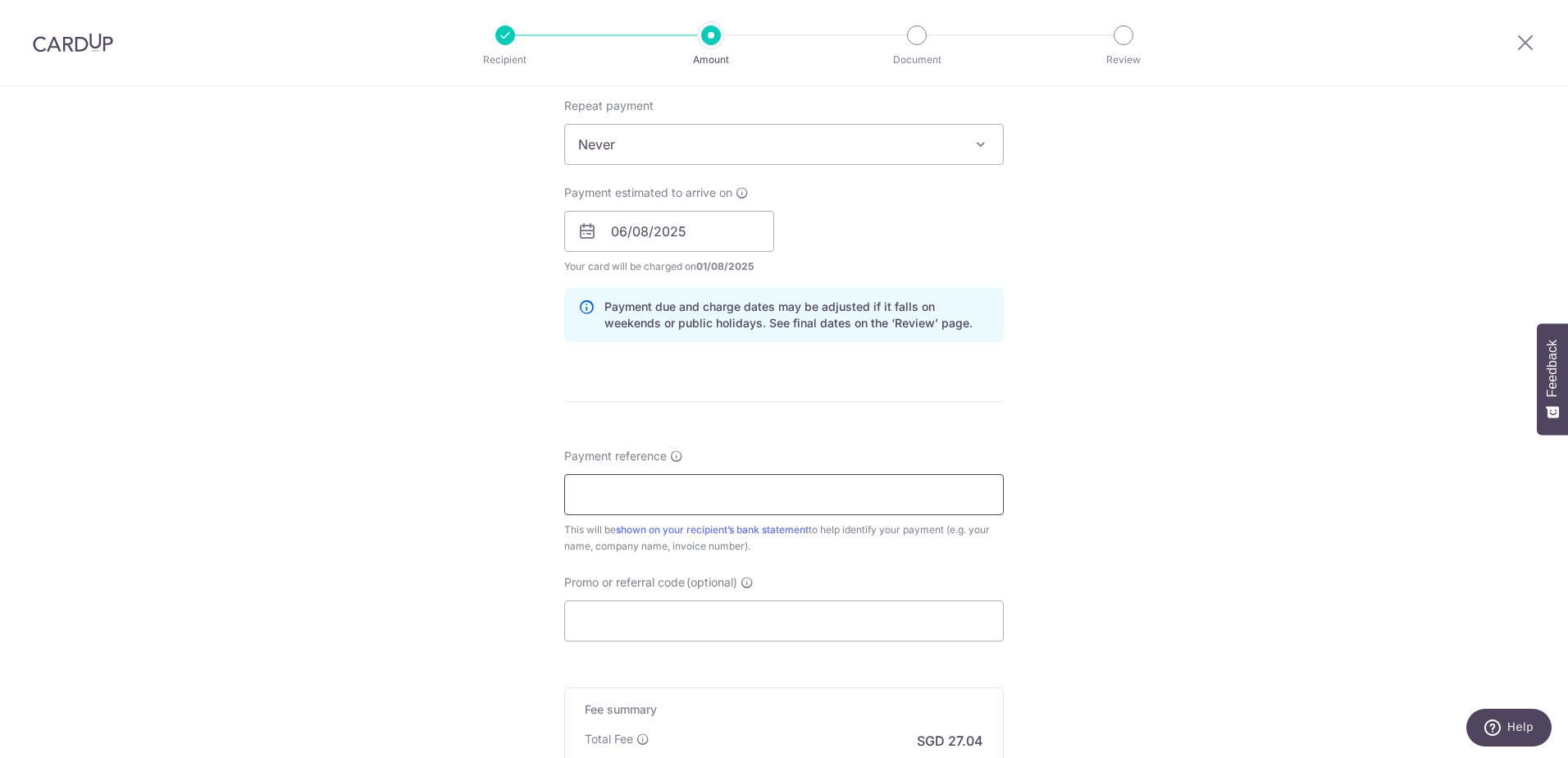click on "Payment reference" at bounding box center (784, 495) 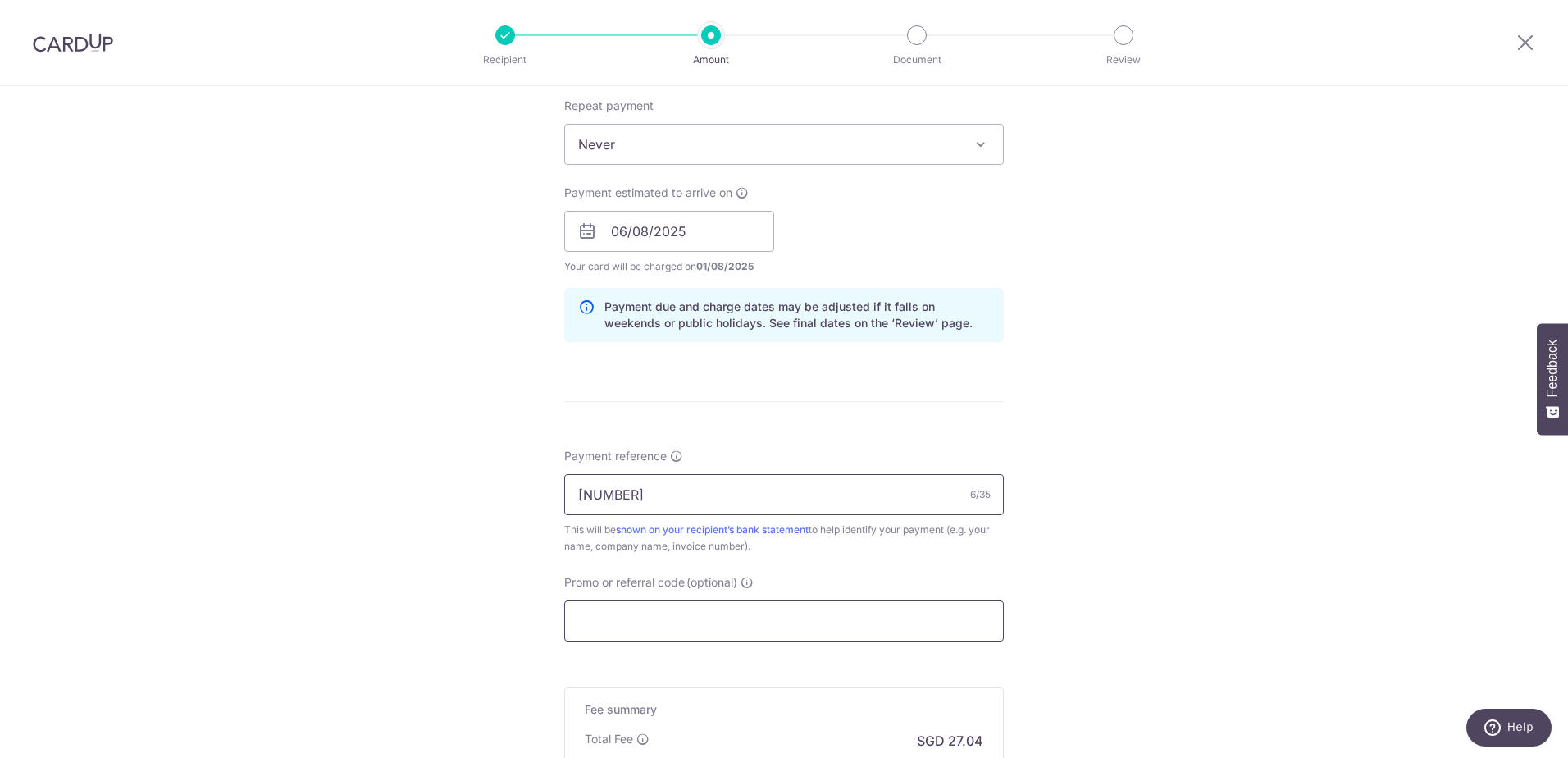 type on "503341" 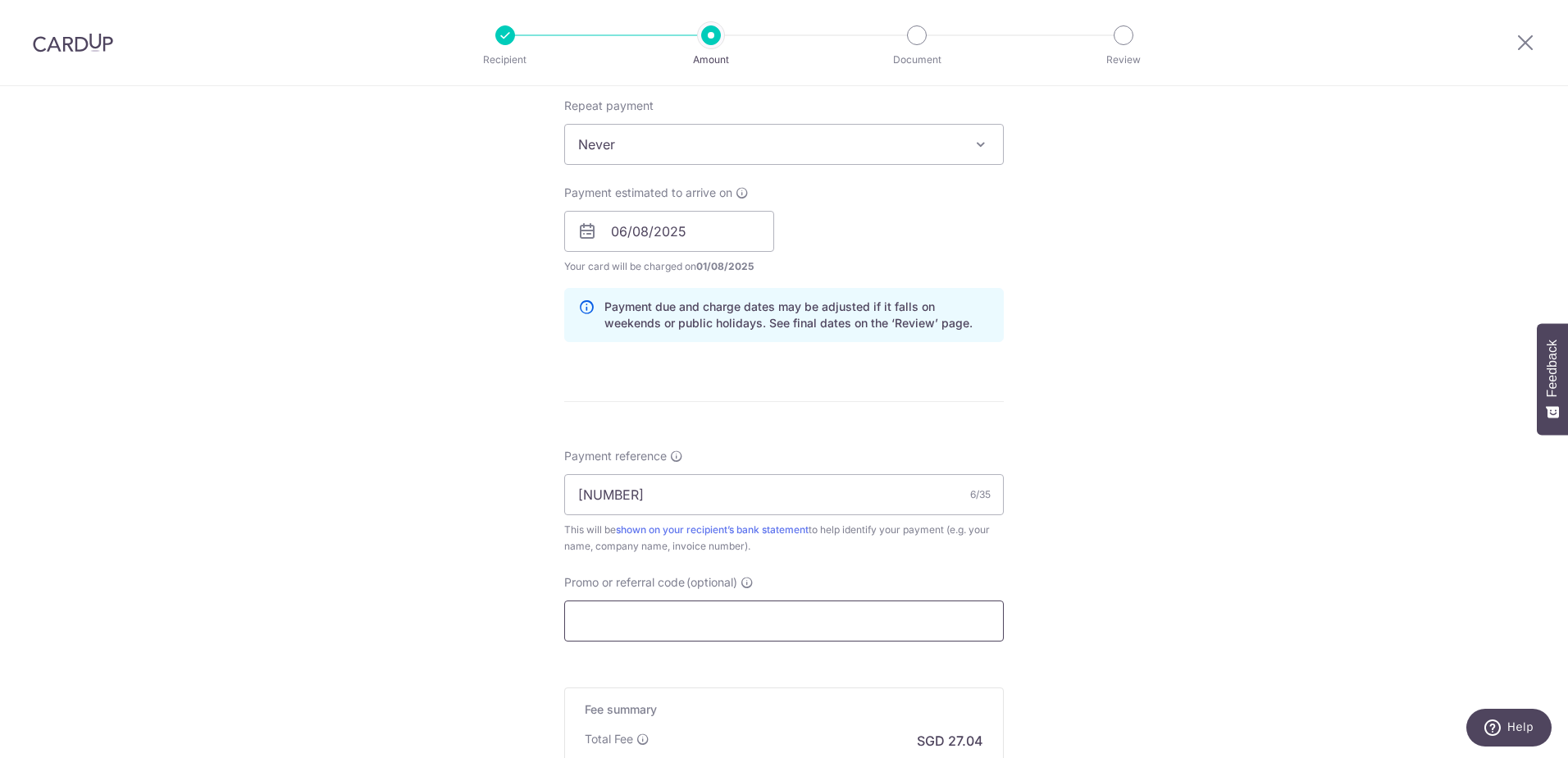 click on "Promo or referral code
(optional)" at bounding box center [784, 621] 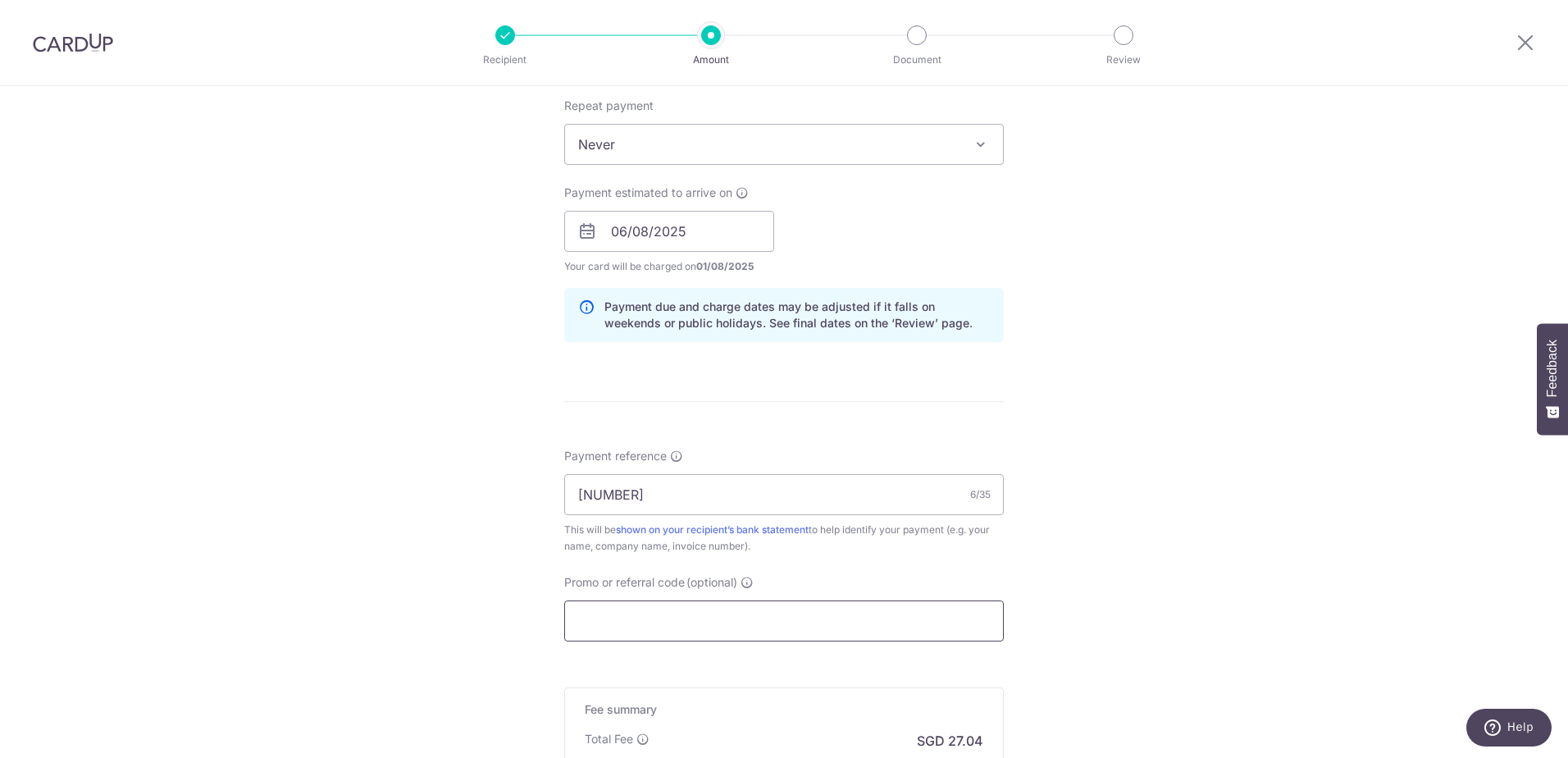 type on "KHK185" 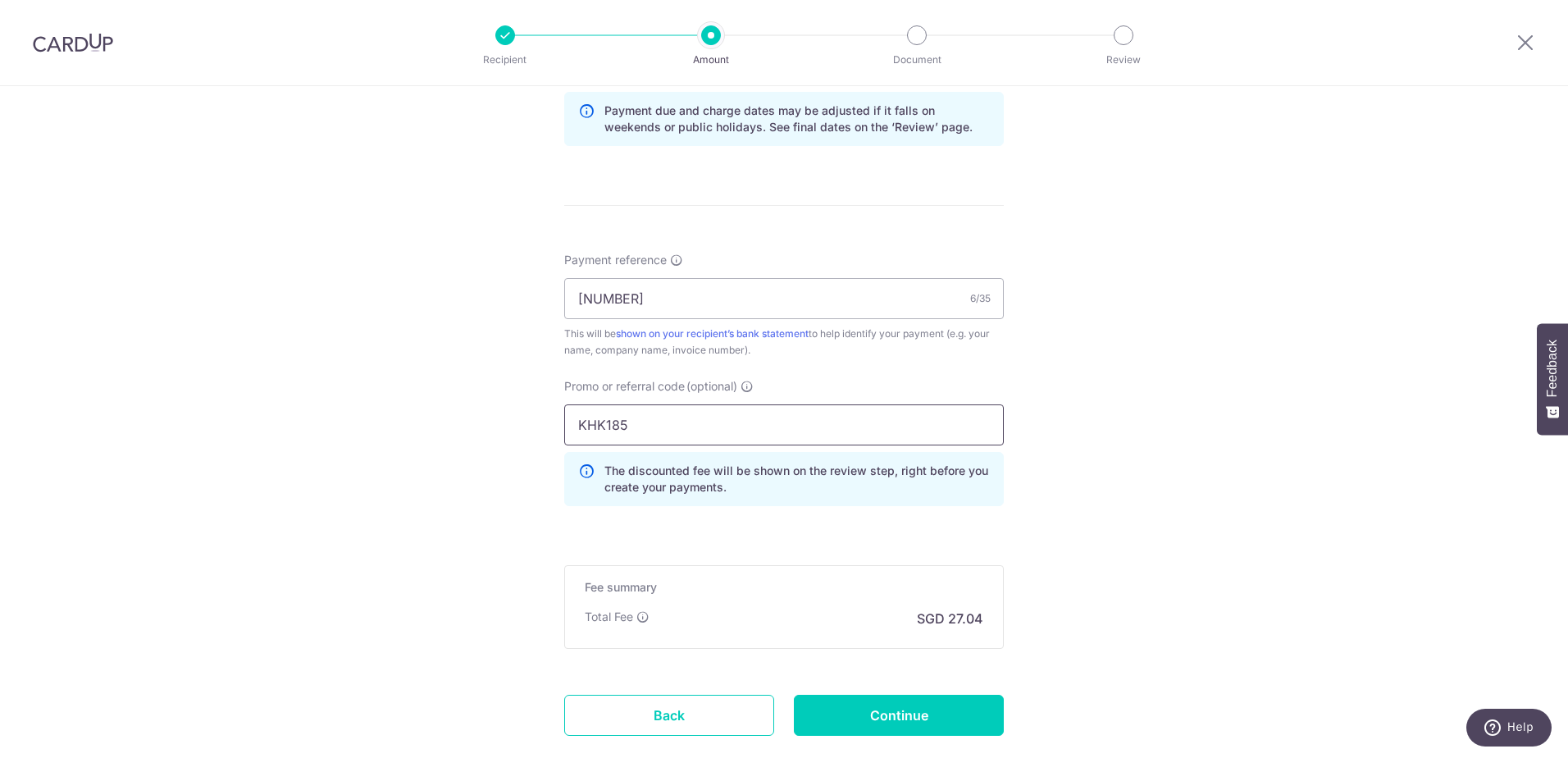 scroll, scrollTop: 902, scrollLeft: 0, axis: vertical 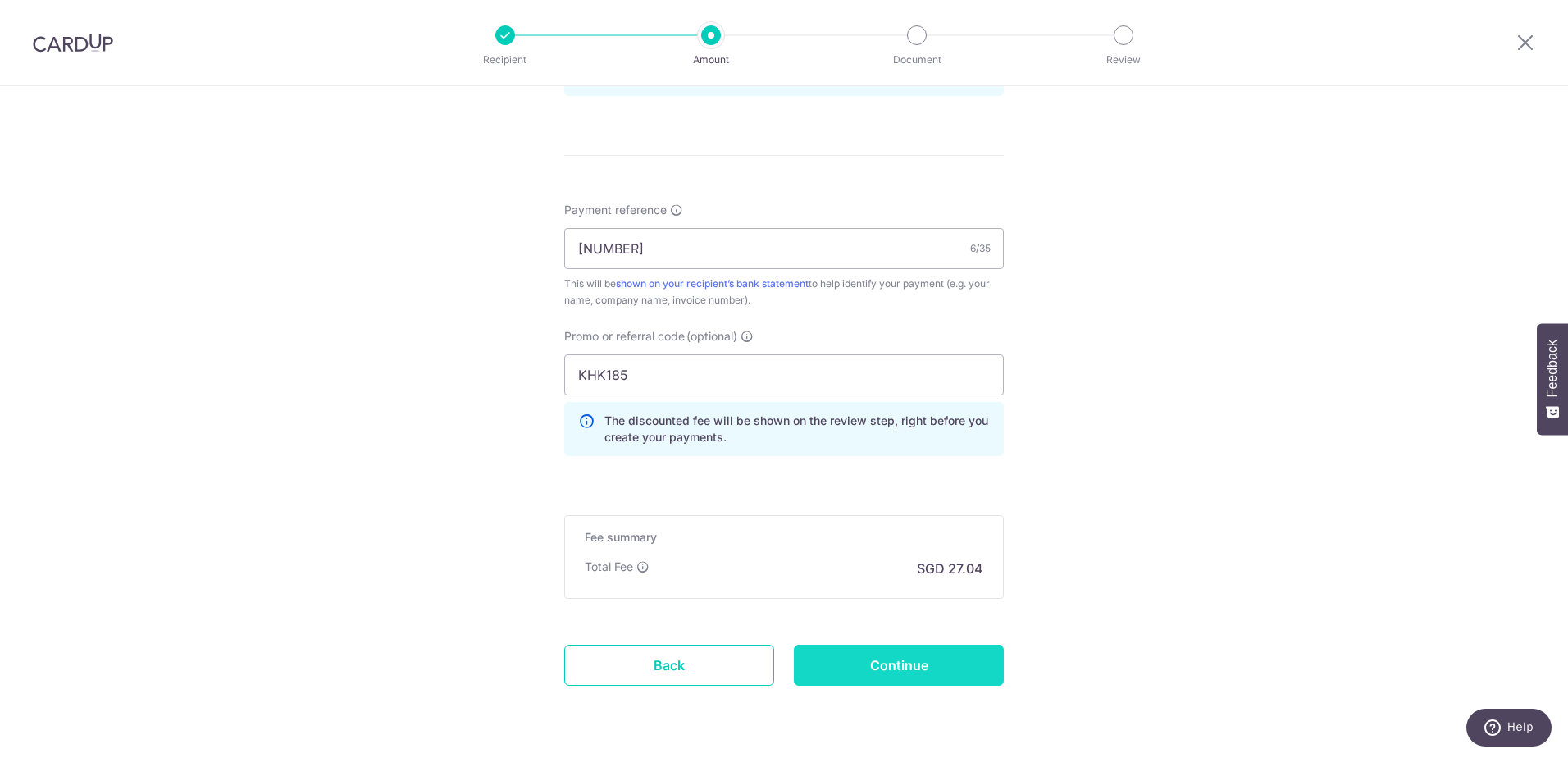 click on "Continue" at bounding box center (899, 665) 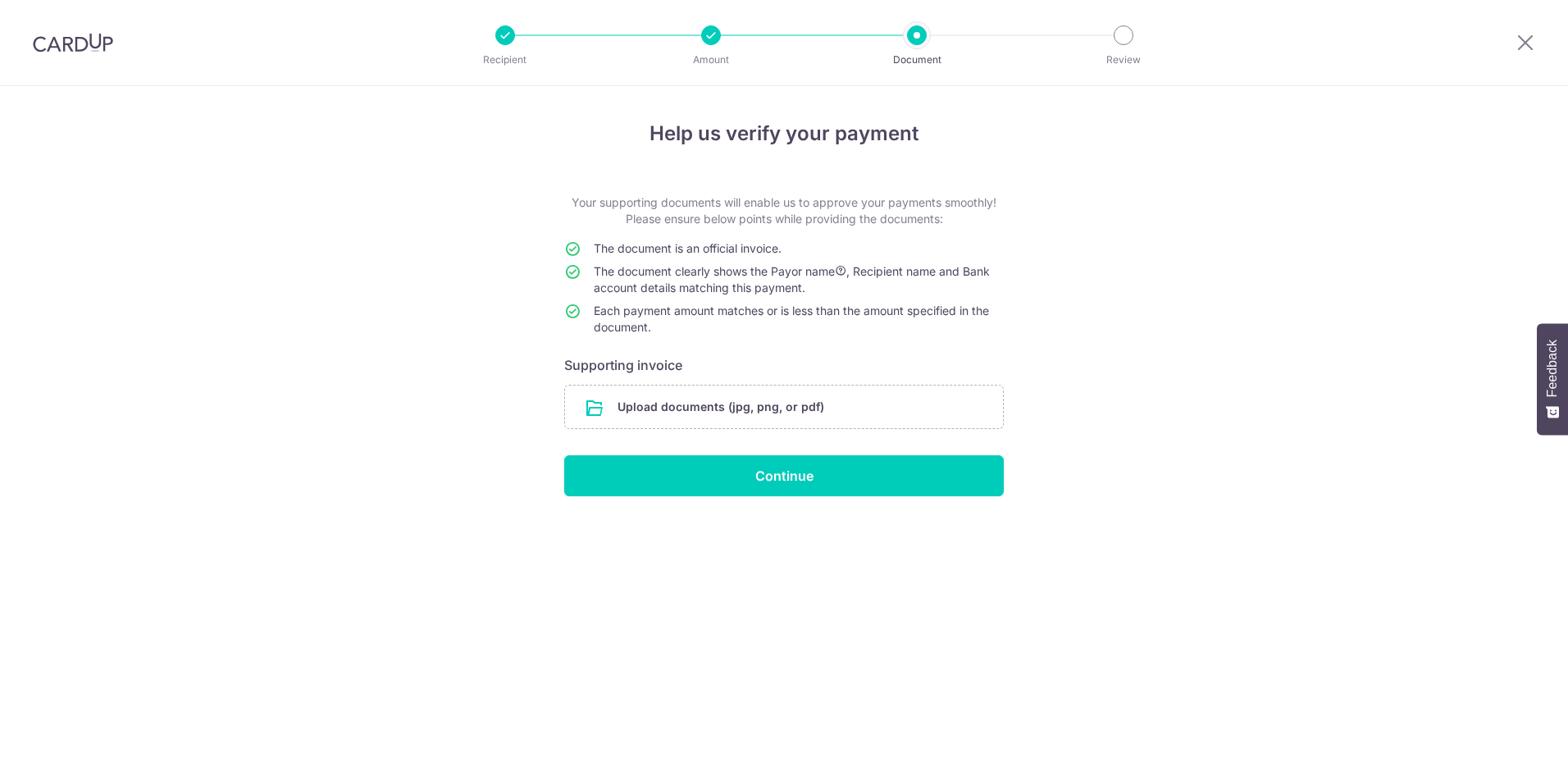 scroll, scrollTop: 0, scrollLeft: 0, axis: both 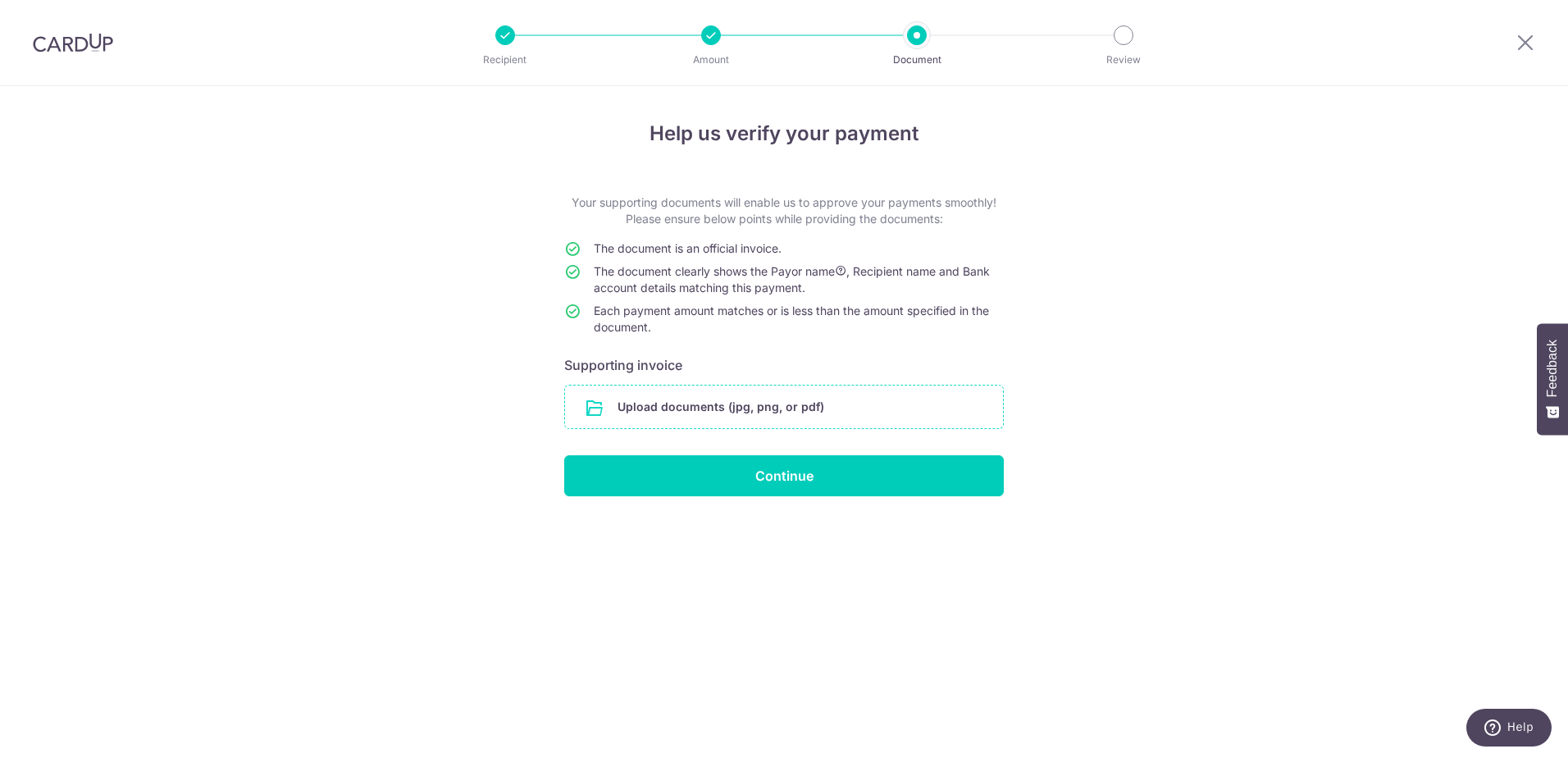 click at bounding box center [784, 407] 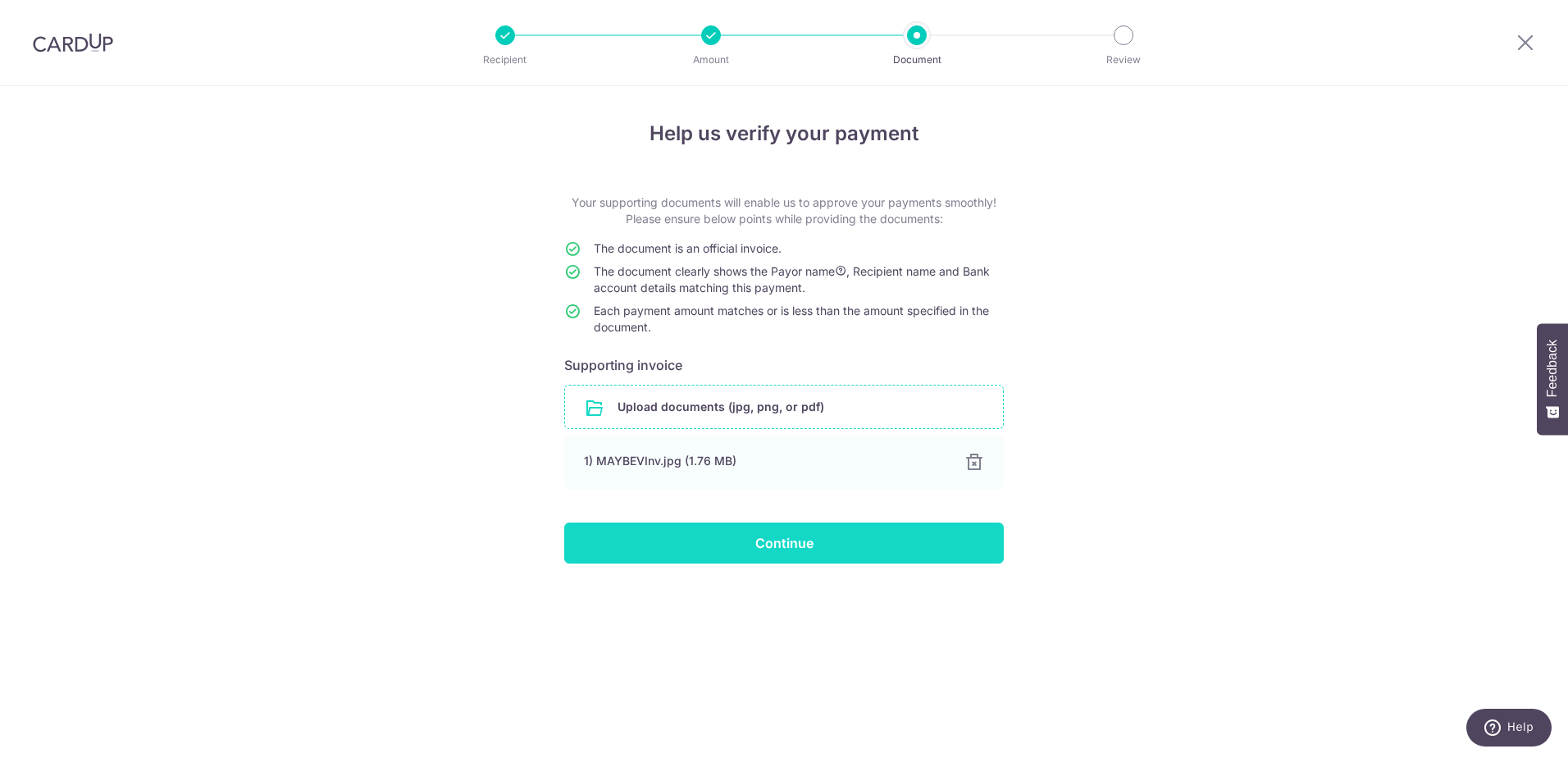 click on "Continue" at bounding box center [784, 543] 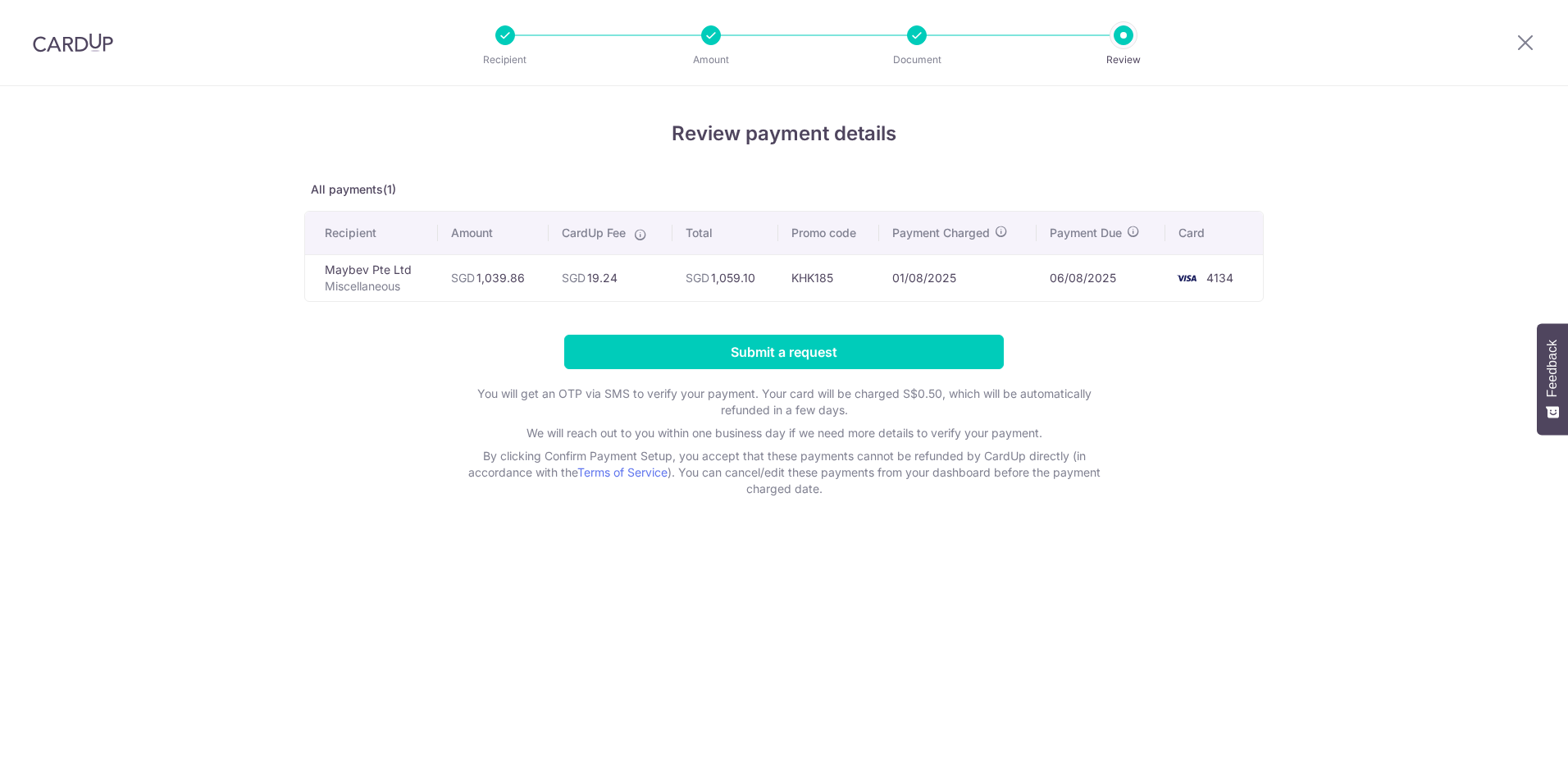 scroll, scrollTop: 0, scrollLeft: 0, axis: both 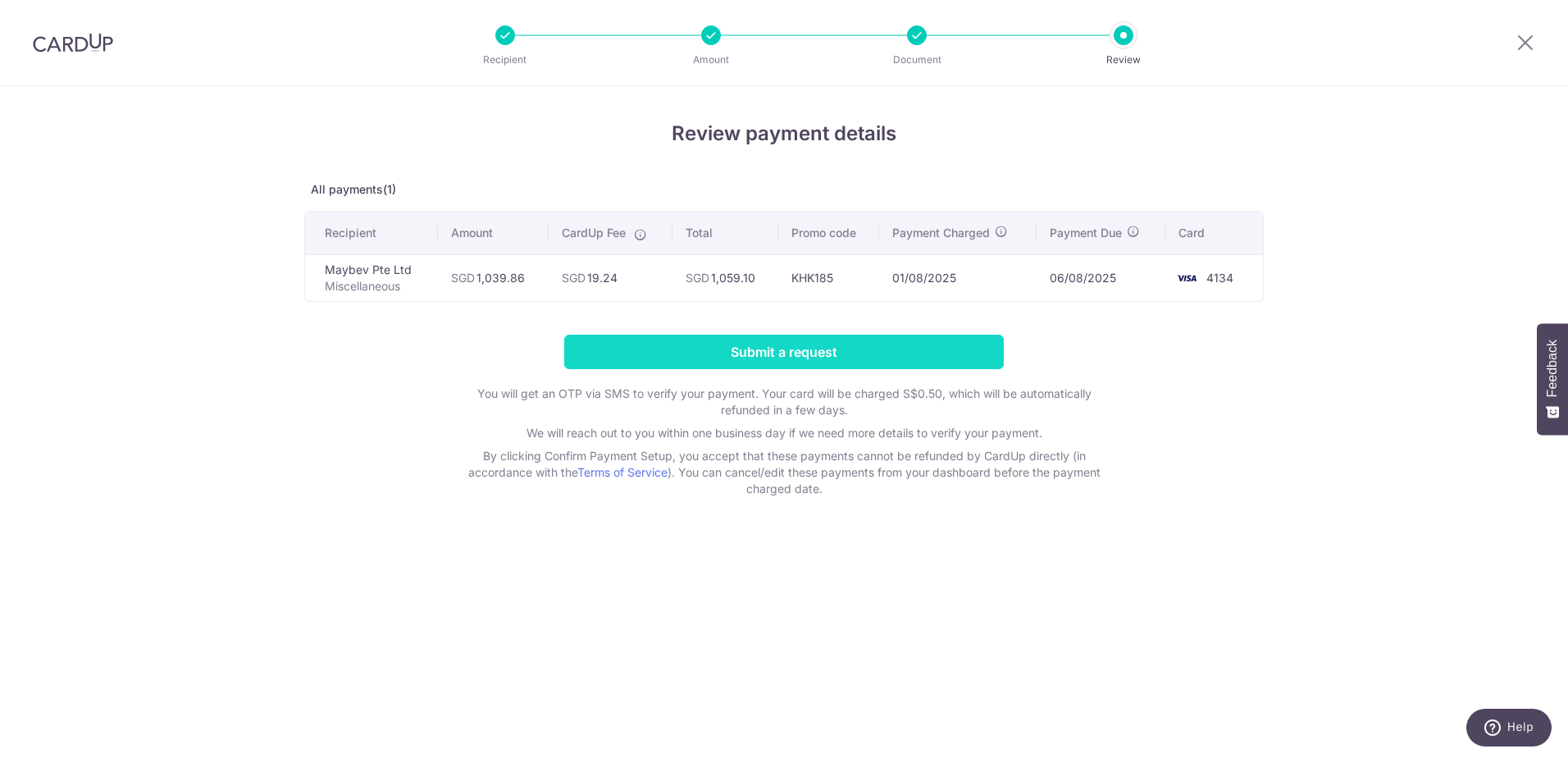 click on "Submit a request" at bounding box center [784, 352] 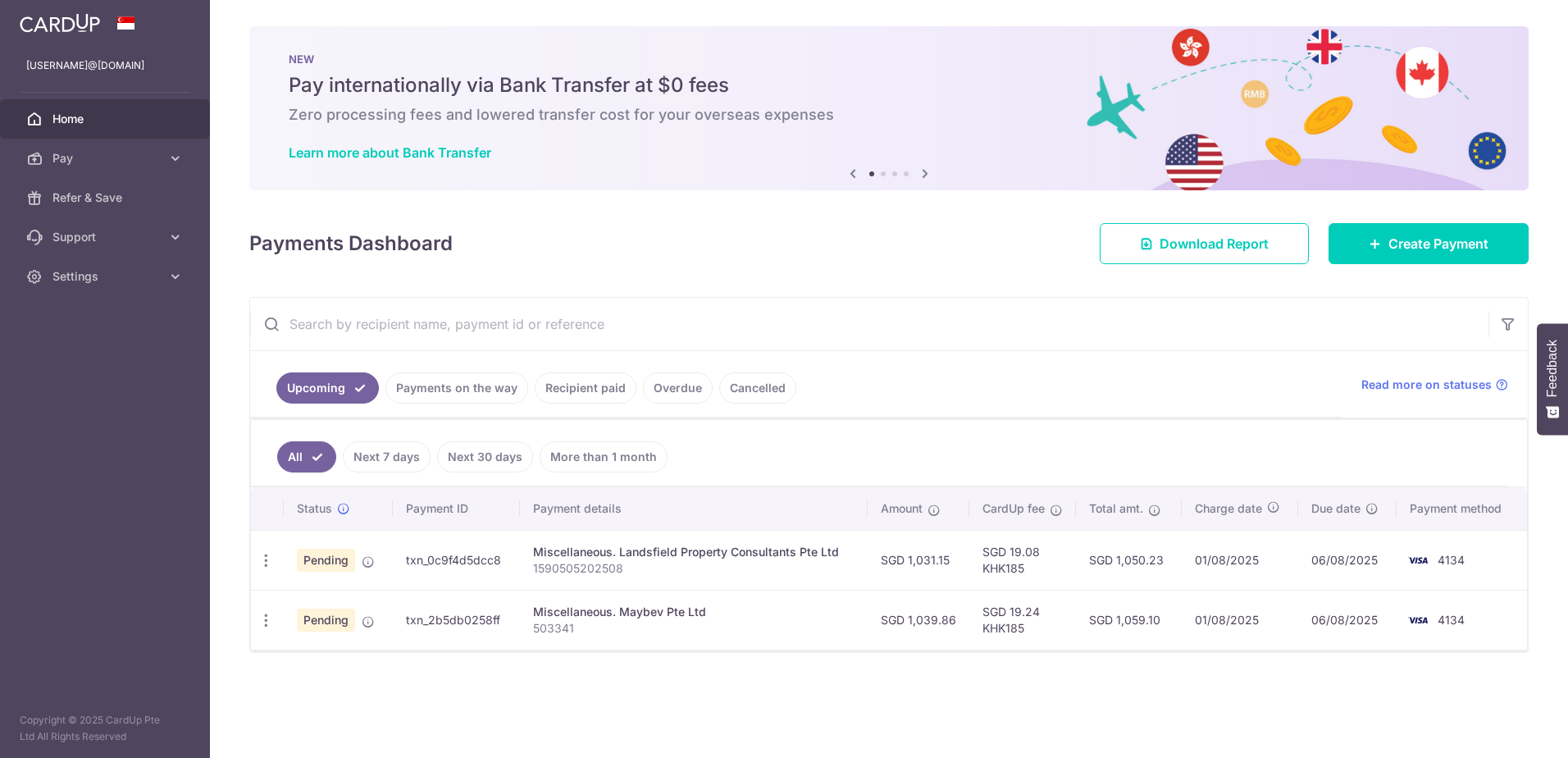 scroll, scrollTop: 0, scrollLeft: 0, axis: both 